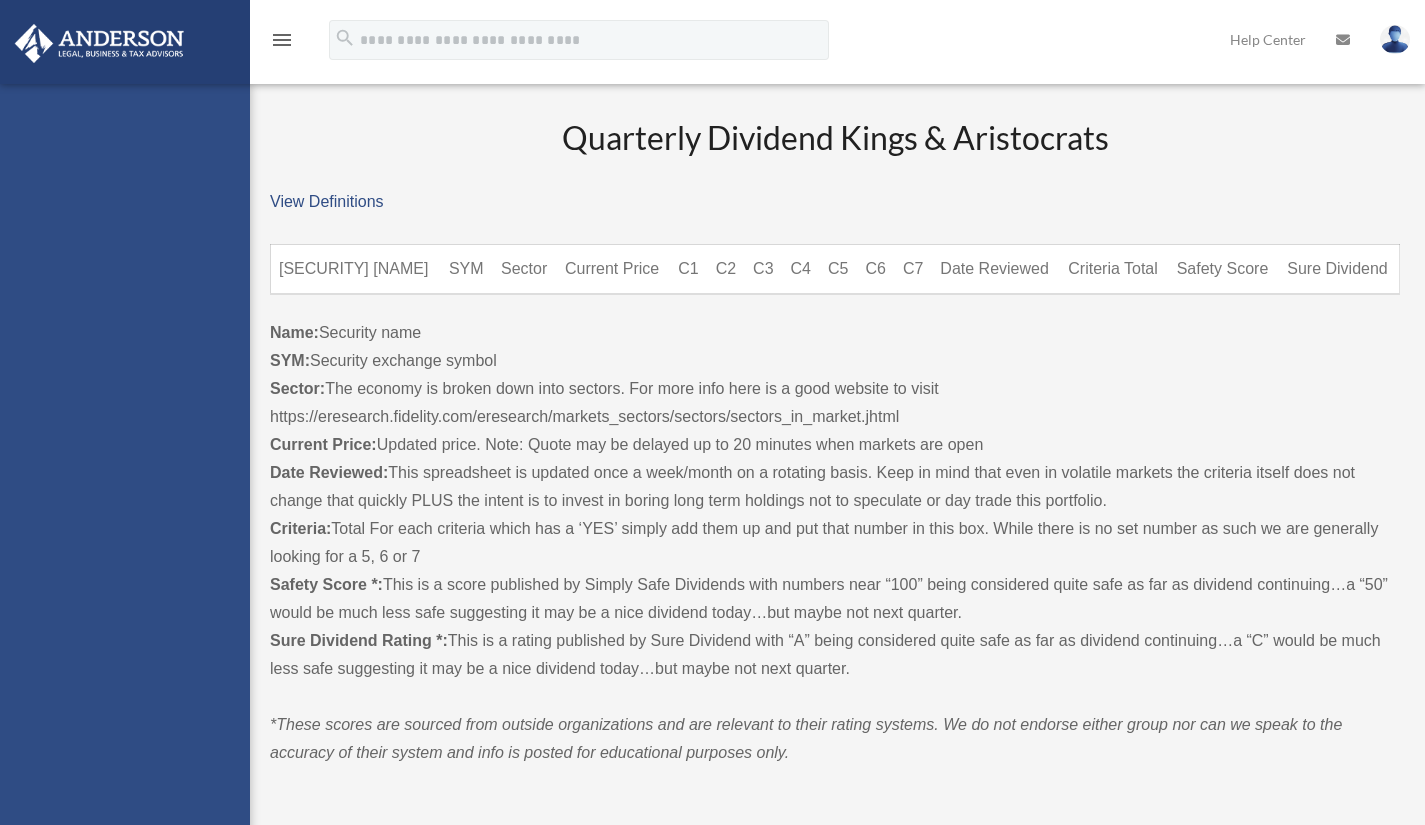 scroll, scrollTop: 0, scrollLeft: 0, axis: both 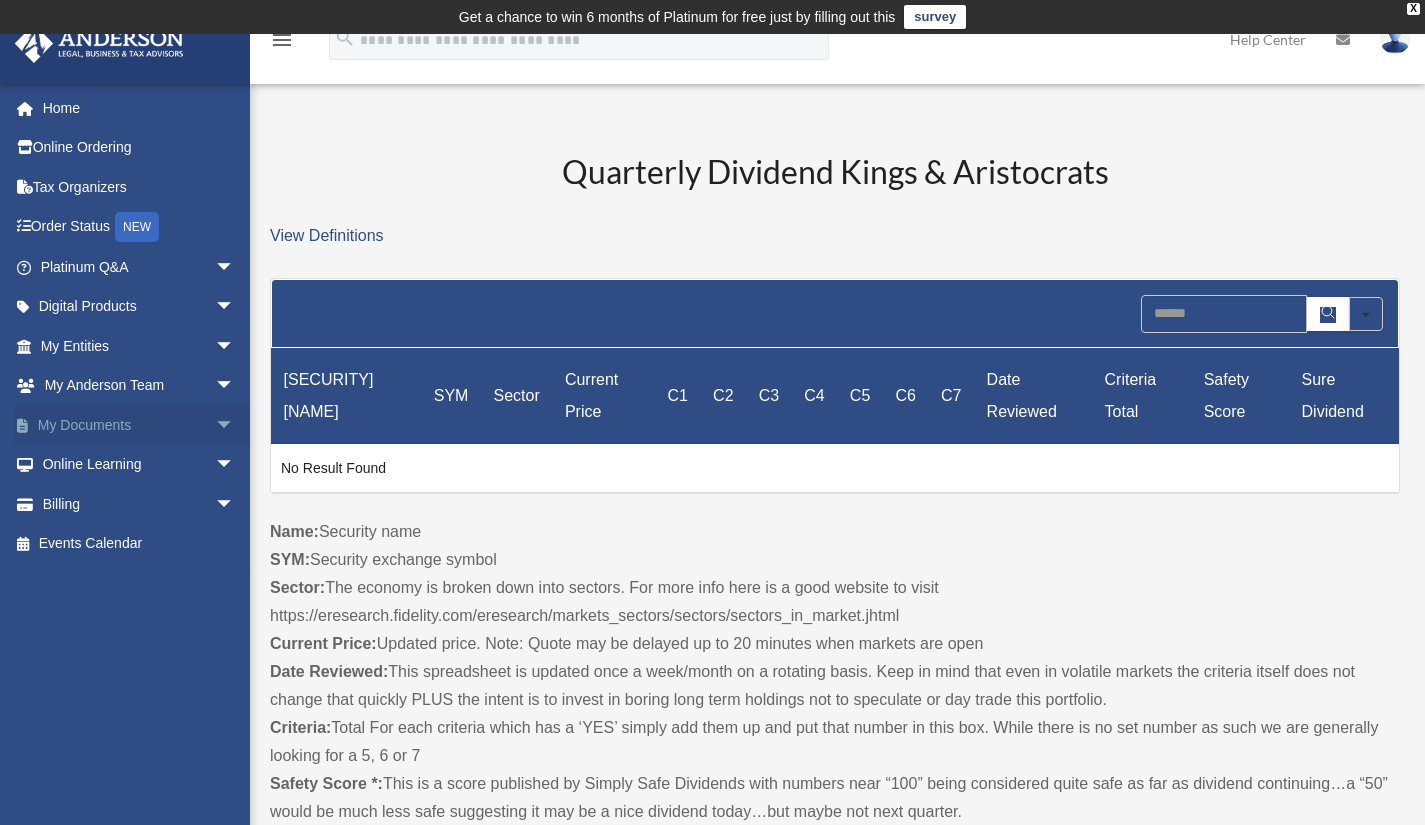click on "arrow_drop_down" at bounding box center [235, 425] 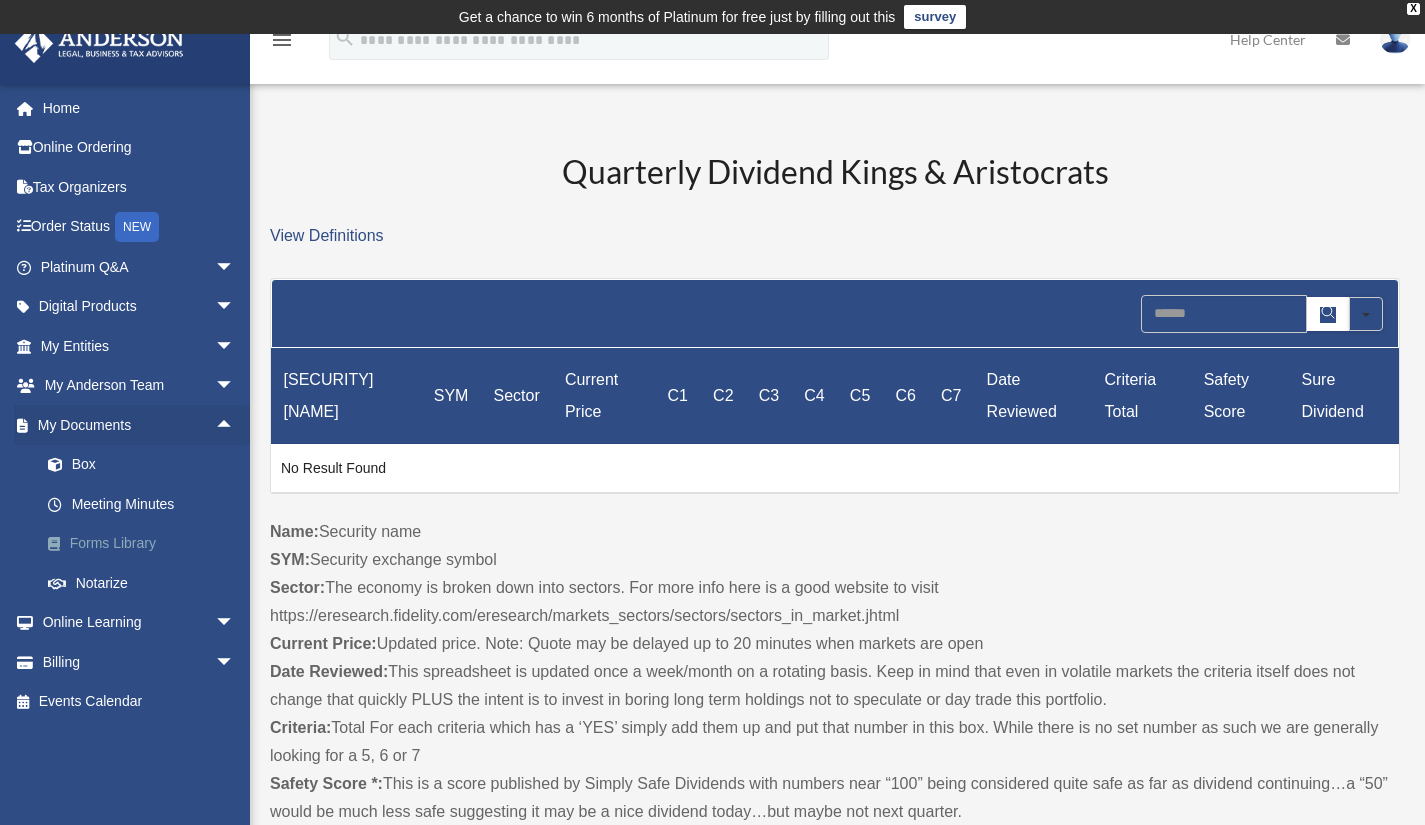 click on "Forms Library" at bounding box center [146, 544] 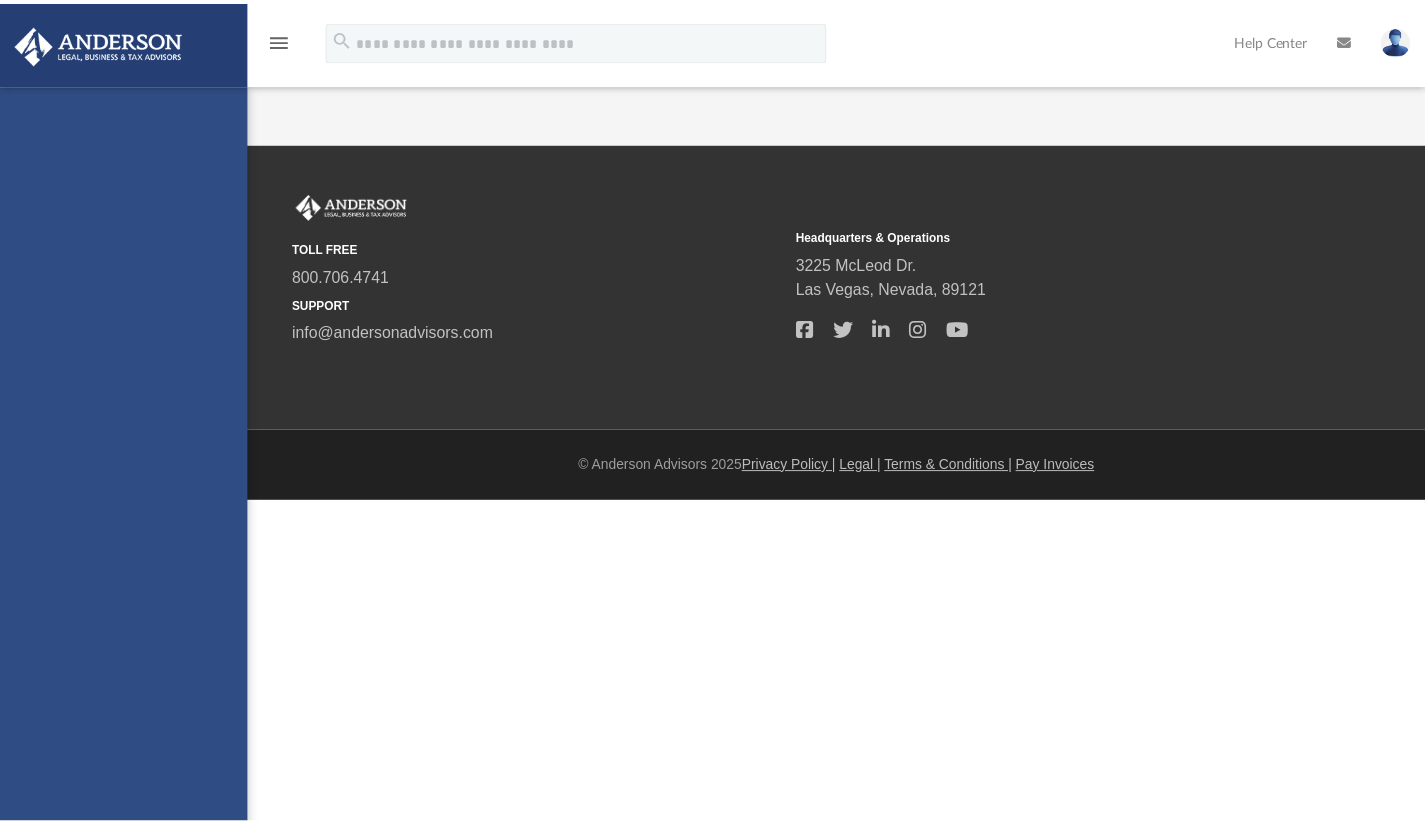 scroll, scrollTop: 0, scrollLeft: 0, axis: both 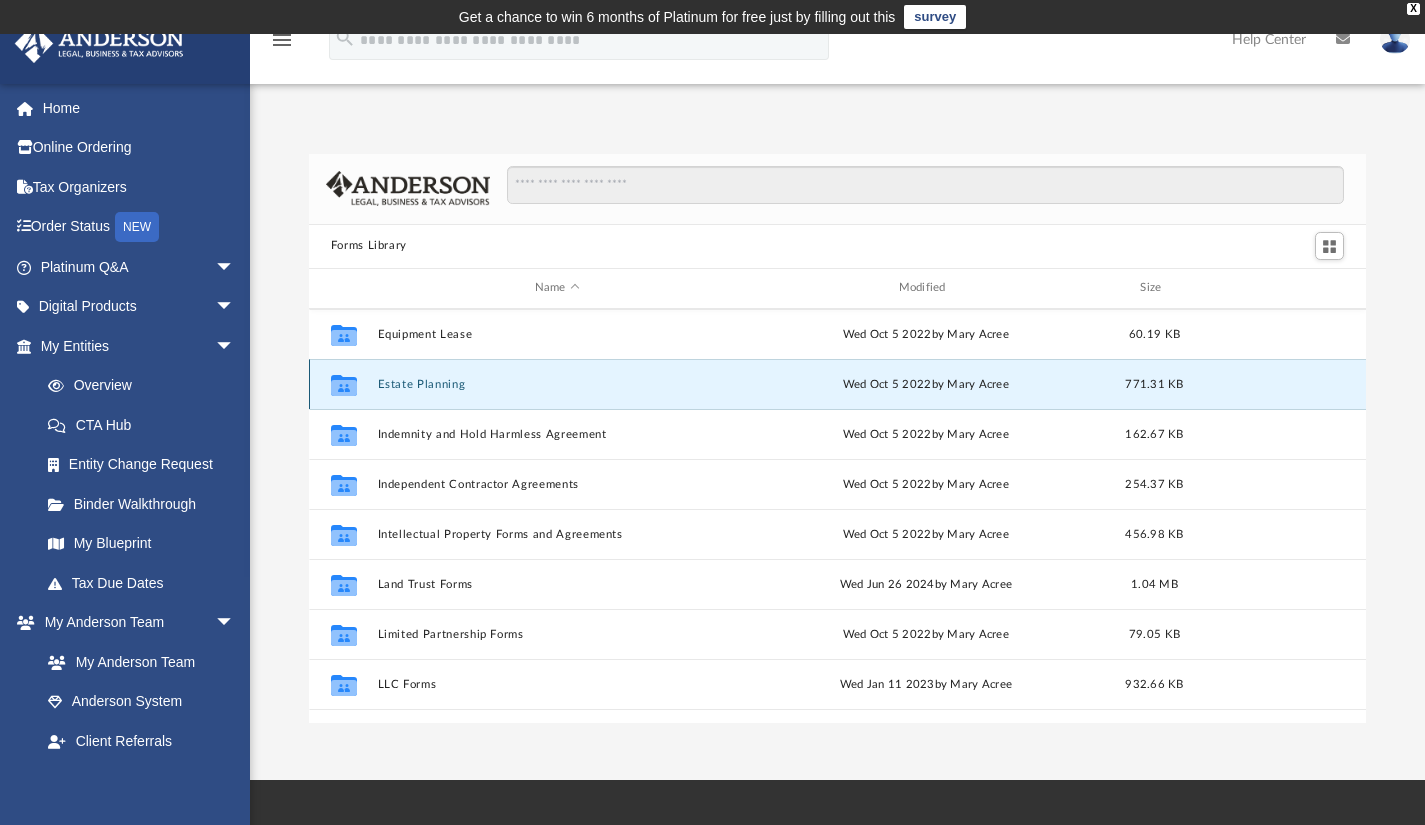 click on "Estate Planning" at bounding box center (557, 383) 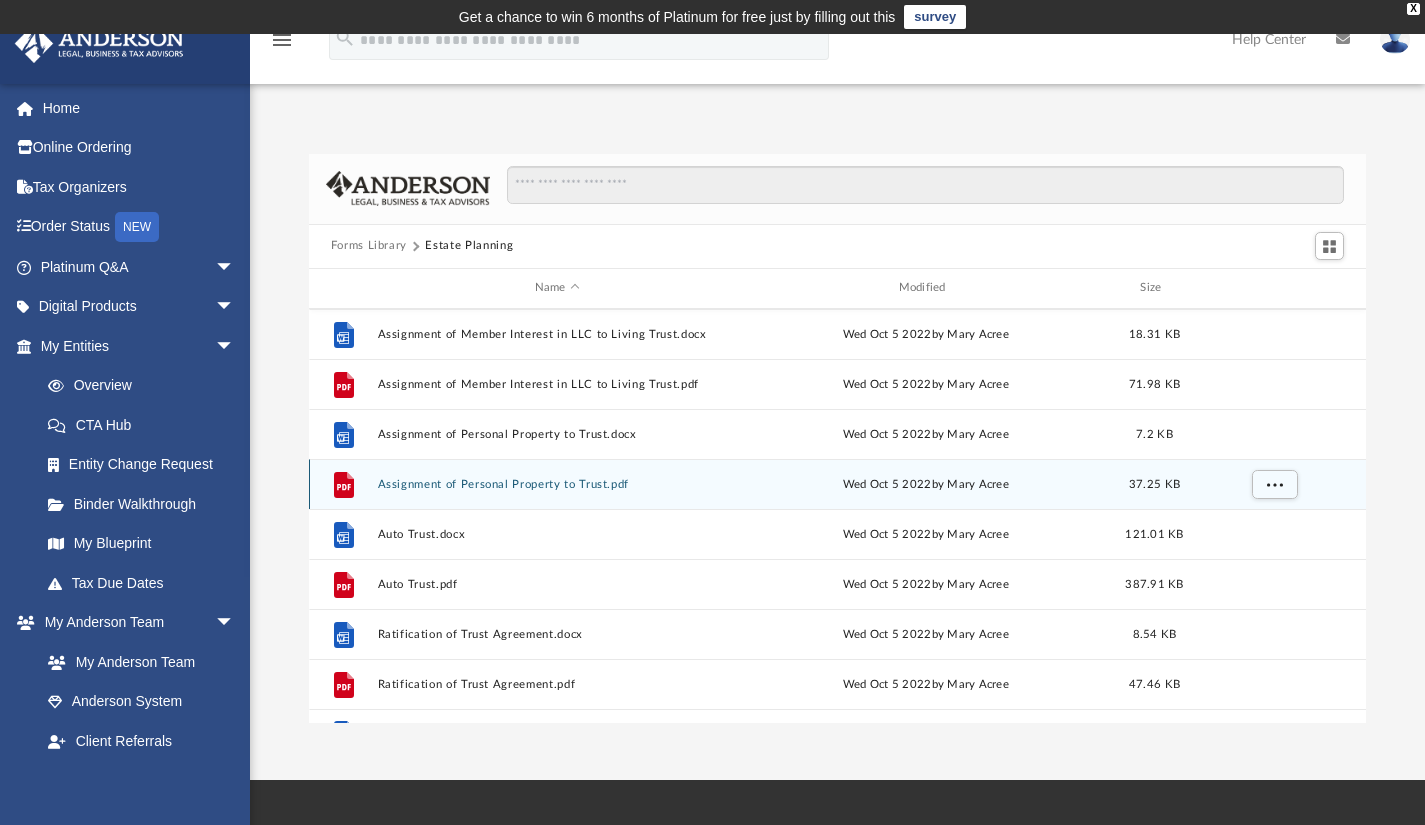 scroll, scrollTop: 135, scrollLeft: 0, axis: vertical 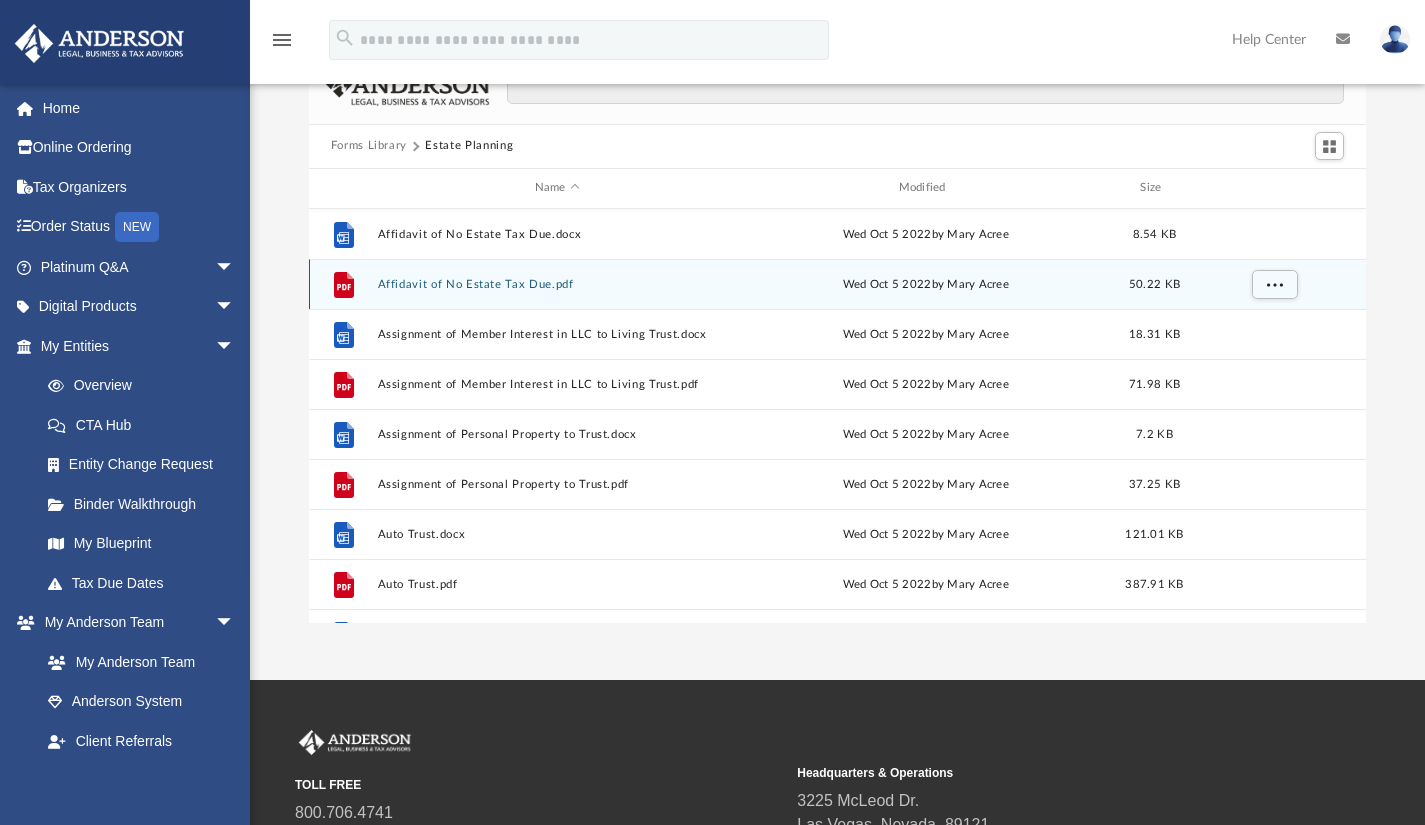 click on "Affidavit of No Estate Tax Due.pdf" at bounding box center (557, 283) 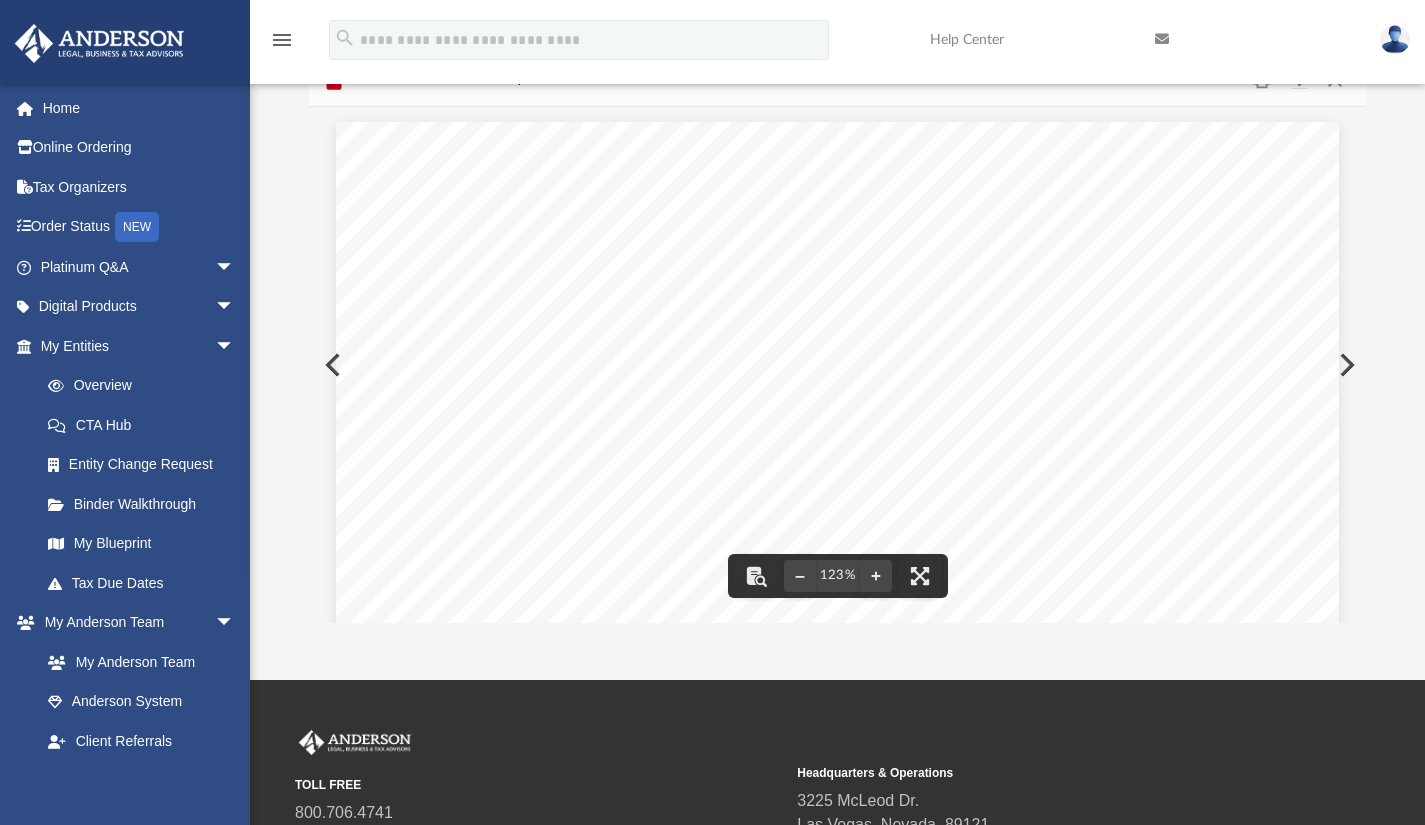 scroll, scrollTop: 0, scrollLeft: 0, axis: both 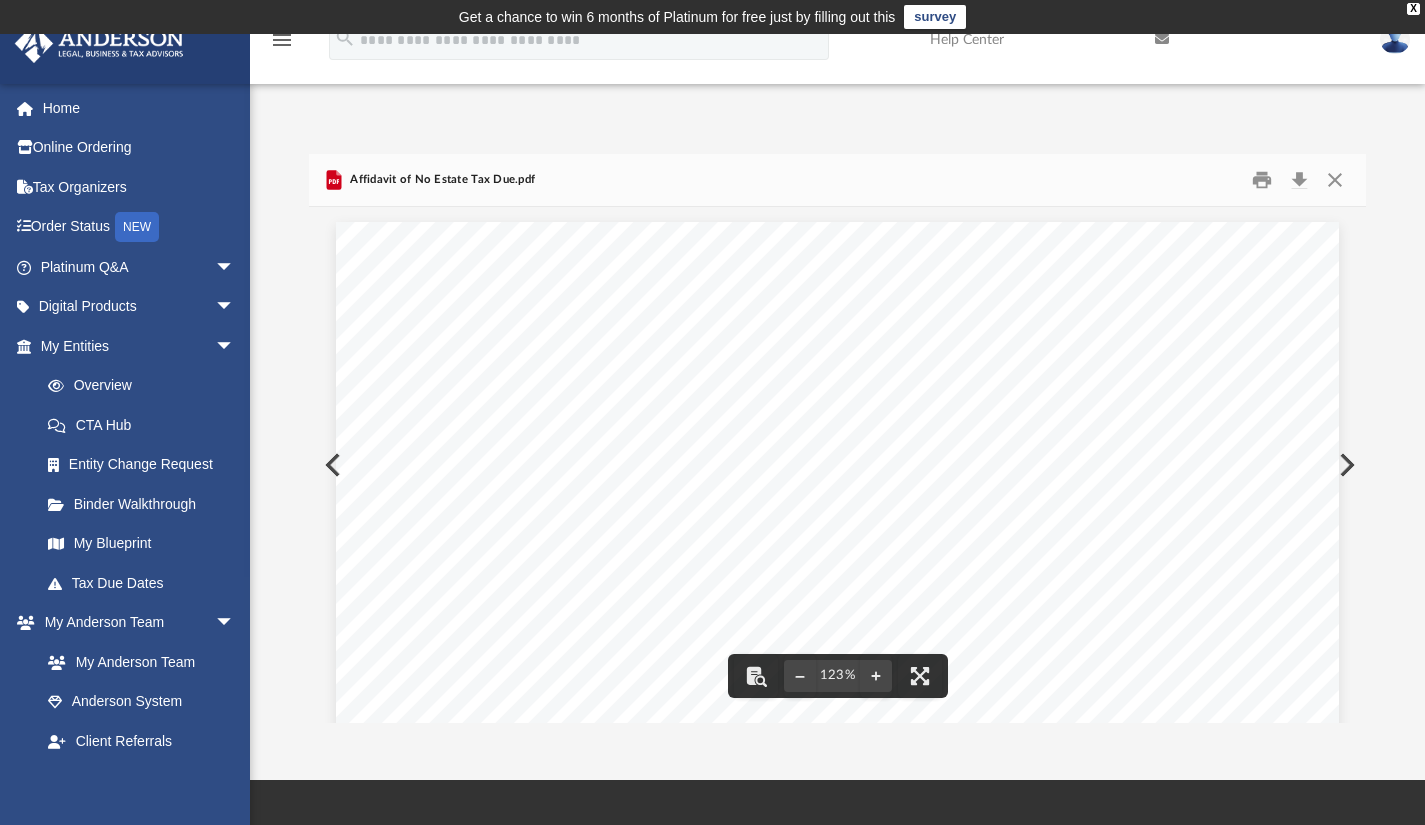click at bounding box center (1345, 465) 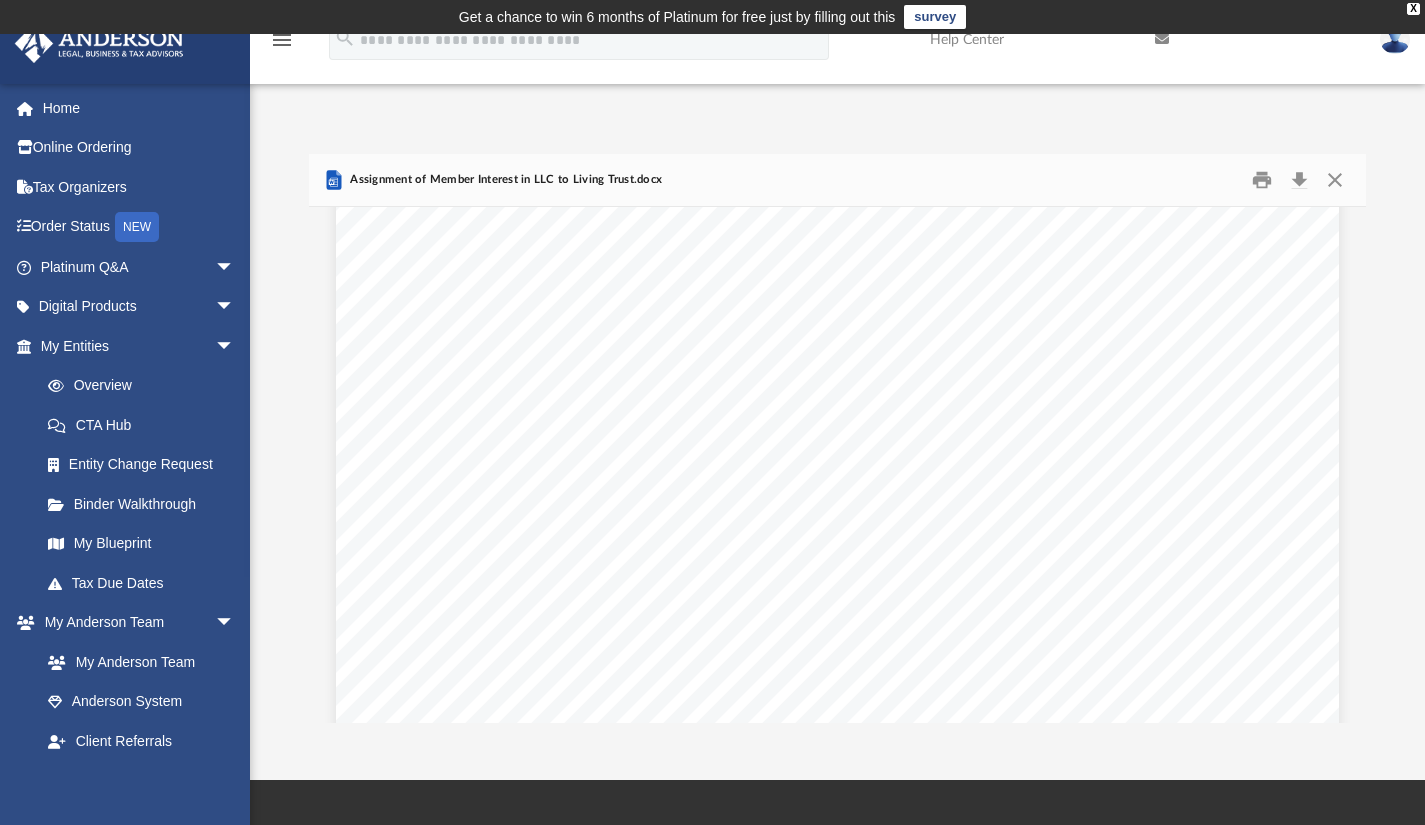scroll, scrollTop: 3467, scrollLeft: 0, axis: vertical 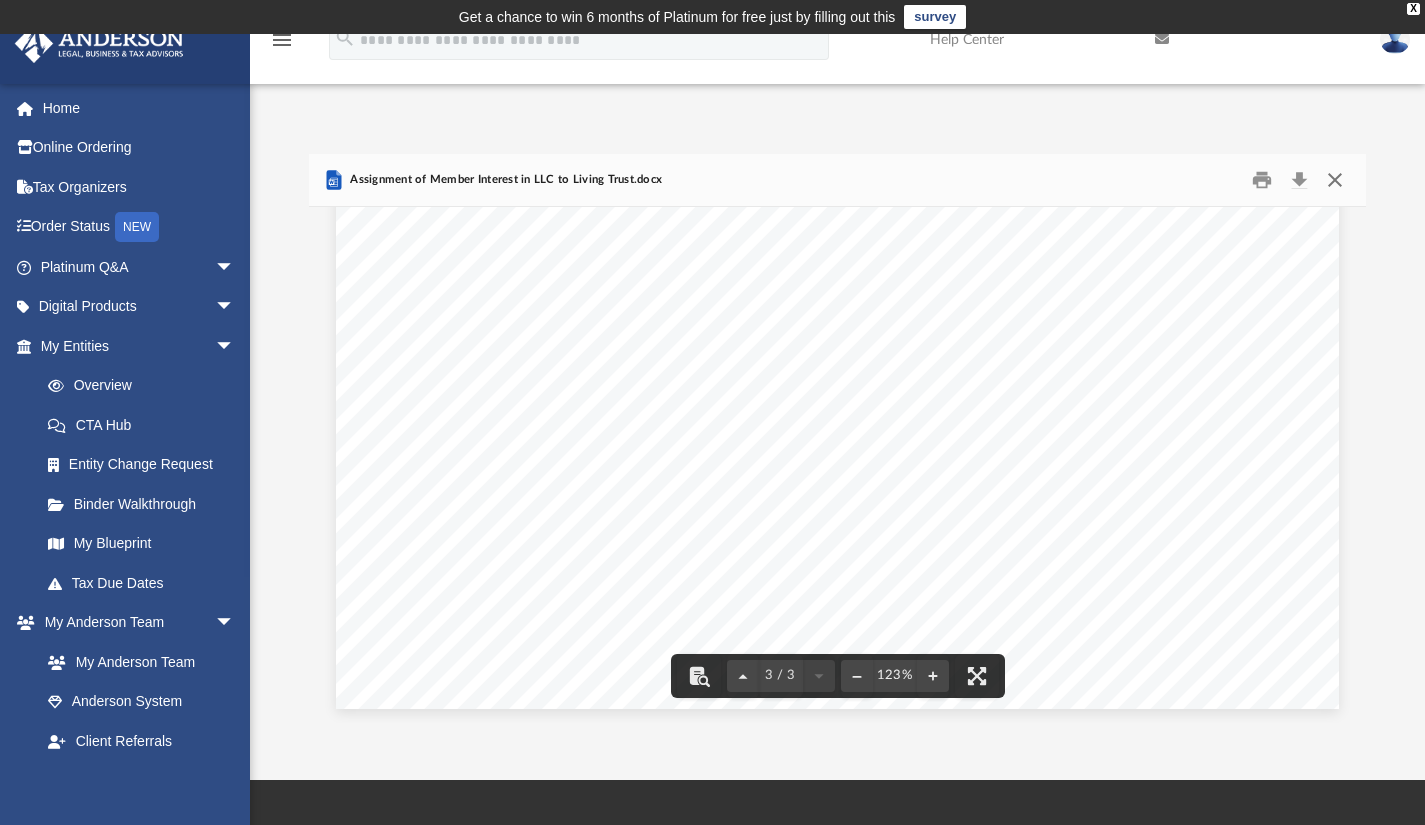 click at bounding box center (1335, 179) 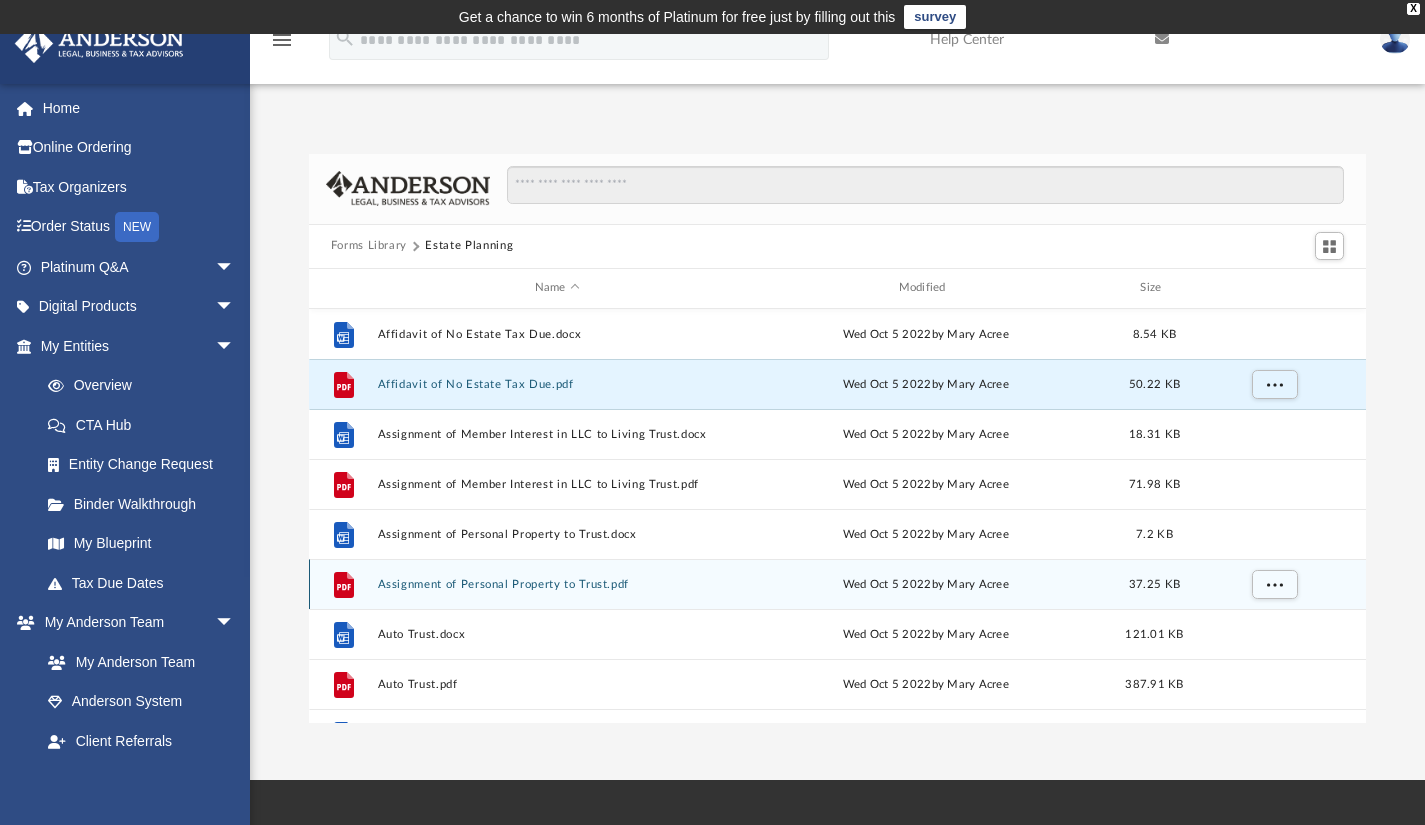 click on "Assignment of Personal Property to Trust.pdf" at bounding box center [557, 583] 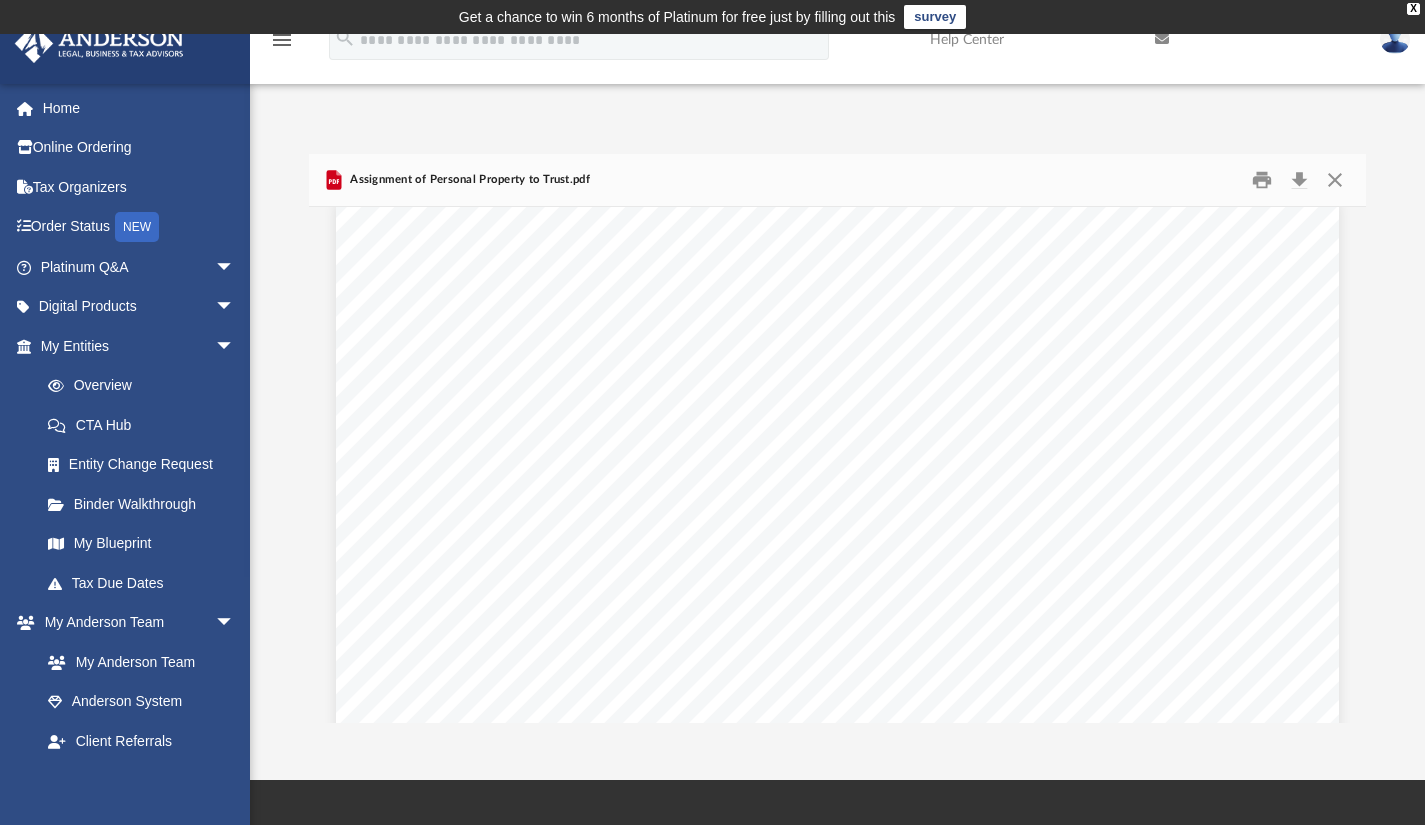 scroll, scrollTop: 0, scrollLeft: 0, axis: both 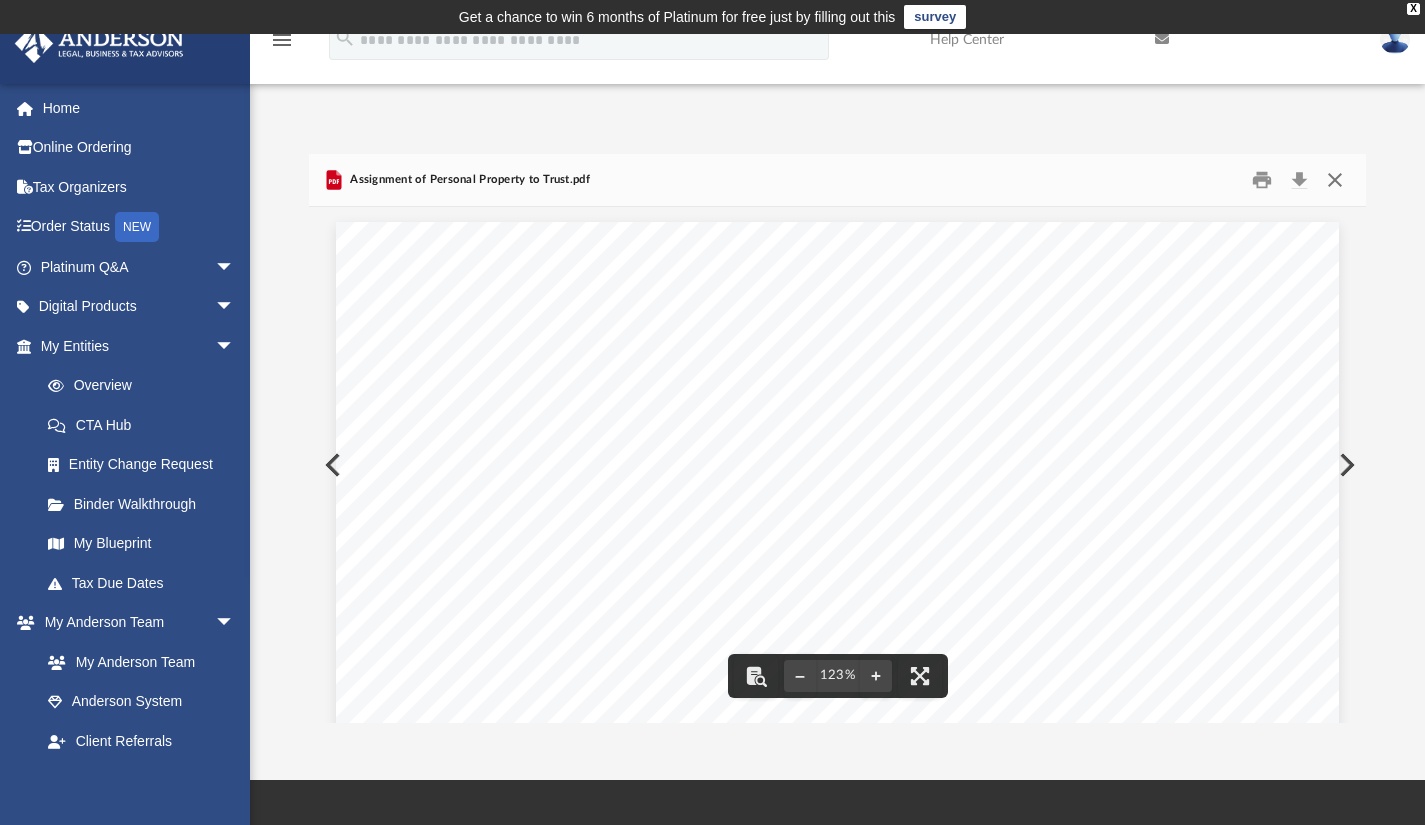 click at bounding box center (1335, 179) 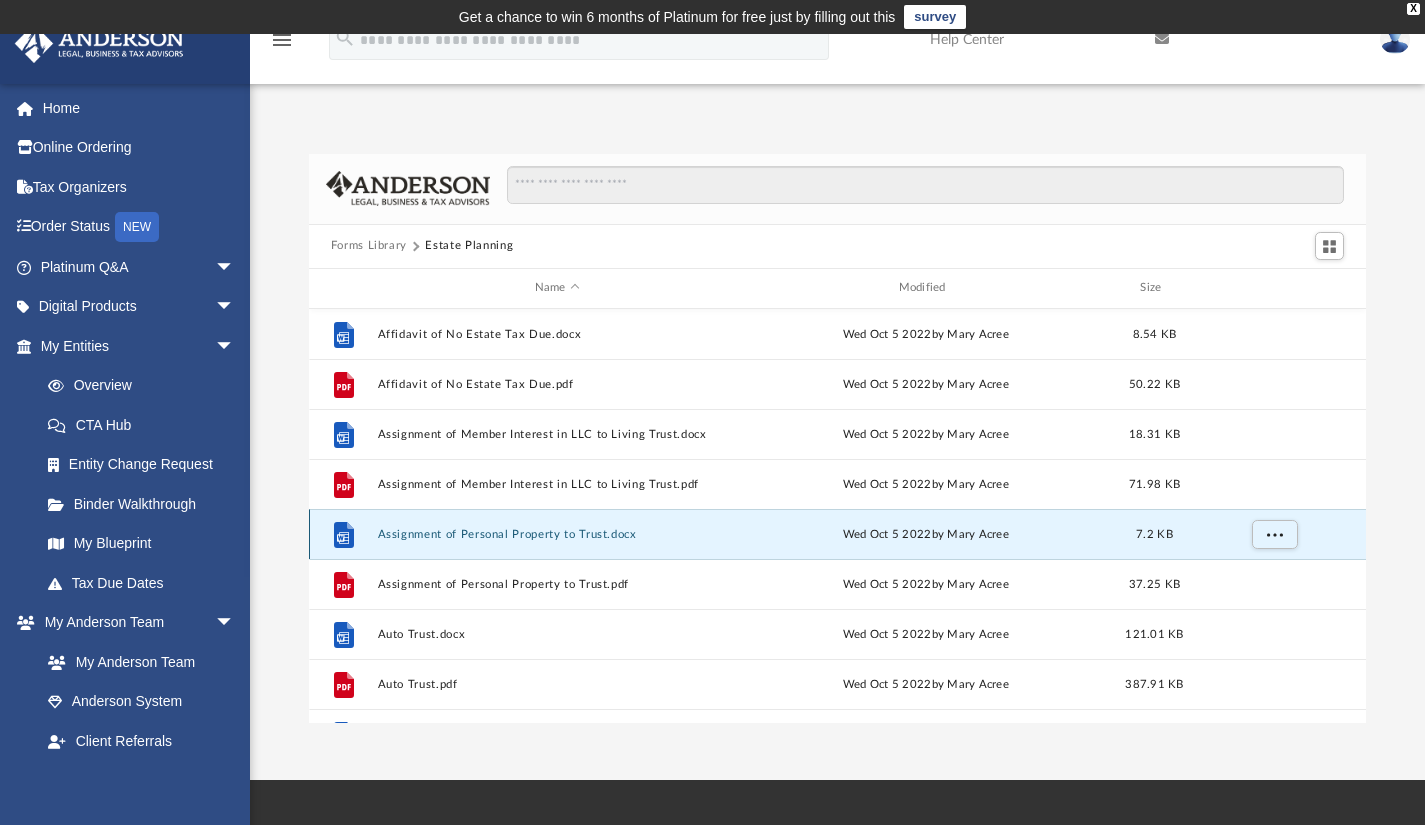 click on "Assignment of Personal Property to Trust.docx" at bounding box center (557, 533) 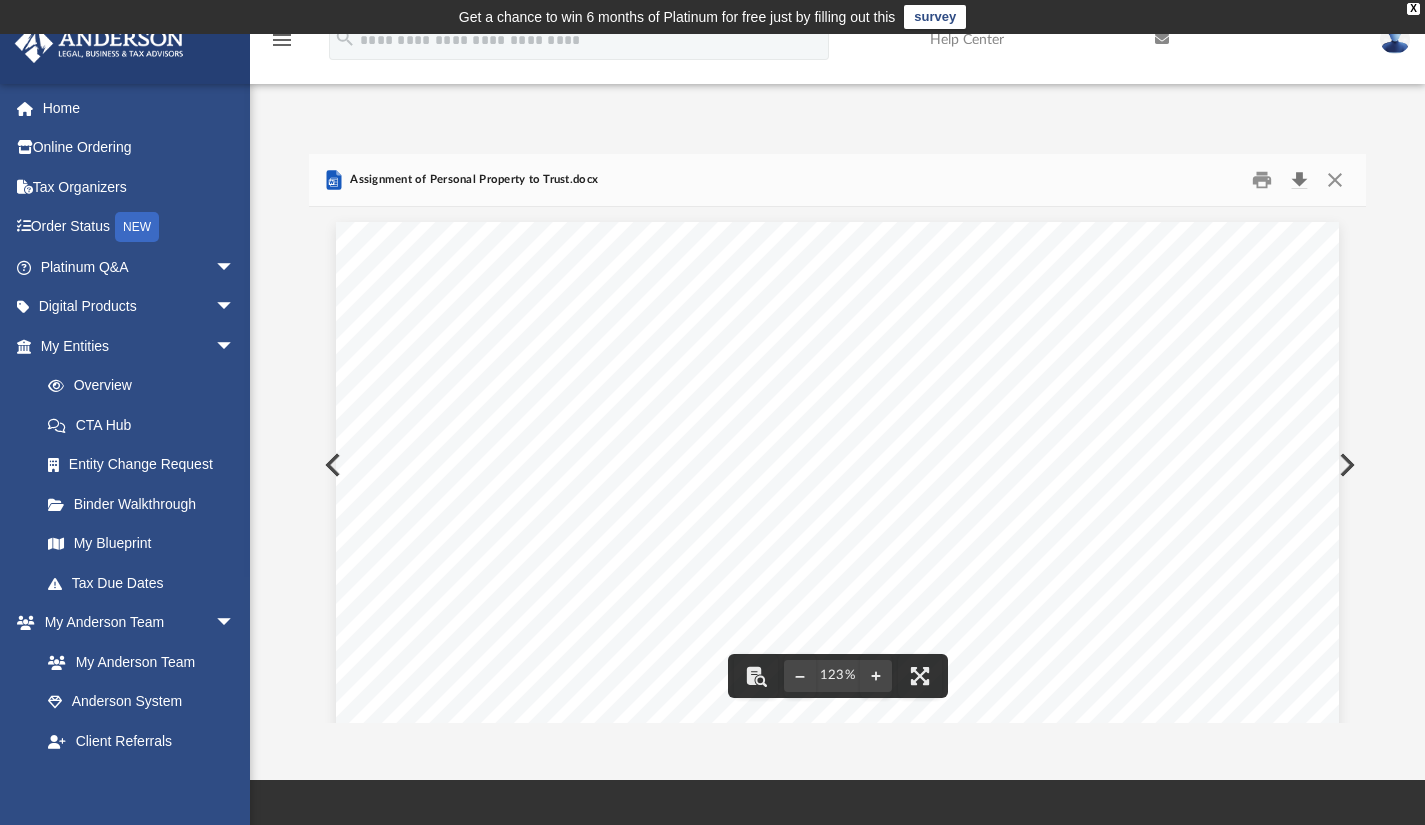 click at bounding box center (1299, 179) 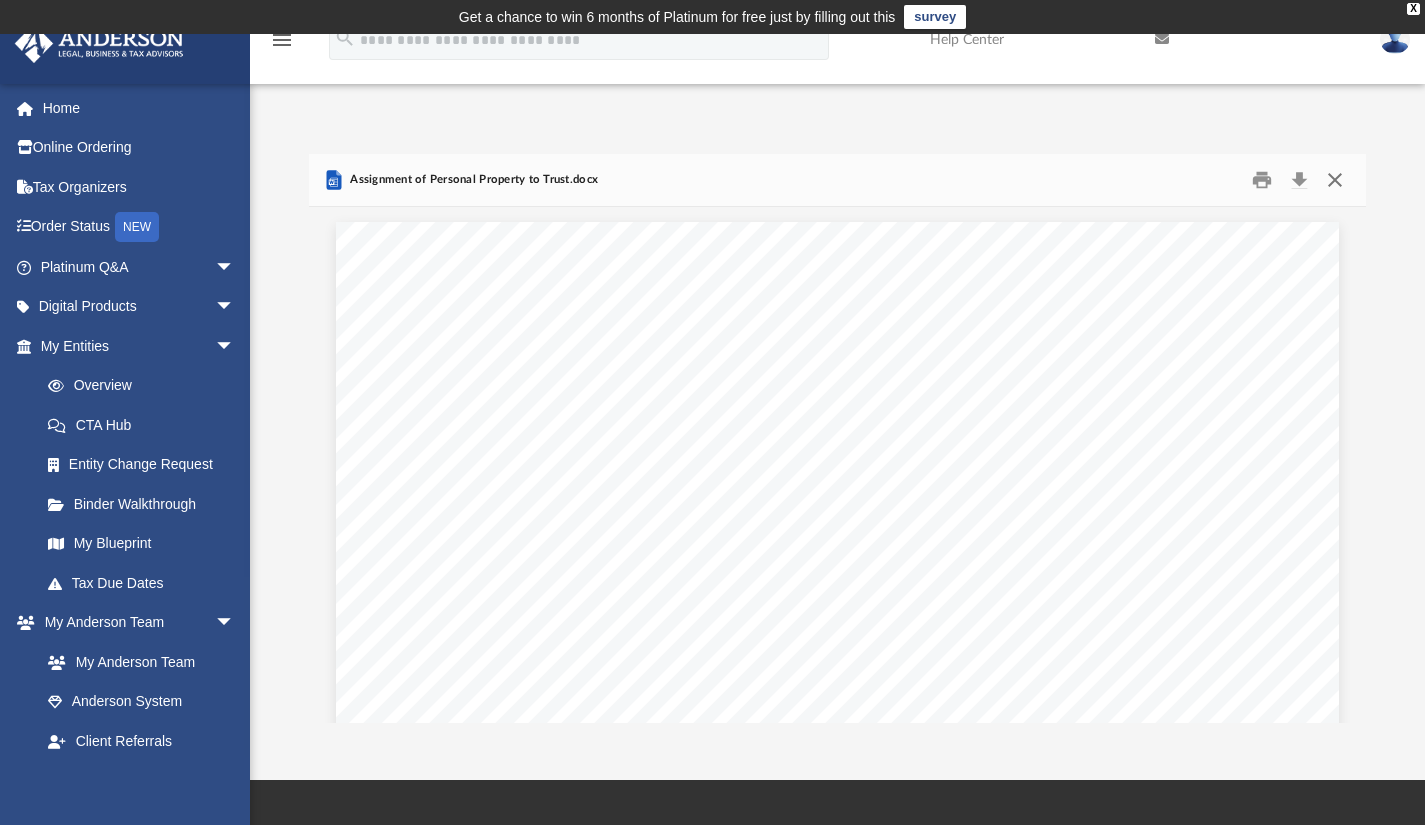 click at bounding box center [1335, 179] 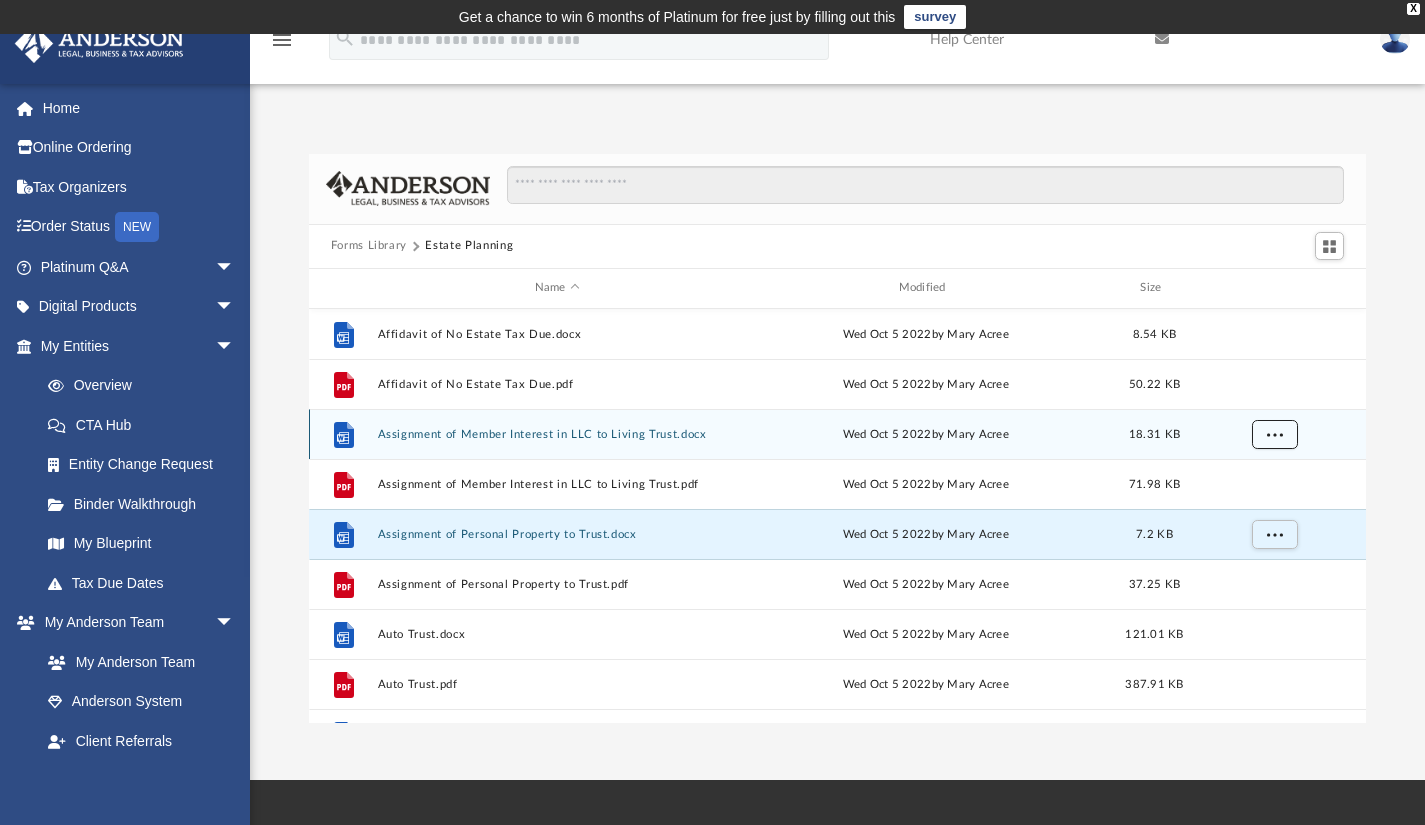 click at bounding box center [1274, 433] 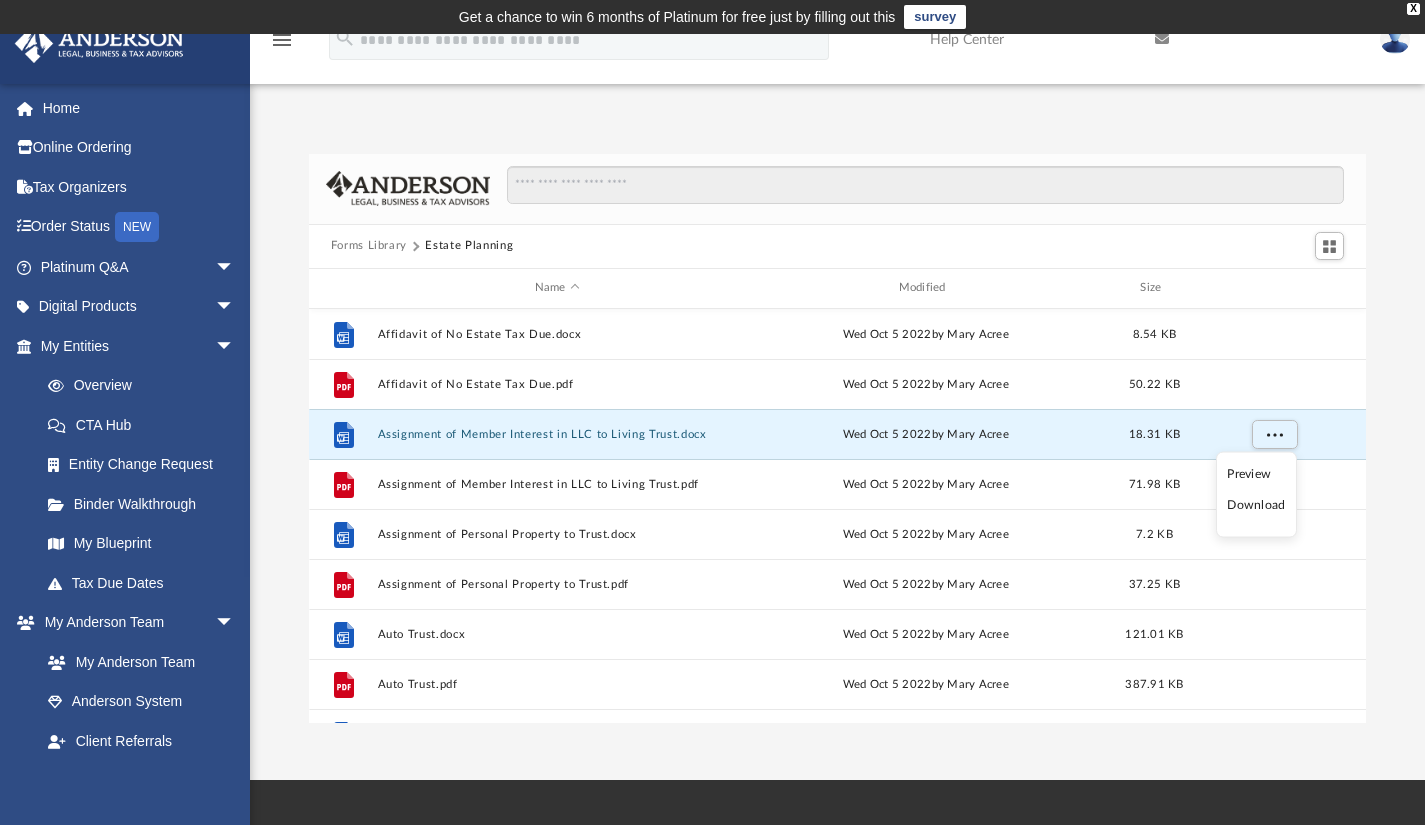 click on "Download" at bounding box center (1256, 505) 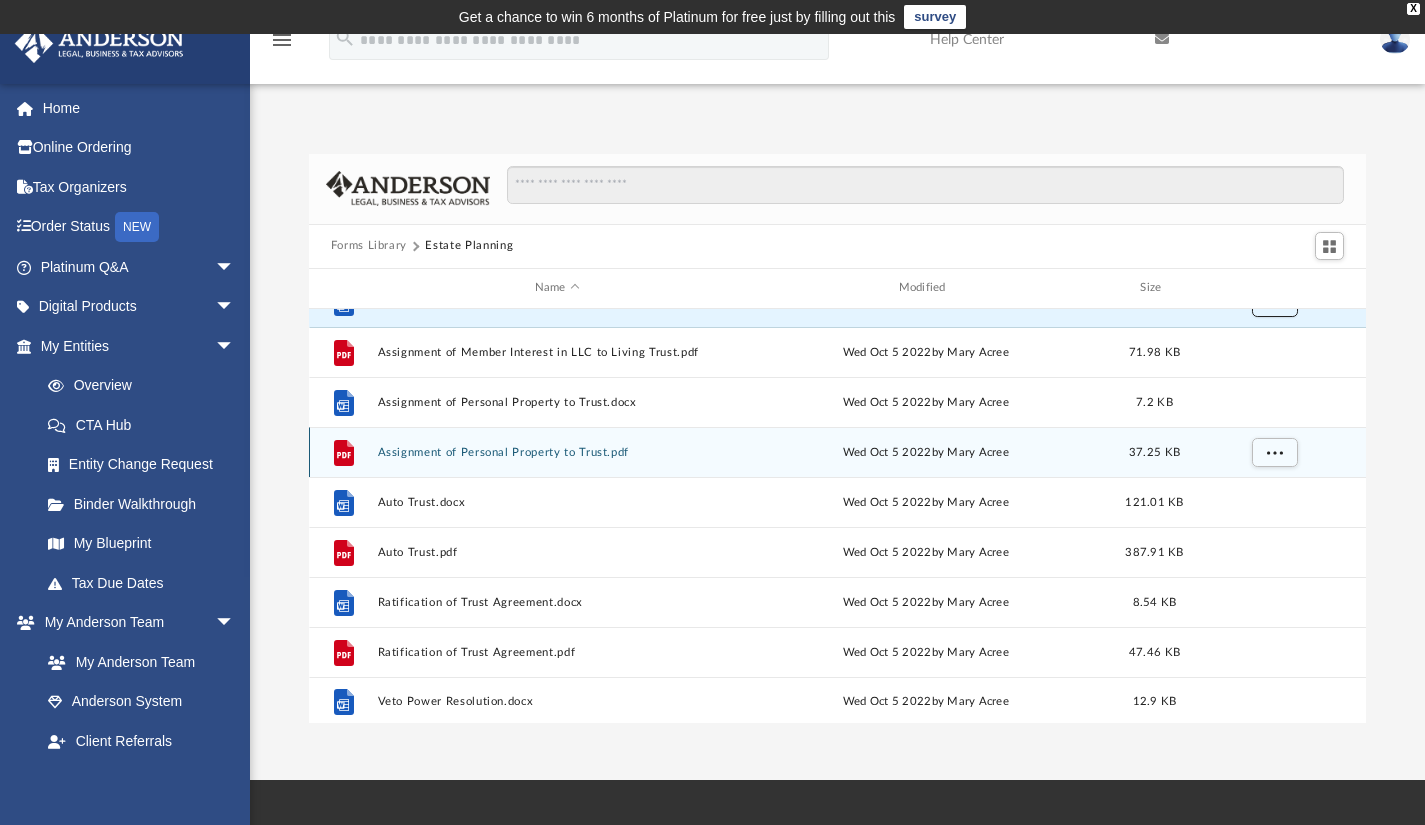 scroll, scrollTop: 135, scrollLeft: 0, axis: vertical 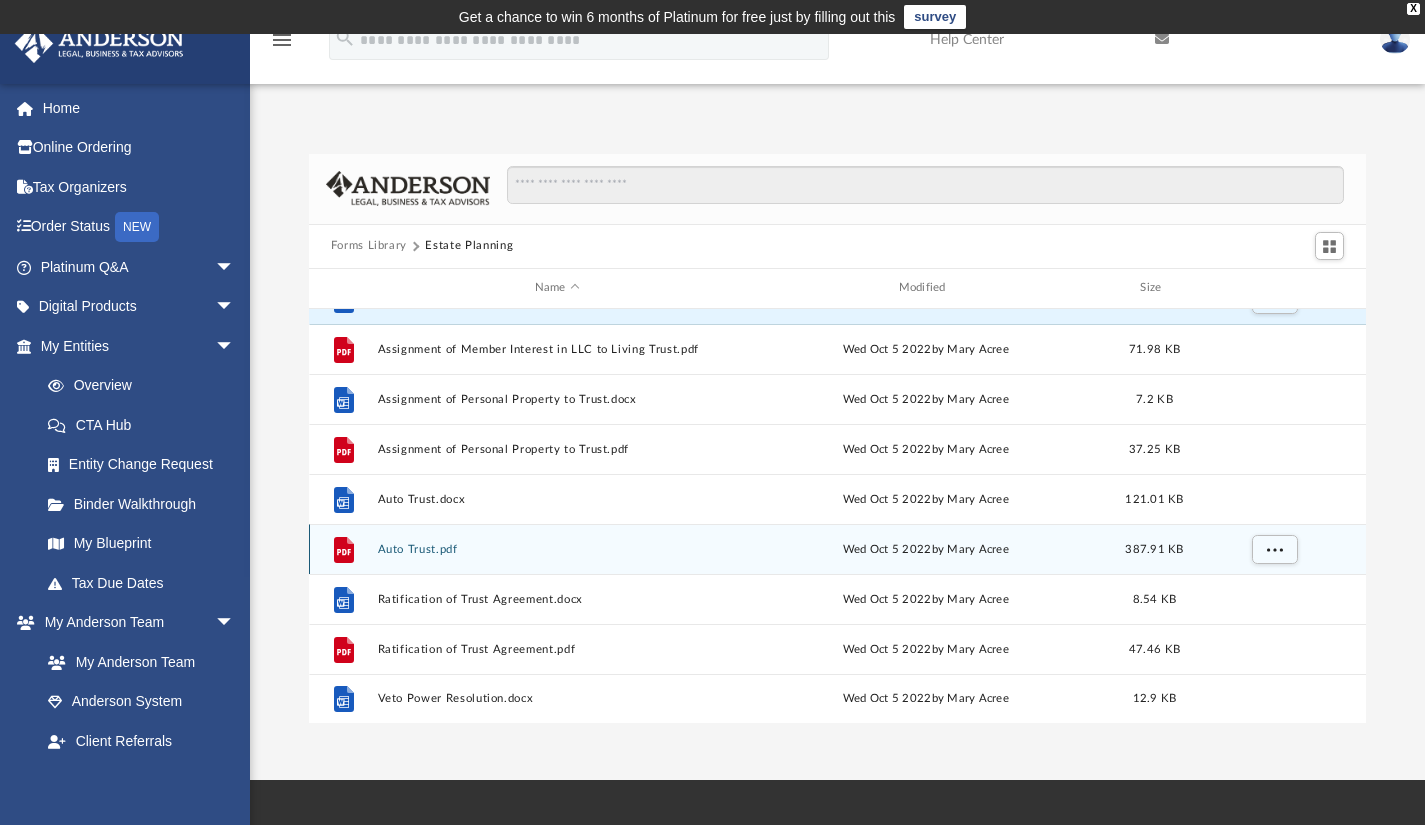 click on "Auto Trust.pdf" at bounding box center [557, 548] 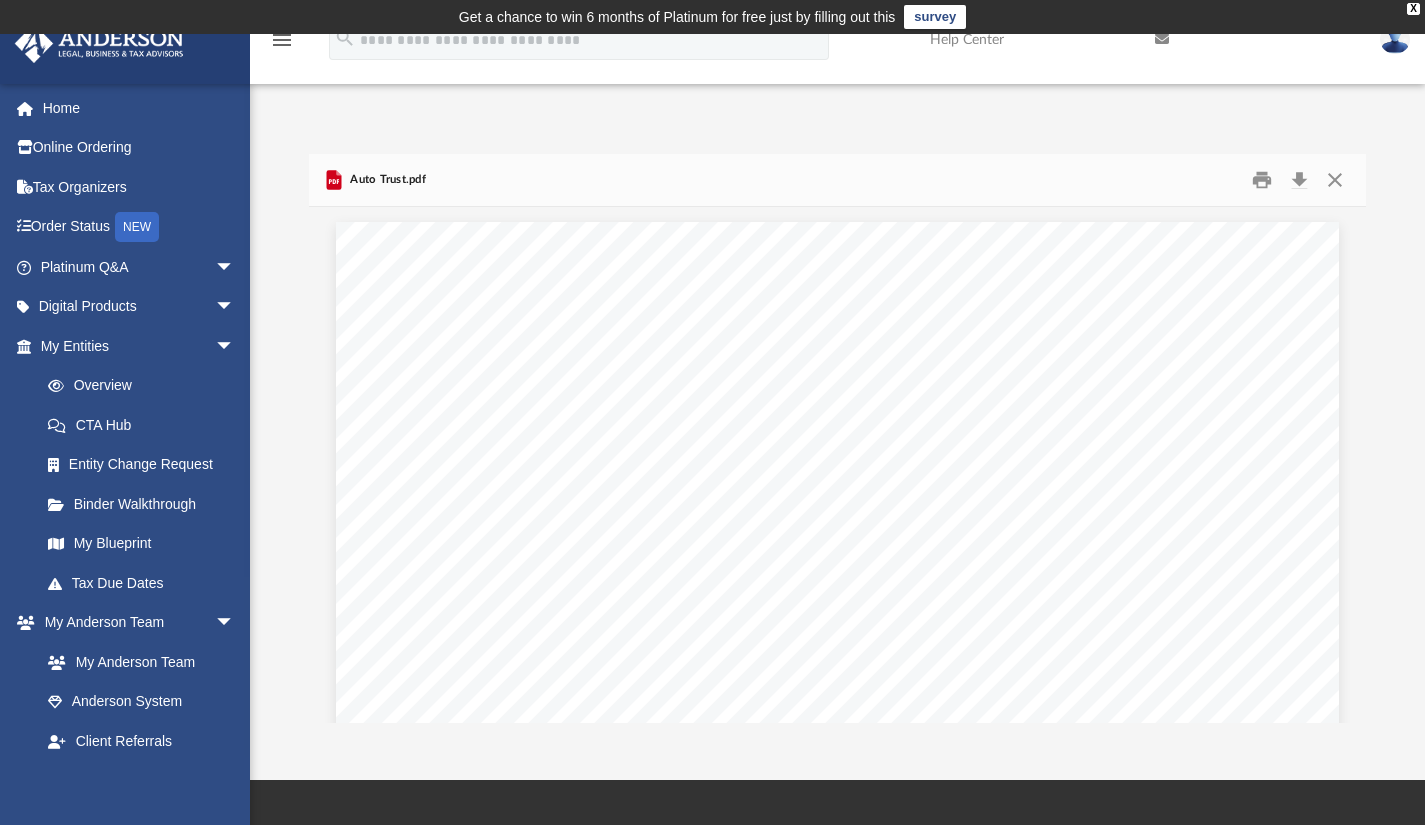 scroll, scrollTop: 4000, scrollLeft: 0, axis: vertical 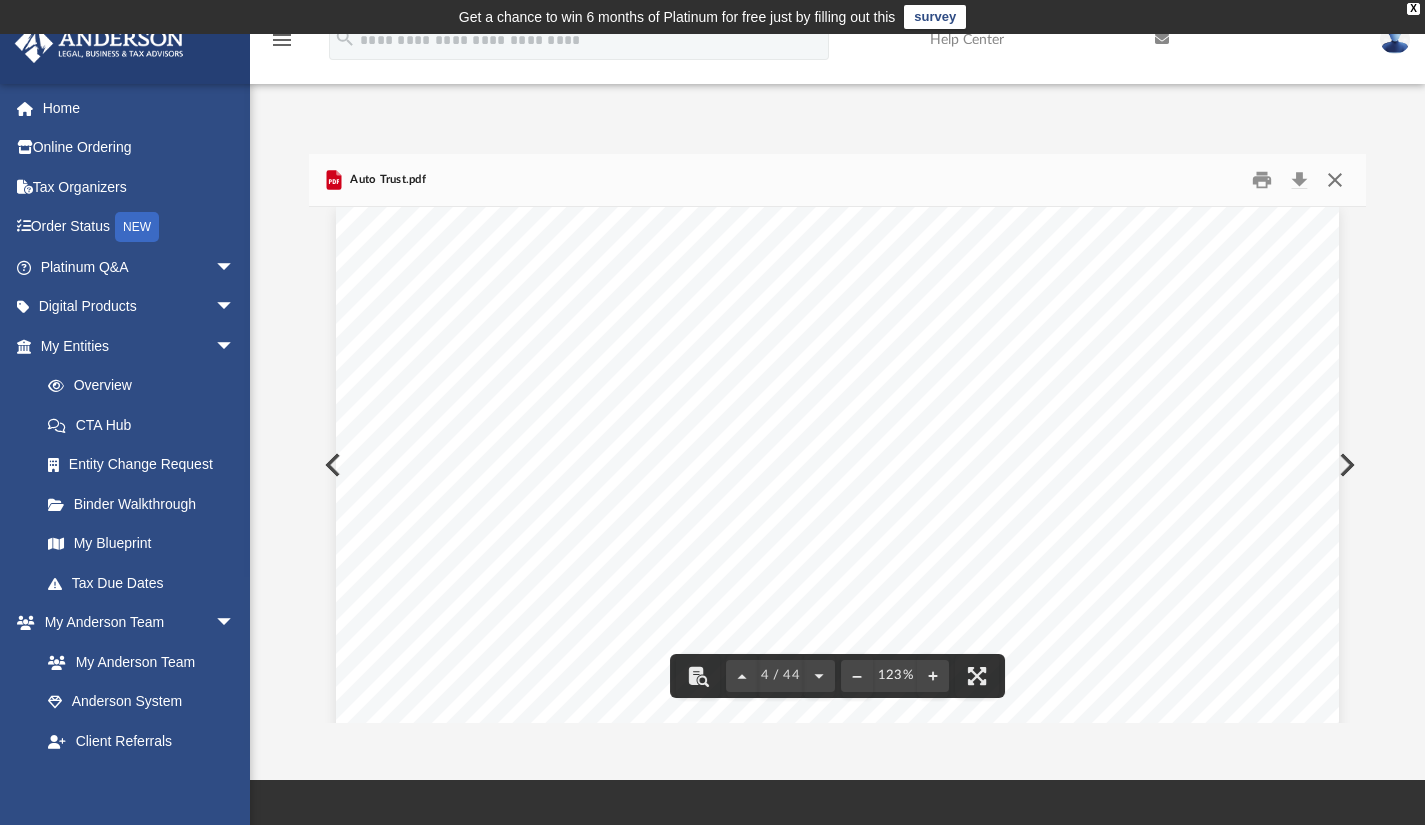 click at bounding box center [1335, 179] 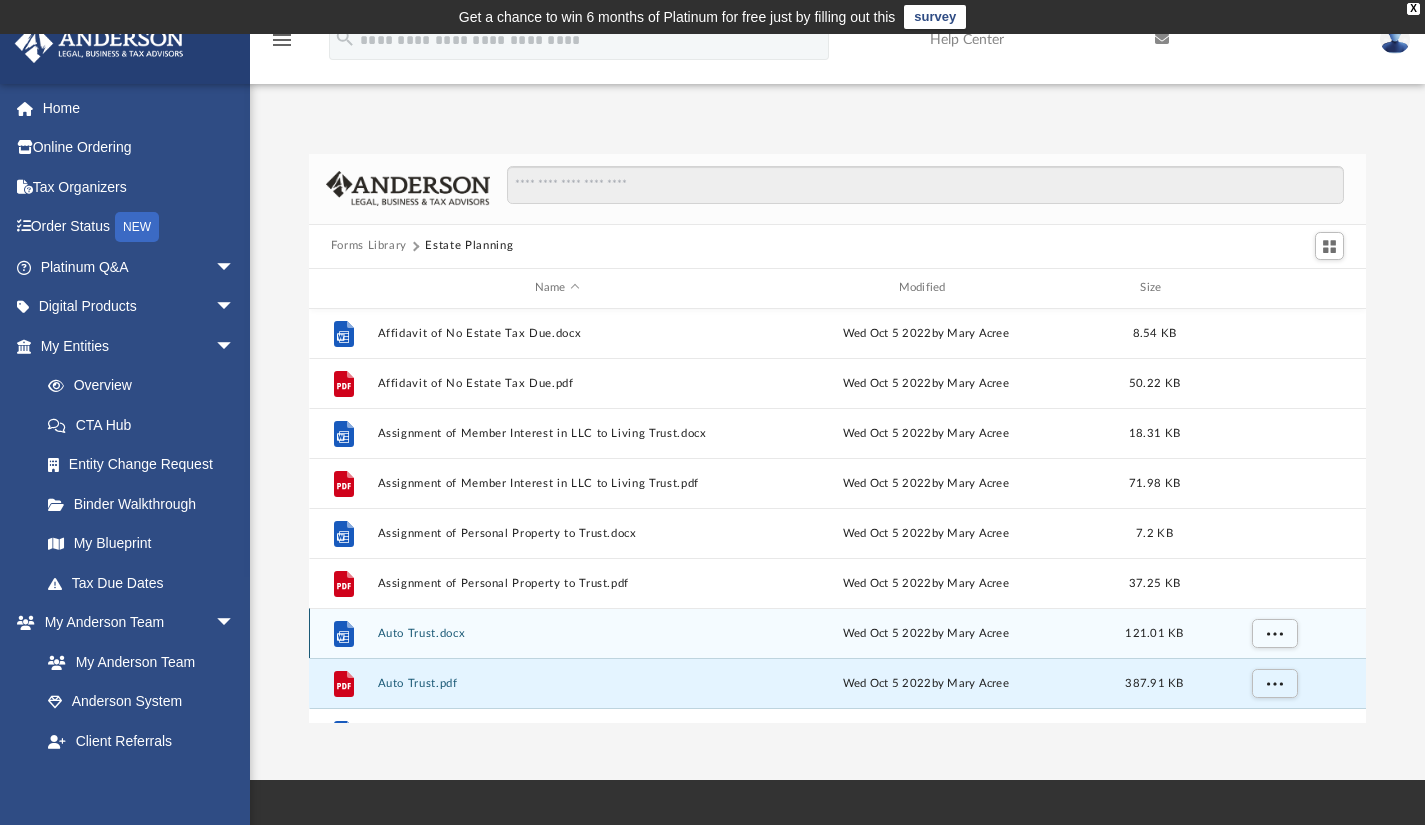 scroll, scrollTop: 0, scrollLeft: 0, axis: both 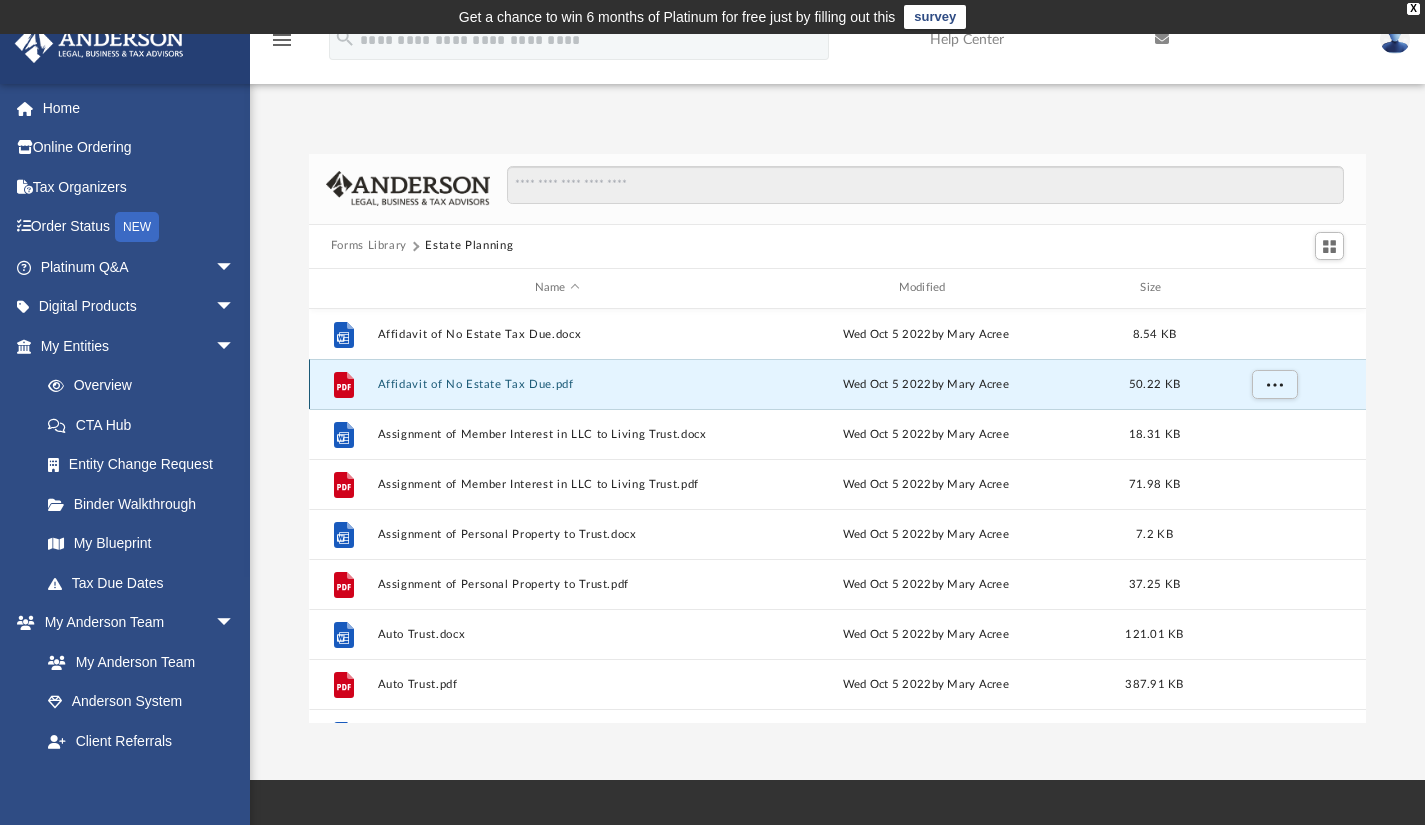 click on "Affidavit of No Estate Tax Due.pdf" at bounding box center (557, 383) 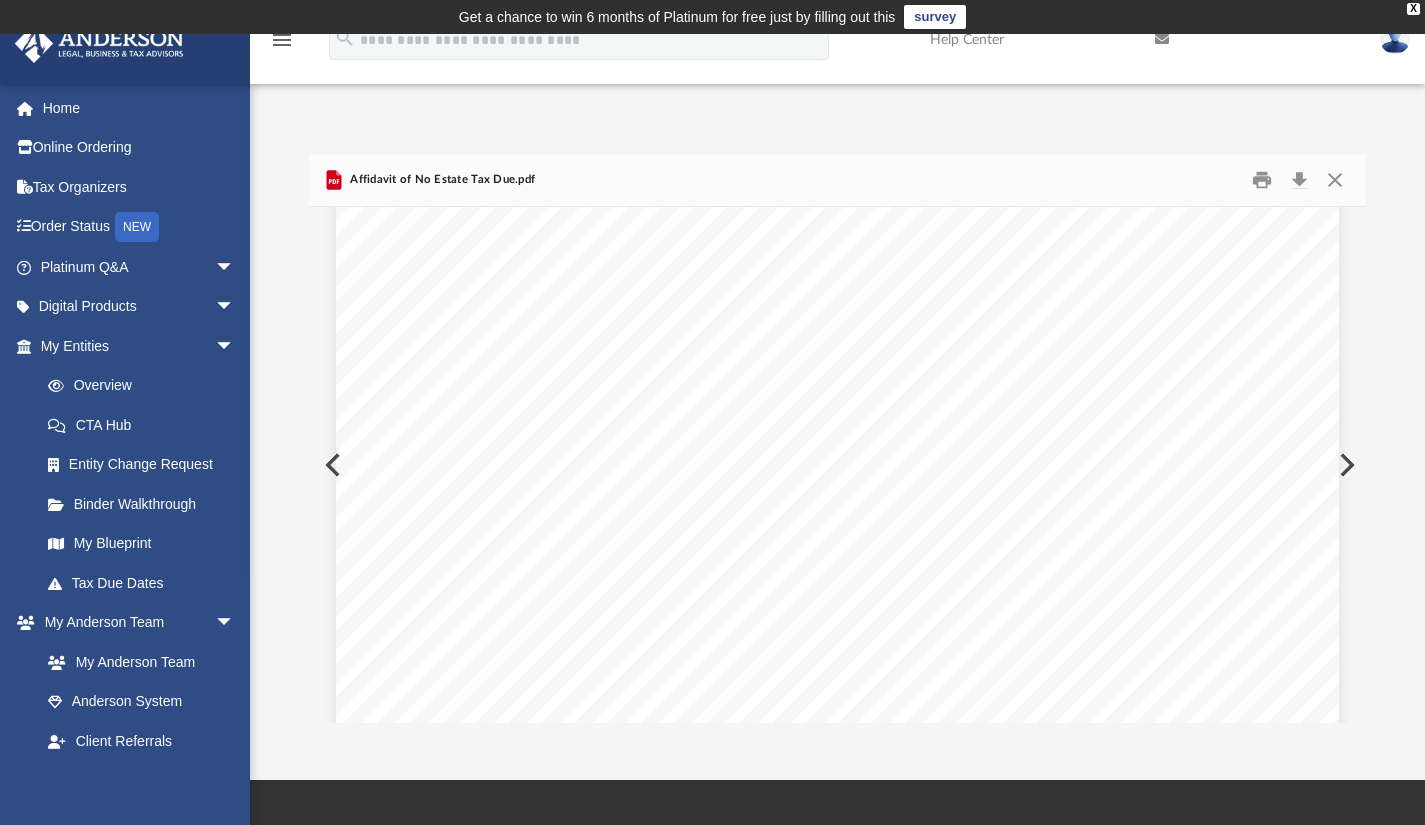 scroll, scrollTop: 800, scrollLeft: 0, axis: vertical 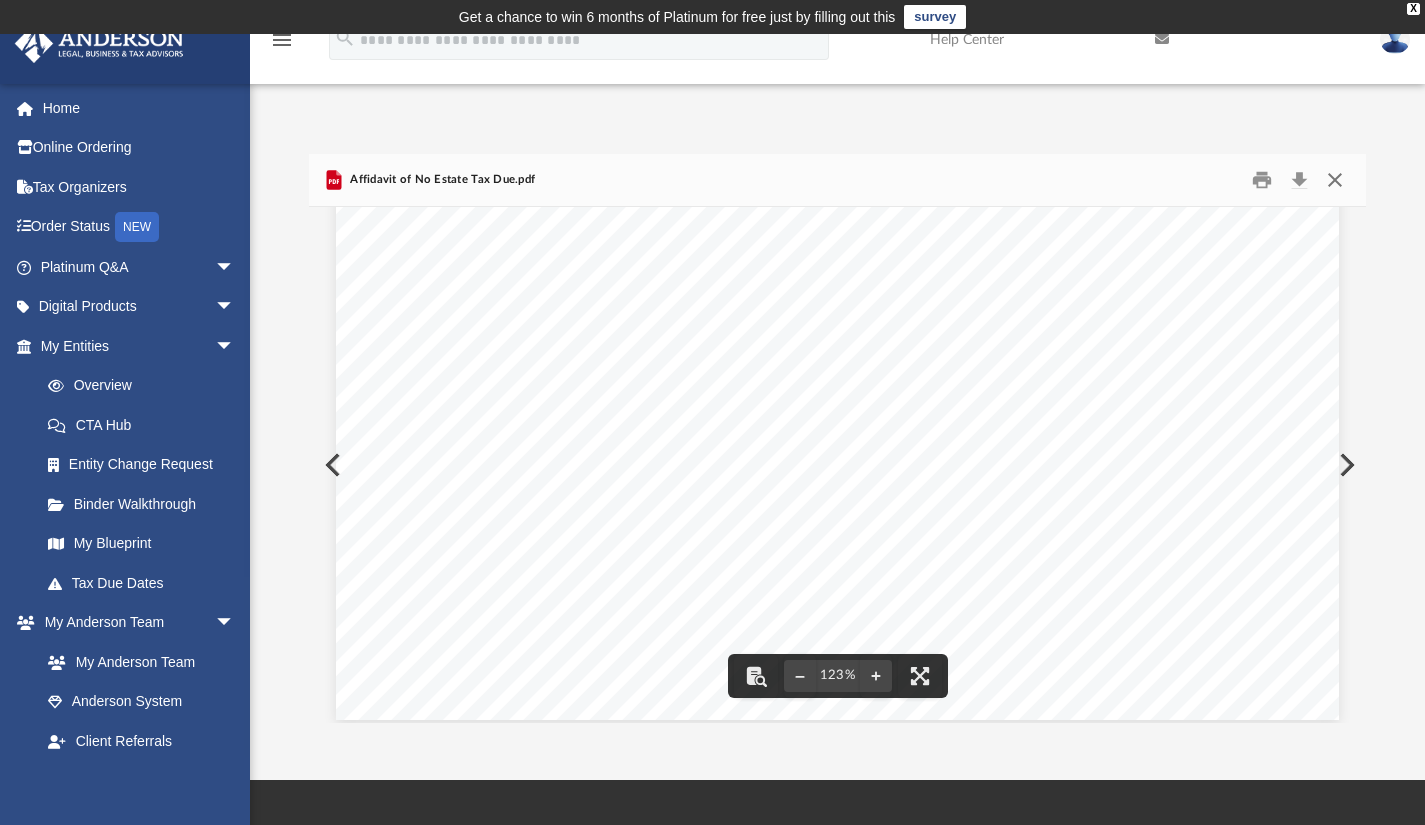click at bounding box center [1335, 179] 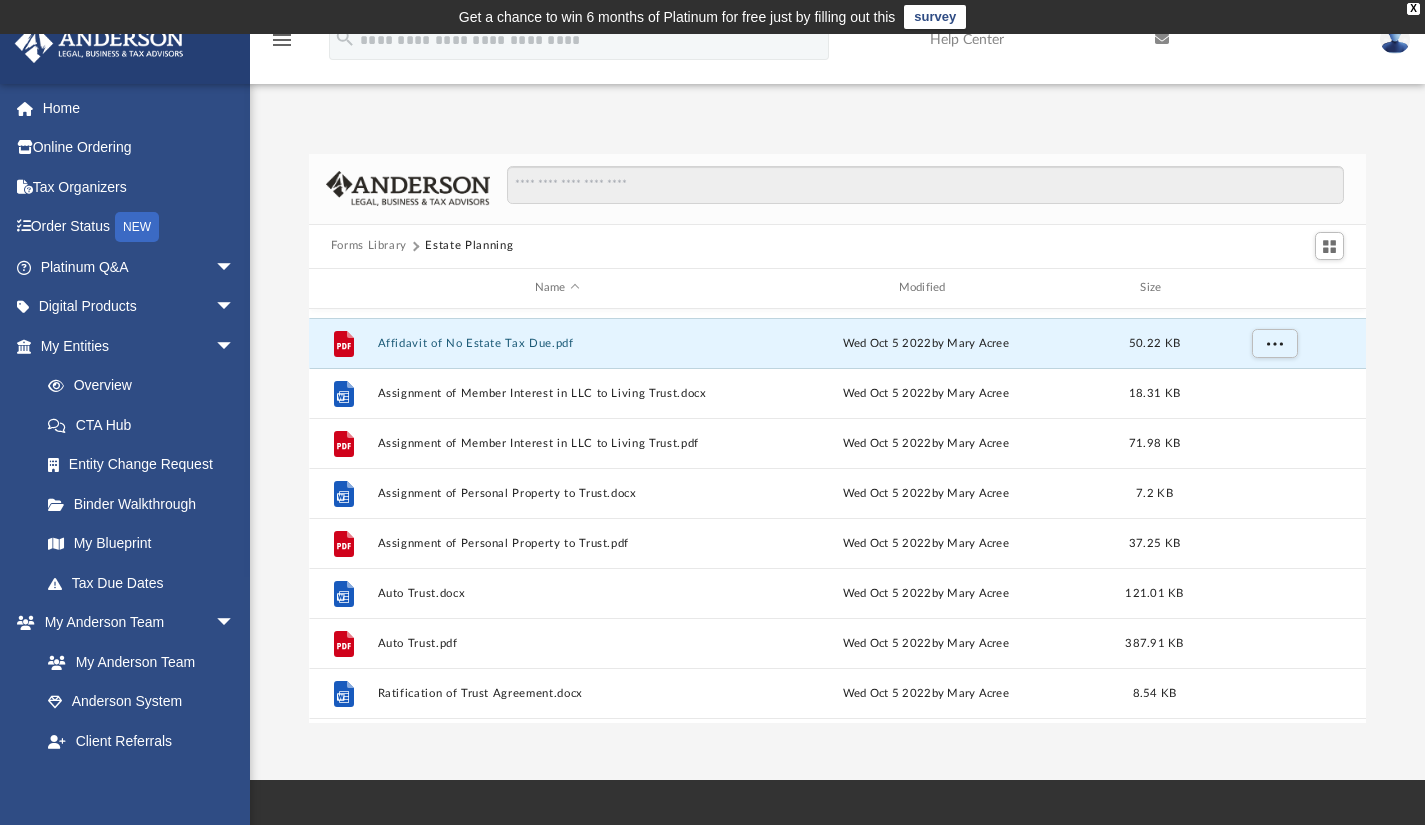 scroll, scrollTop: 0, scrollLeft: 0, axis: both 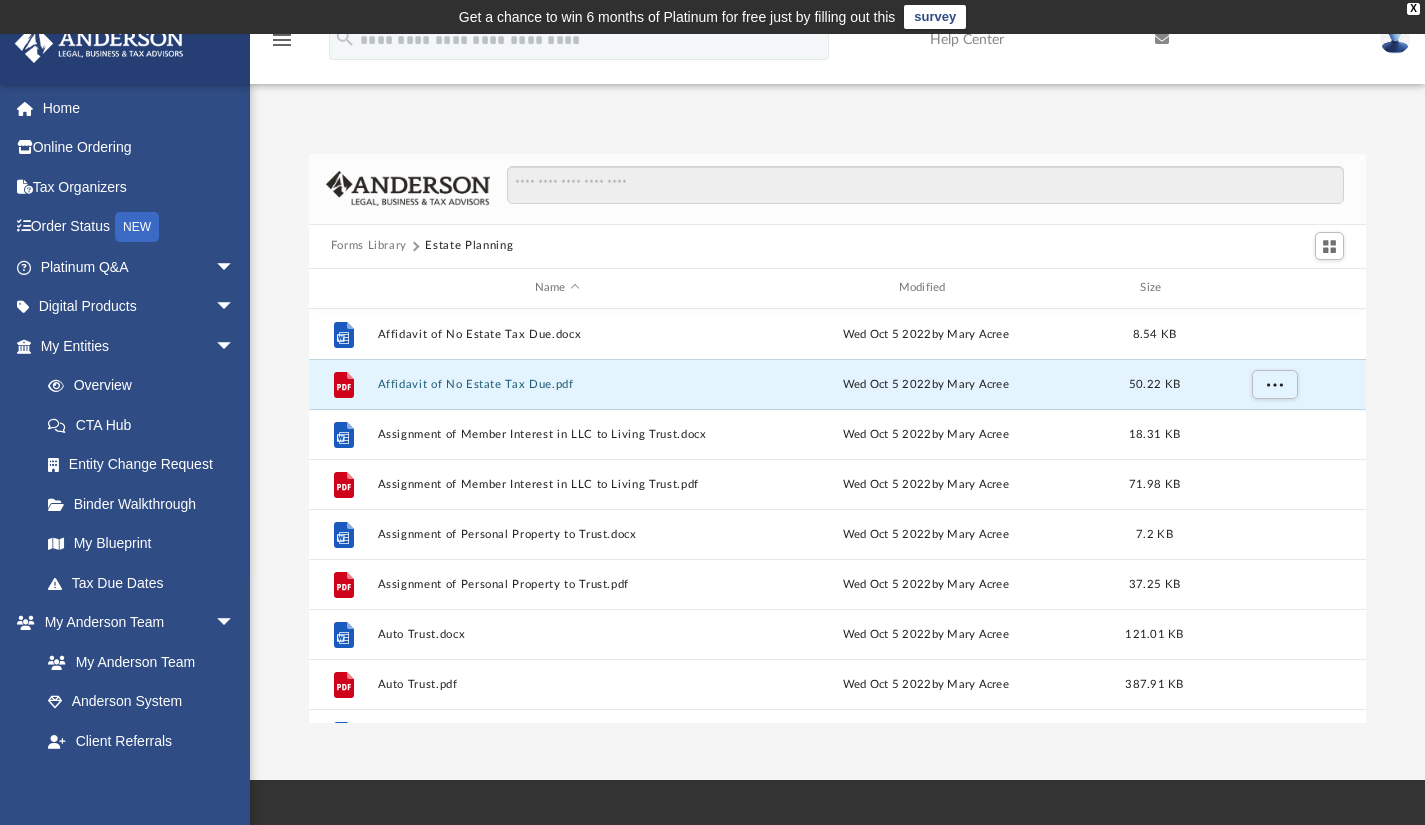 click on "Forms Library" at bounding box center (369, 246) 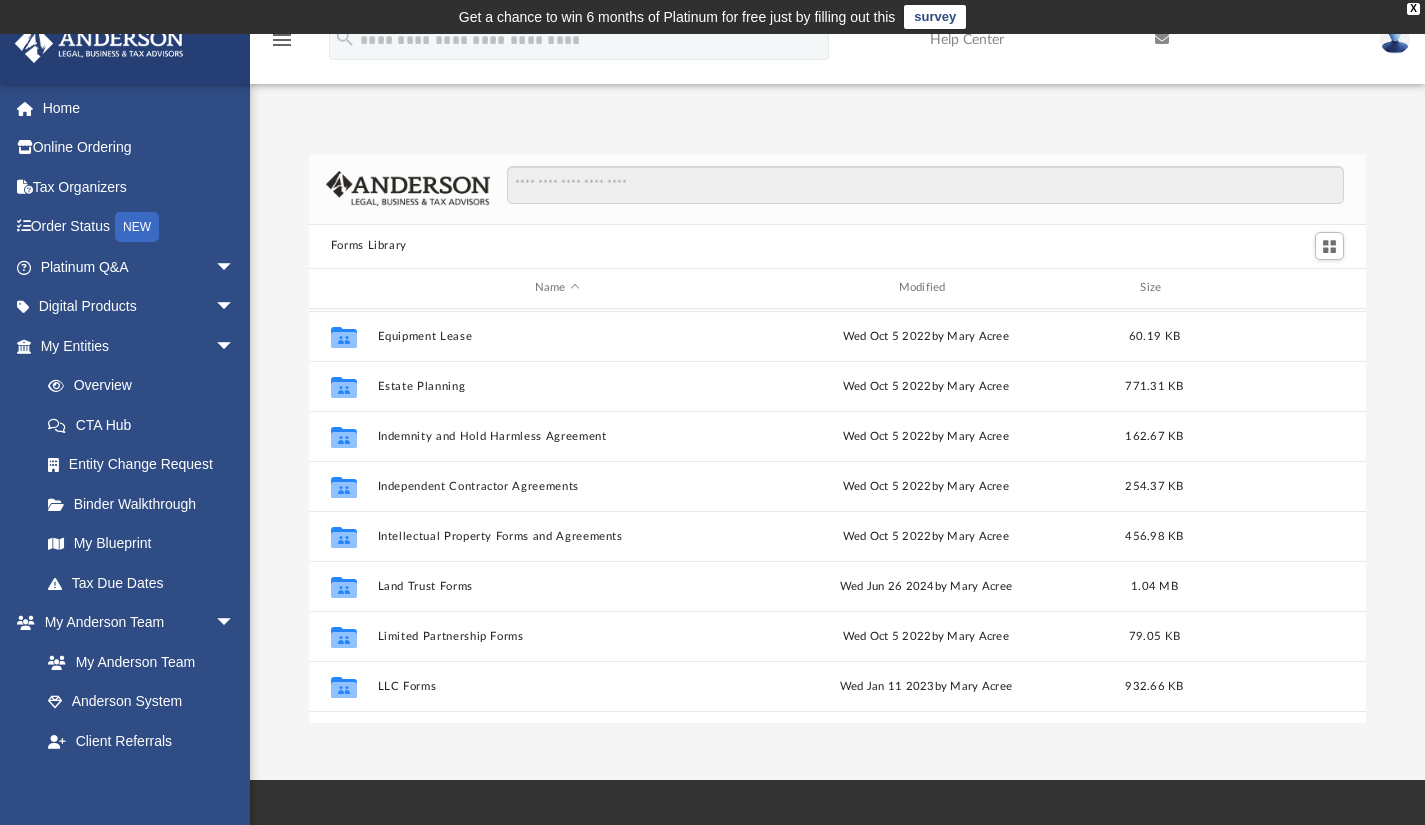 scroll, scrollTop: 600, scrollLeft: 0, axis: vertical 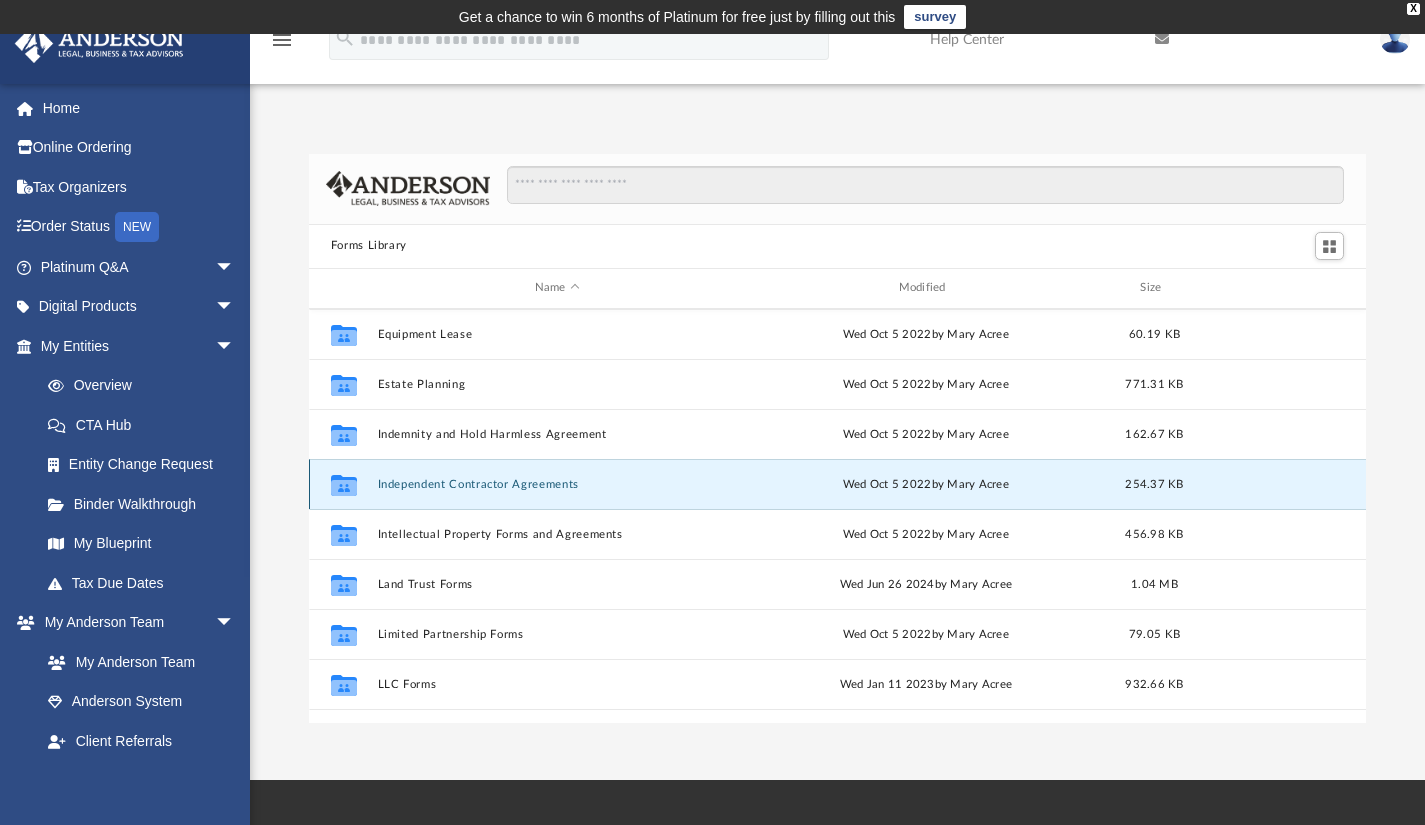 click on "Independent Contractor Agreements" at bounding box center [557, 483] 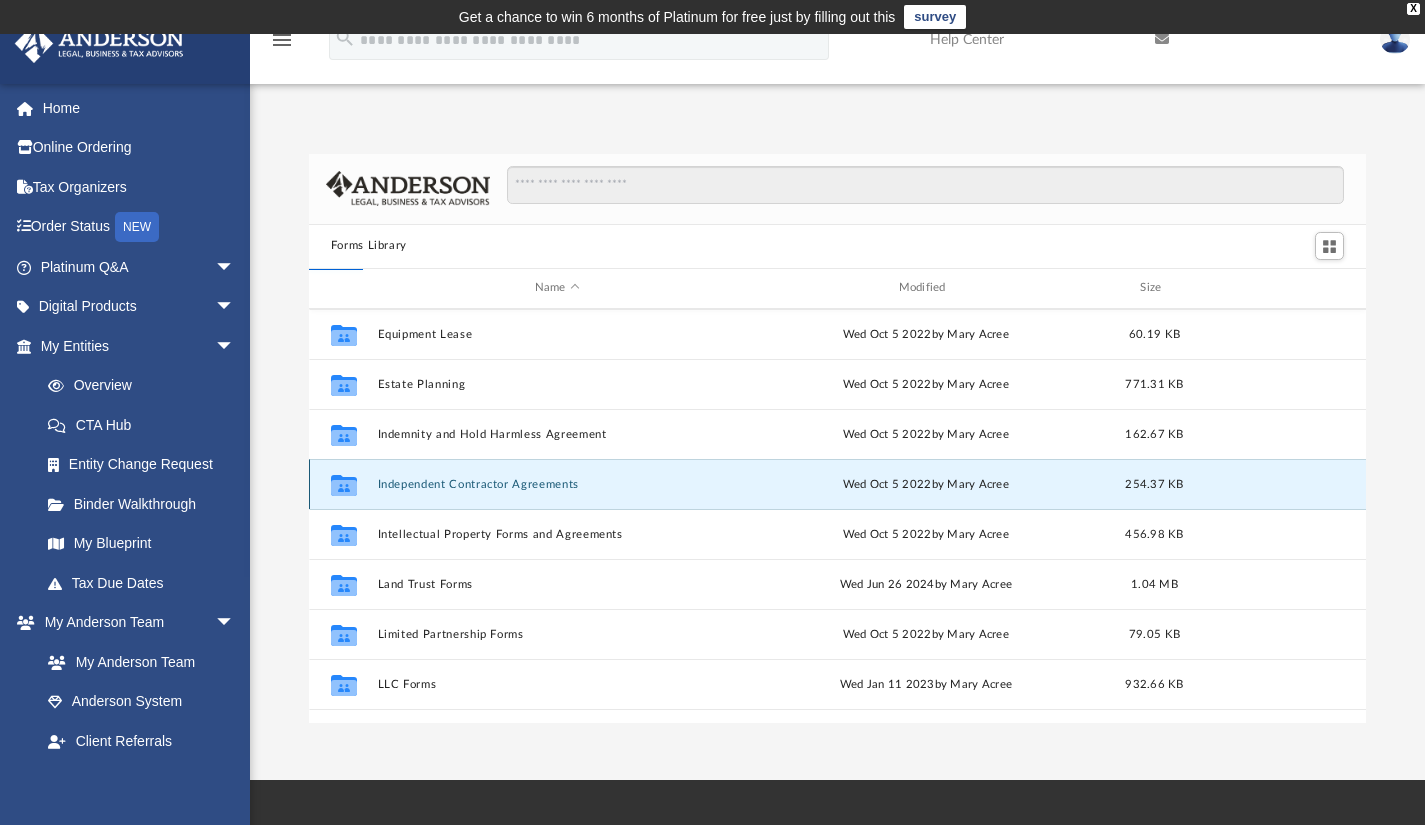 scroll, scrollTop: 0, scrollLeft: 0, axis: both 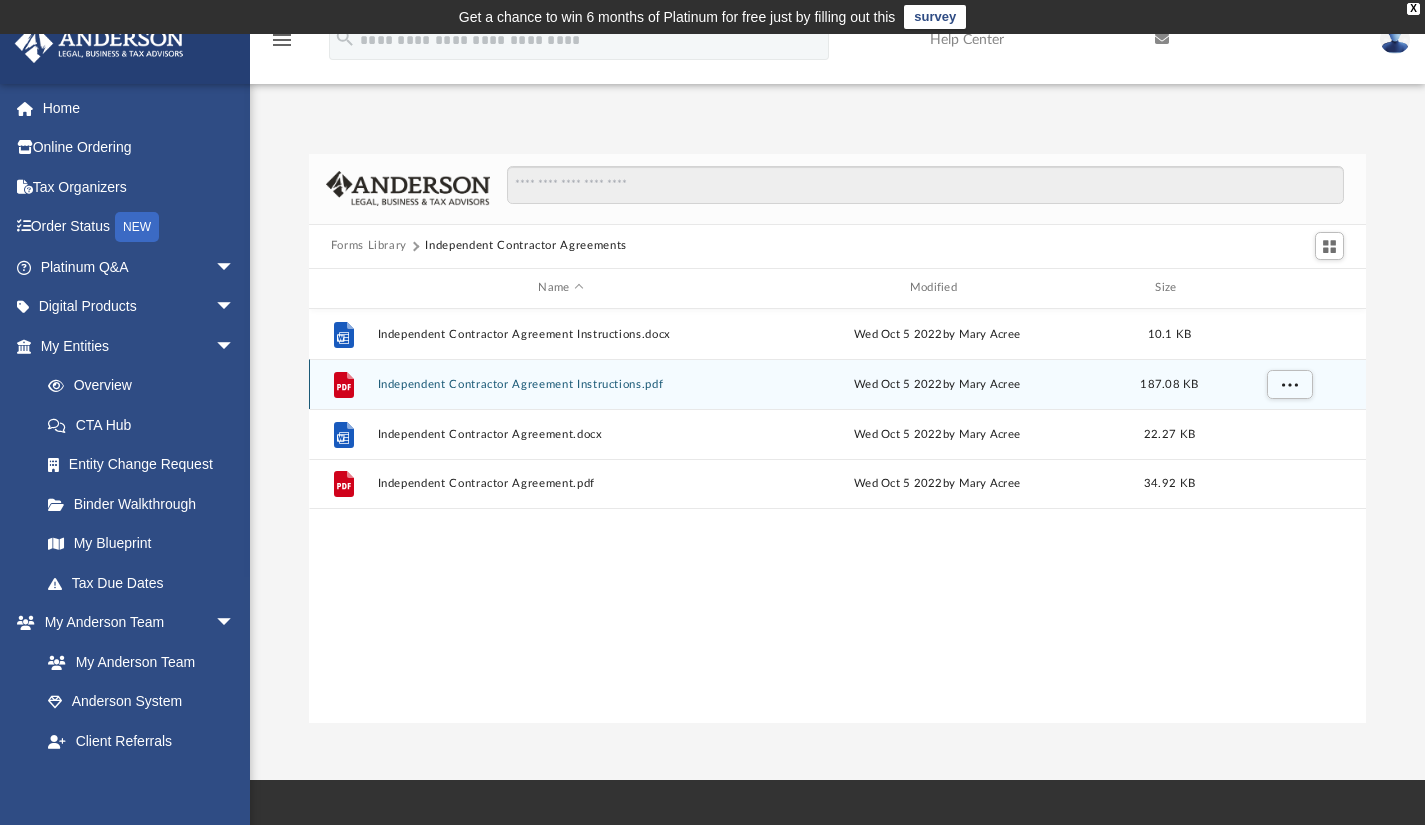 click on "Independent Contractor Agreement Instructions.pdf" at bounding box center [560, 383] 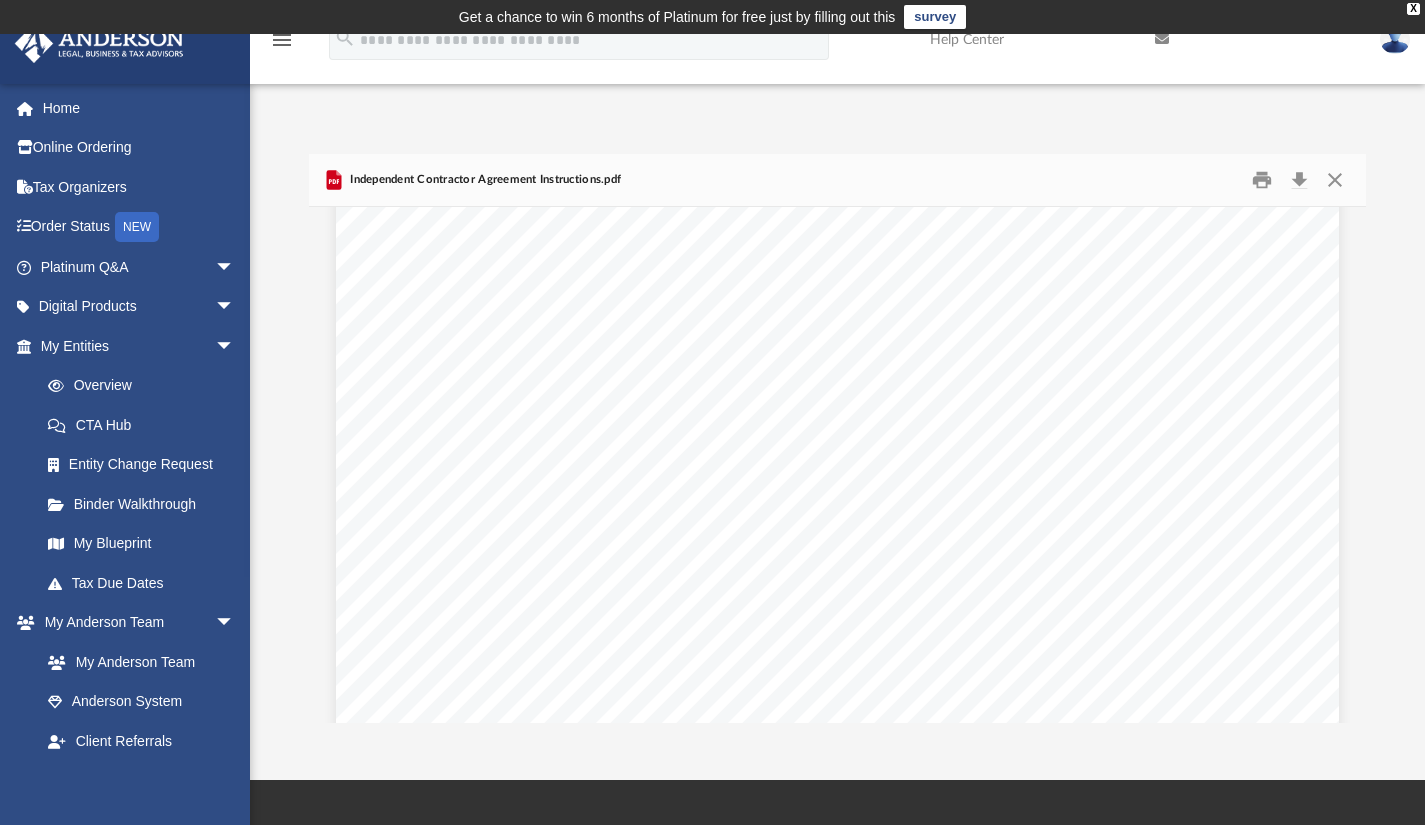 scroll, scrollTop: 711, scrollLeft: 0, axis: vertical 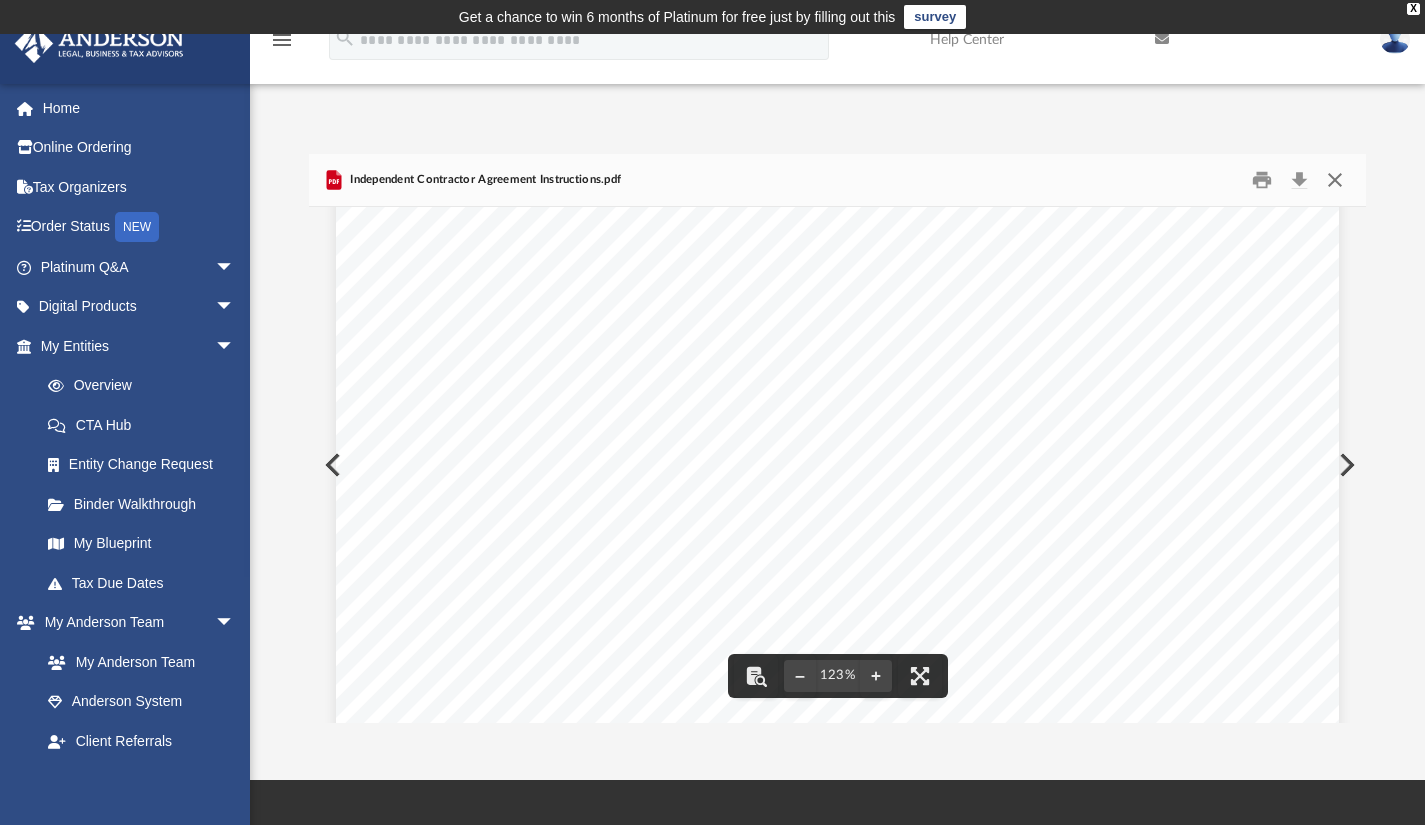 click at bounding box center (1335, 179) 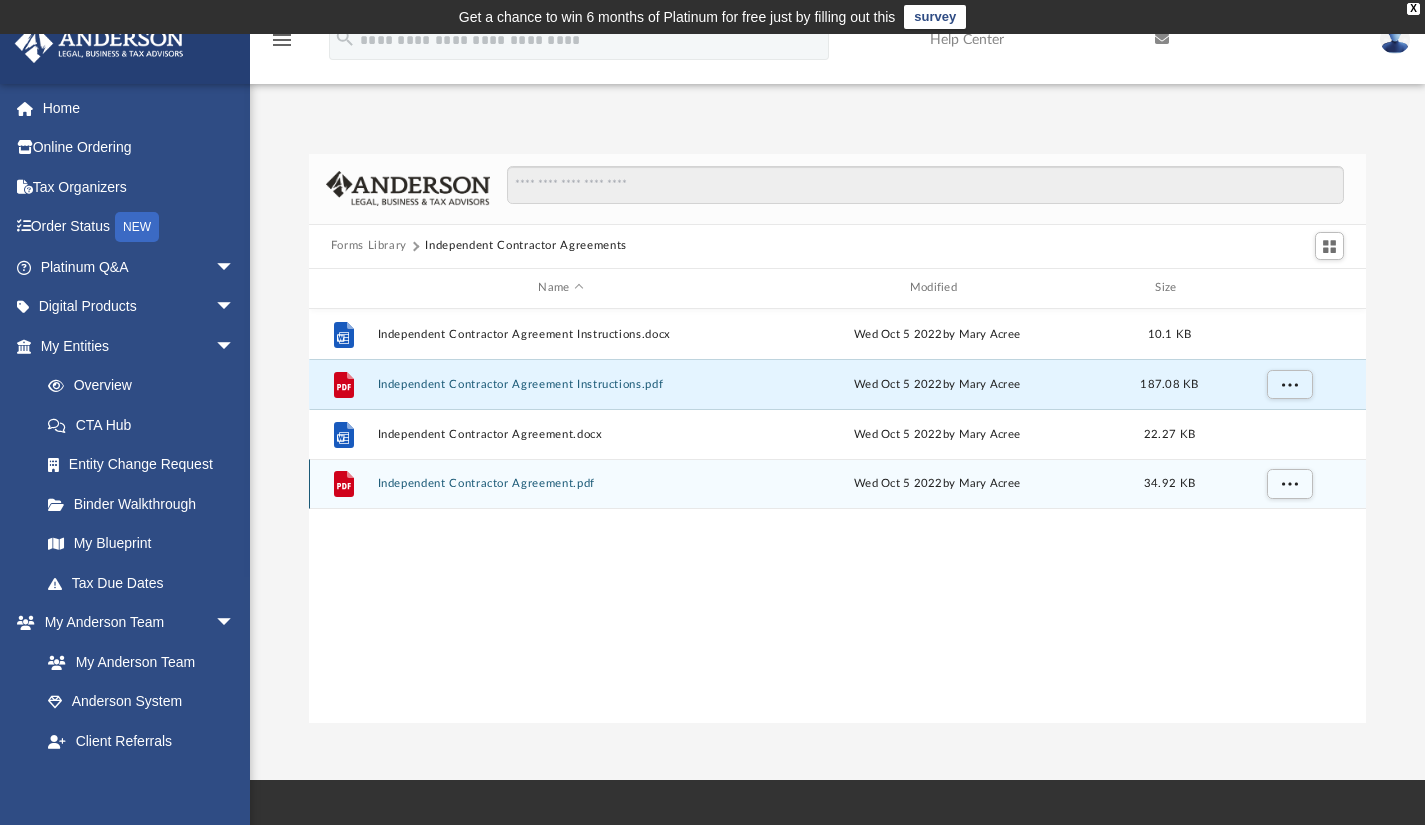 click on "Independent Contractor Agreement.pdf" at bounding box center (560, 483) 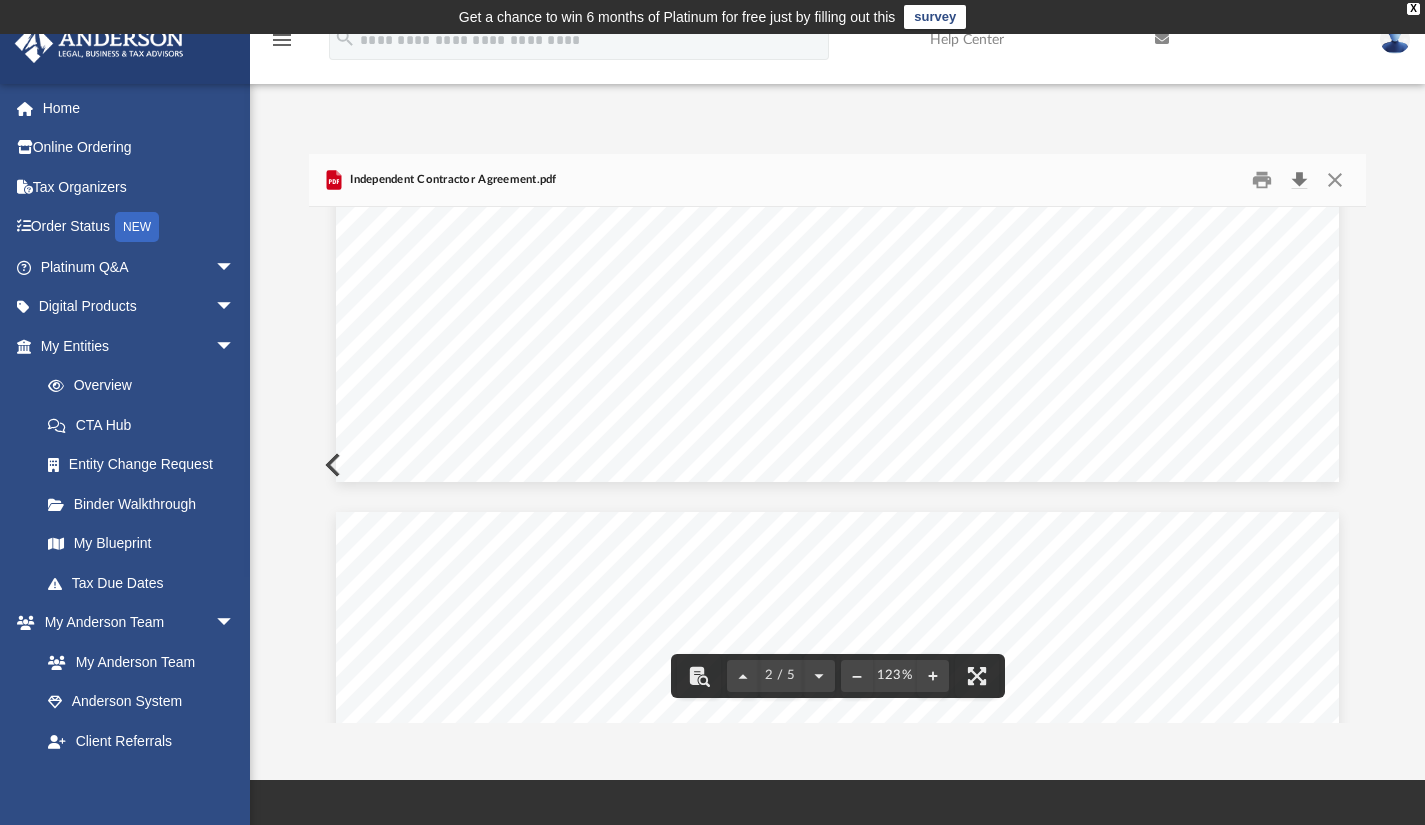 scroll, scrollTop: 2300, scrollLeft: 0, axis: vertical 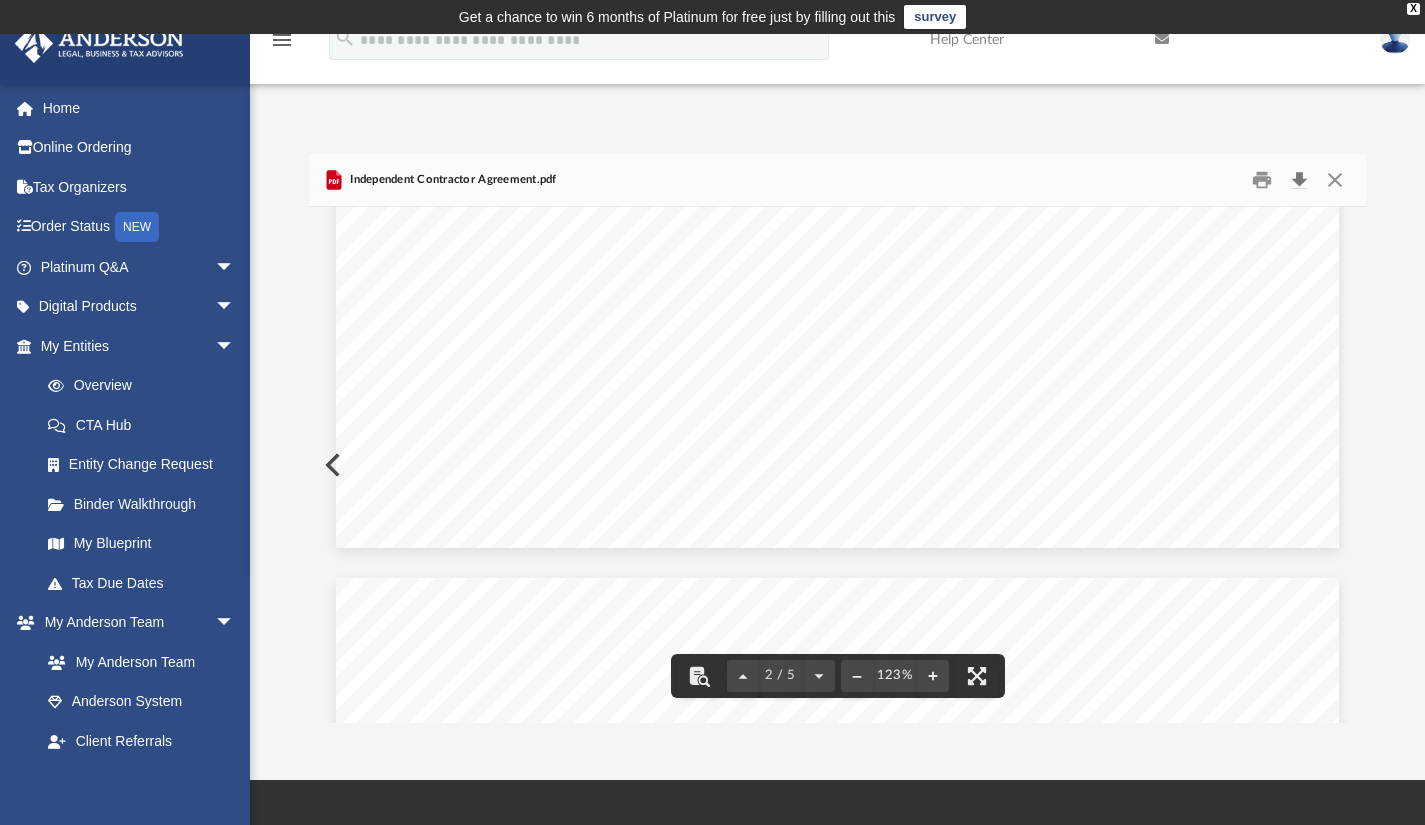 click at bounding box center (1299, 179) 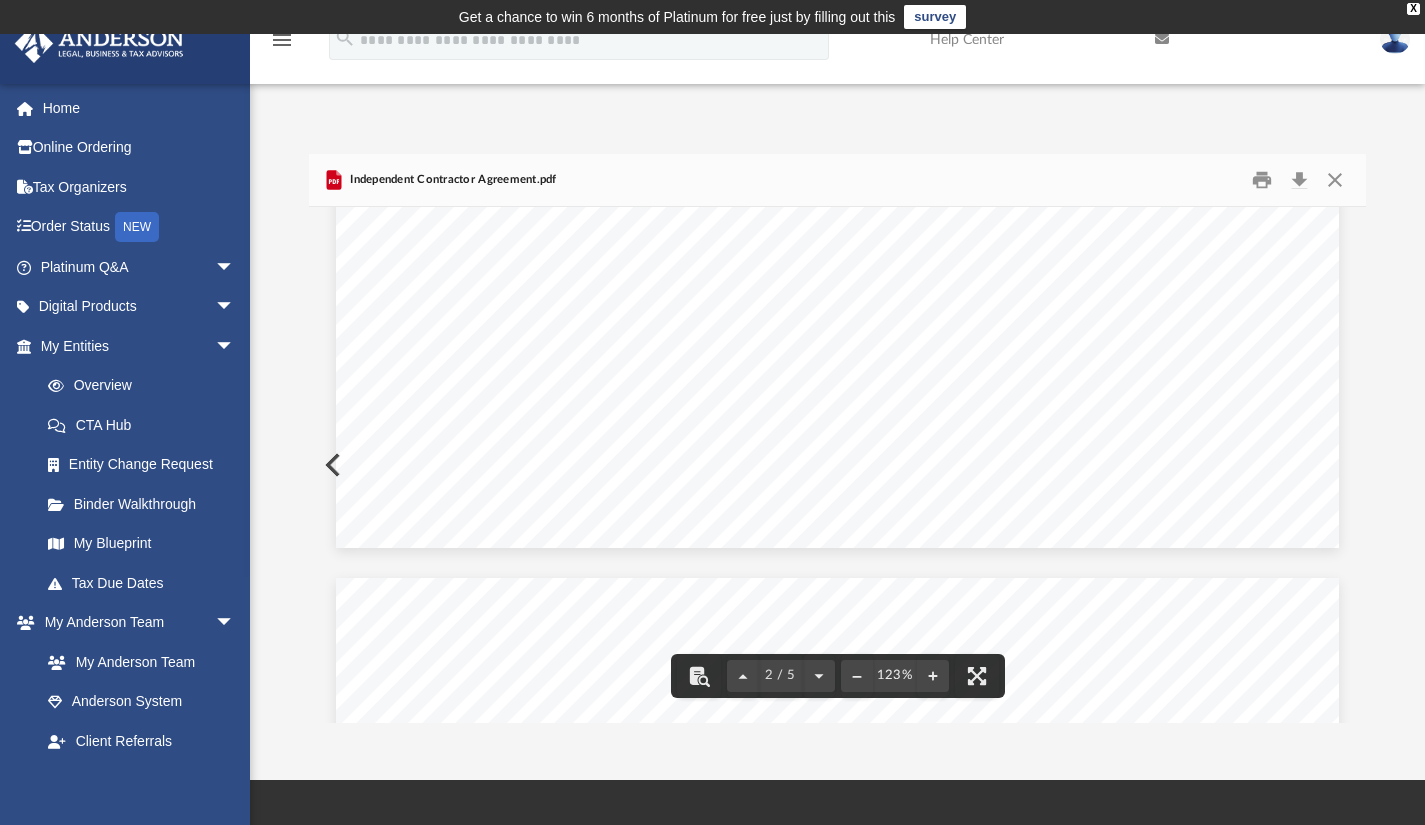 click on "Forms Library Independent Contractor Agreements Name    Modified    Size    File Independent Contractor Agreement Instructions.docx Wed Oct 5 2022  by Mary Acree 10.1 KB File Independent Contractor Agreement Instructions.pdf Wed Oct 5 2022  by Mary Acree 187.08 KB File Independent Contractor Agreement.docx Wed Oct 5 2022  by Mary Acree 22.27 KB File Independent Contractor Agreement.pdf Wed Oct 5 2022  by Mary Acree 34.92 KB Independent Contractor Agreement.pdf Independent   Contractor   Agreement THIS   AGREEMENT   executed   on   this   the ____   day   of   ,   20   ,   but   agreed to   be   effective   from   and   after   ,   20 _ _,   by   and   between (hereinafter   "Company"),   and   (hereinafter "Contractor"). NOW,   THEREFORE,   FOR   AND   IN   CONSIDERATION   of   the   mutual   promises   and agreements   contained   herein,   Company   hires   Contractor,   and   Contractor   agrees   to   work   for Company   under   the   terms   and   conditions   hereby   agreed   upon   by   the" at bounding box center [837, 438] 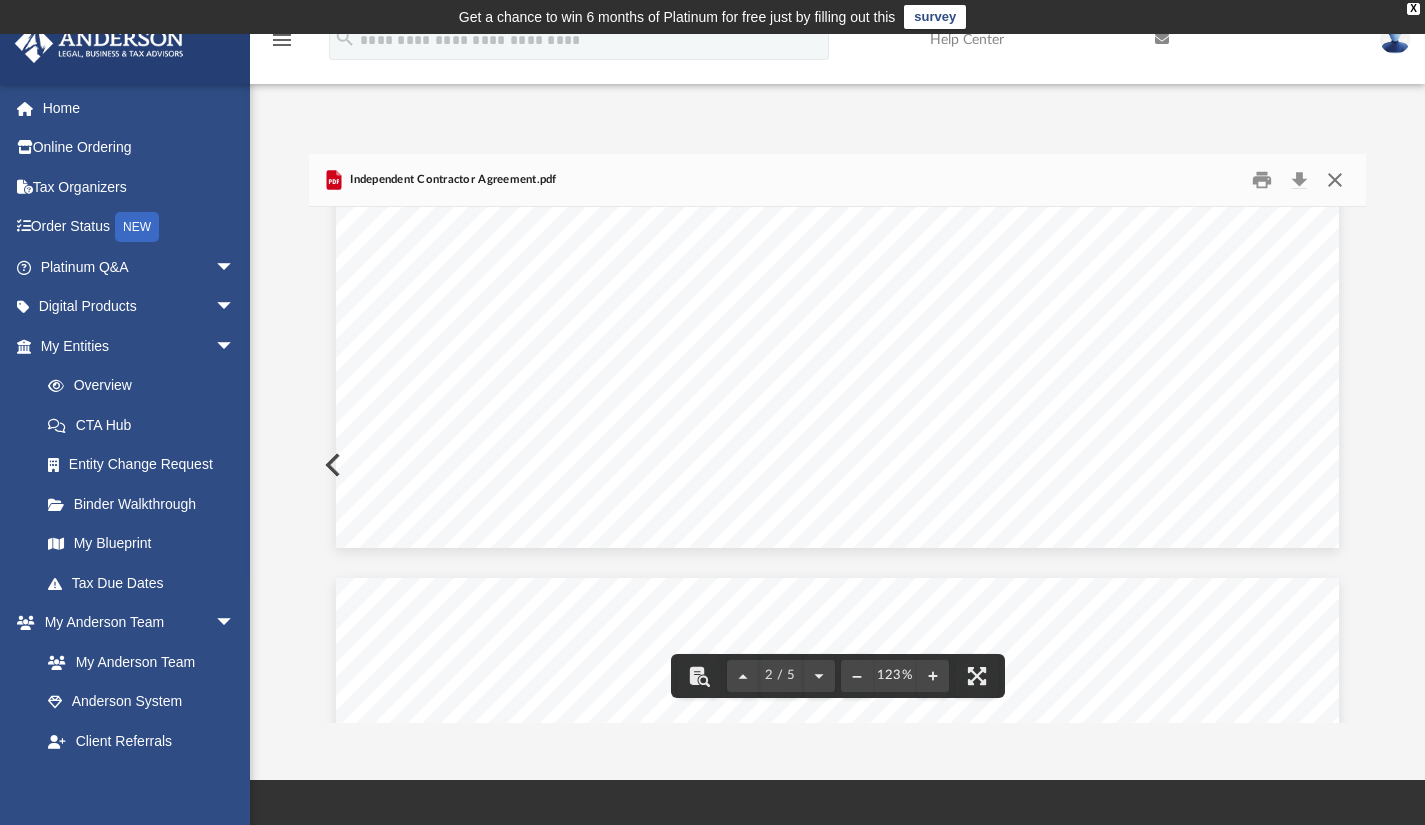 click at bounding box center [1335, 179] 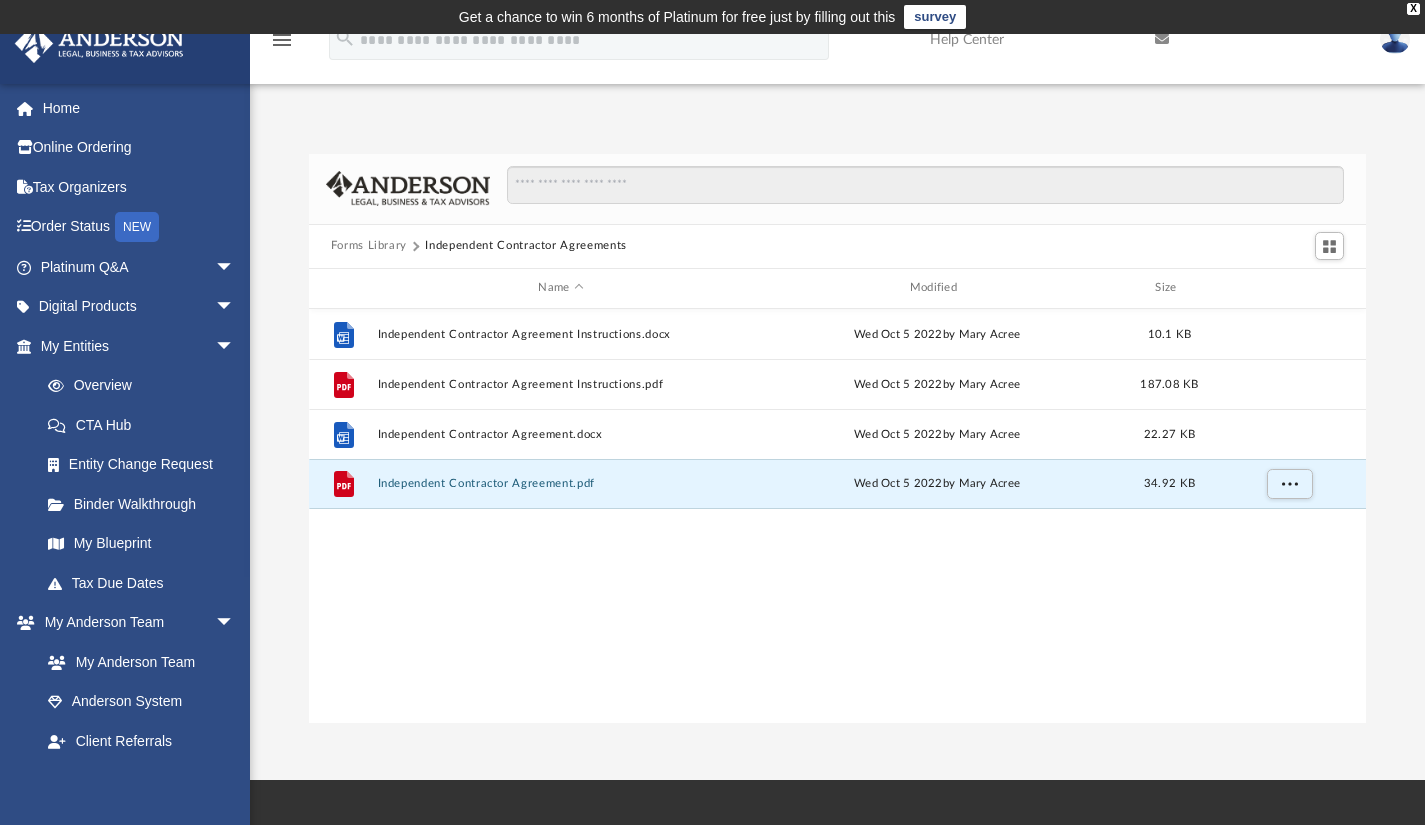 click on "Forms Library" at bounding box center [369, 246] 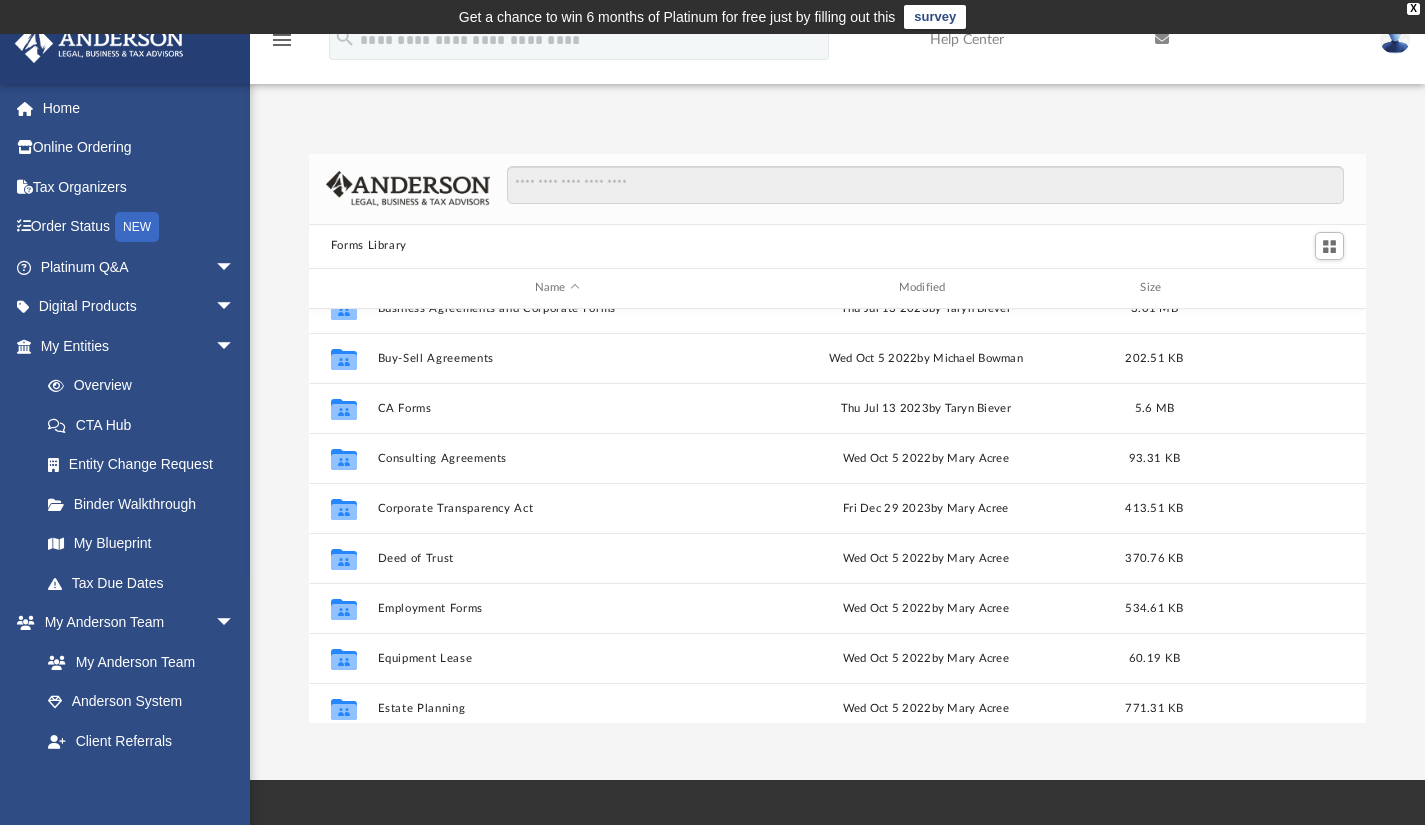 scroll, scrollTop: 300, scrollLeft: 0, axis: vertical 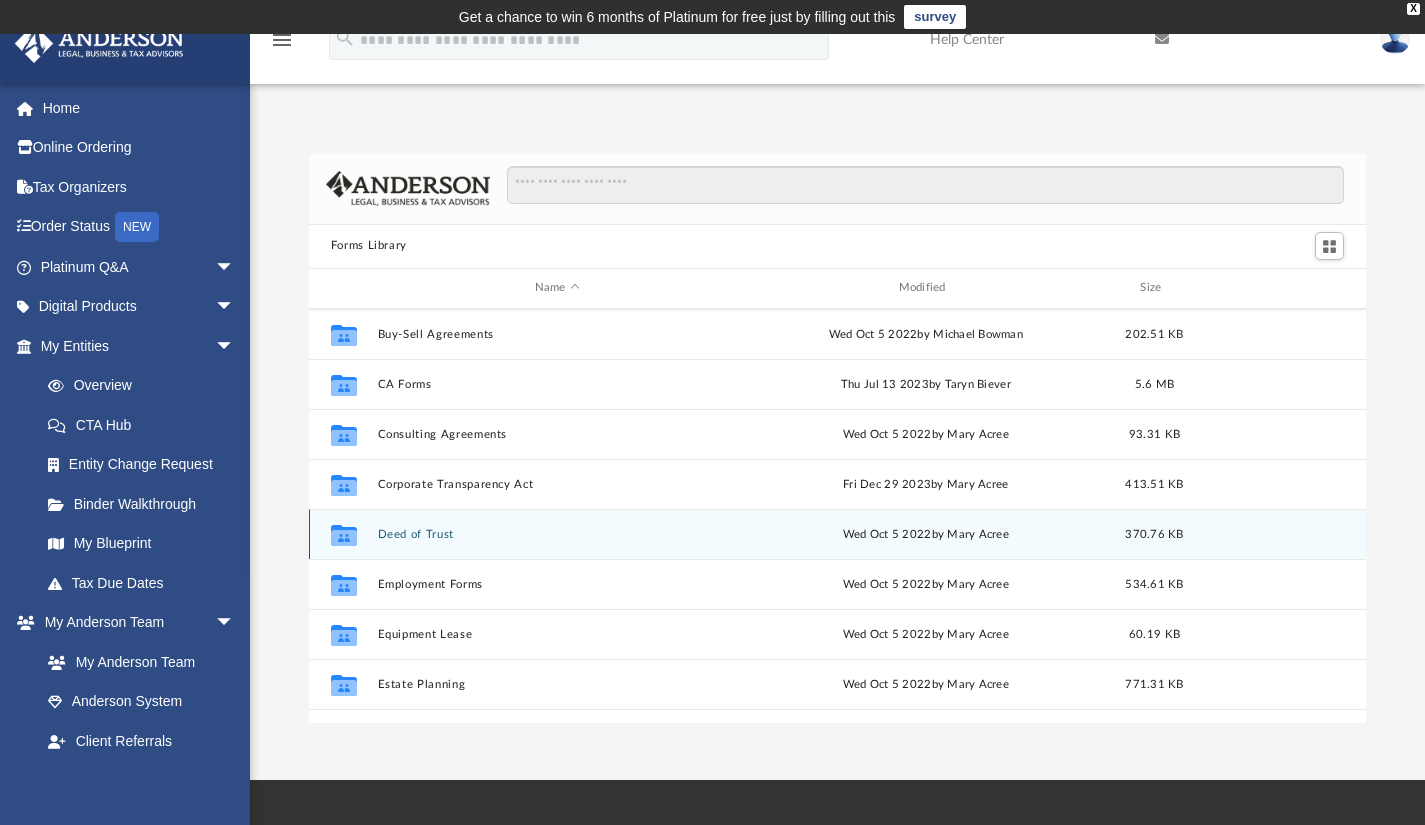 click on "Deed of Trust" at bounding box center [557, 533] 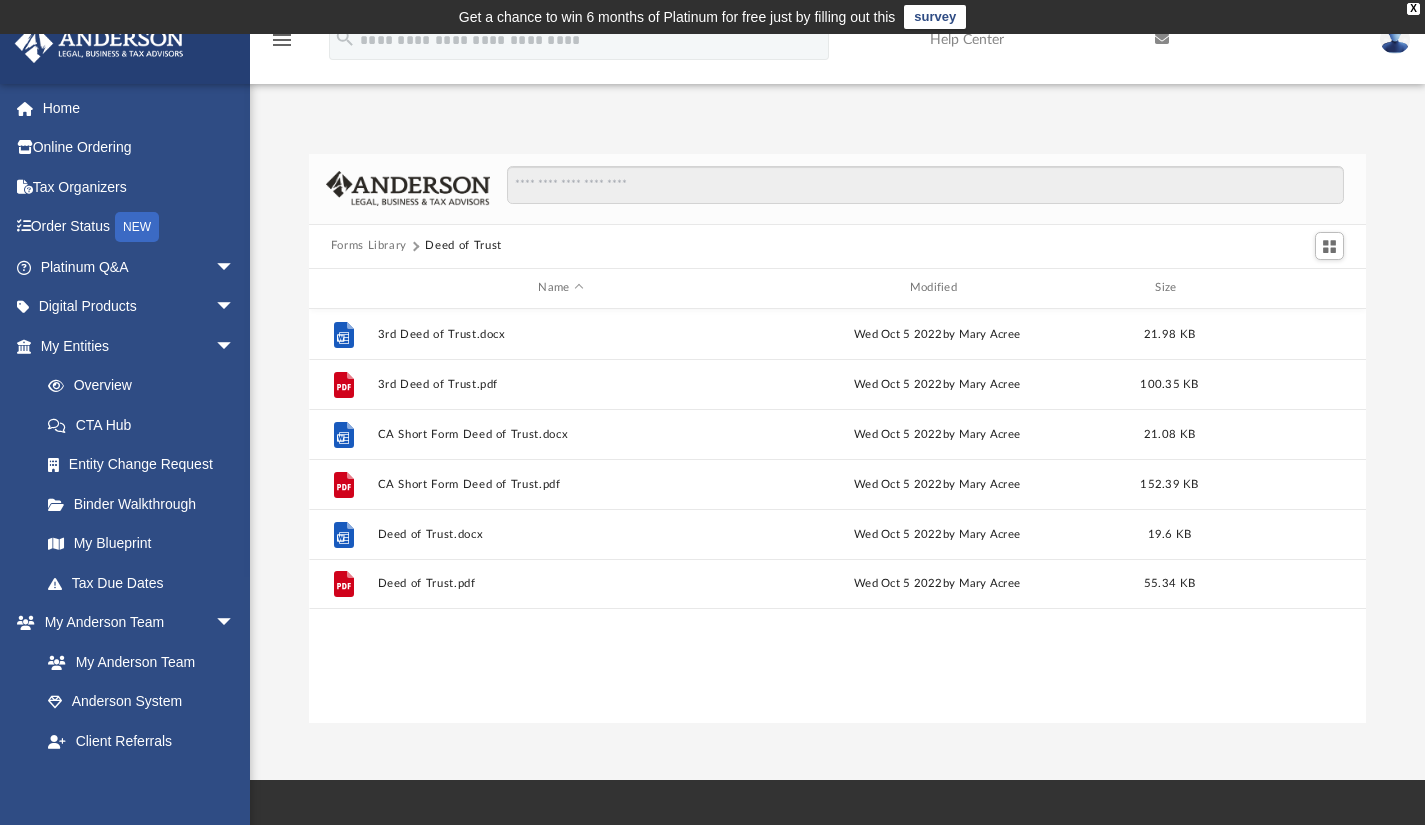 scroll, scrollTop: 0, scrollLeft: 0, axis: both 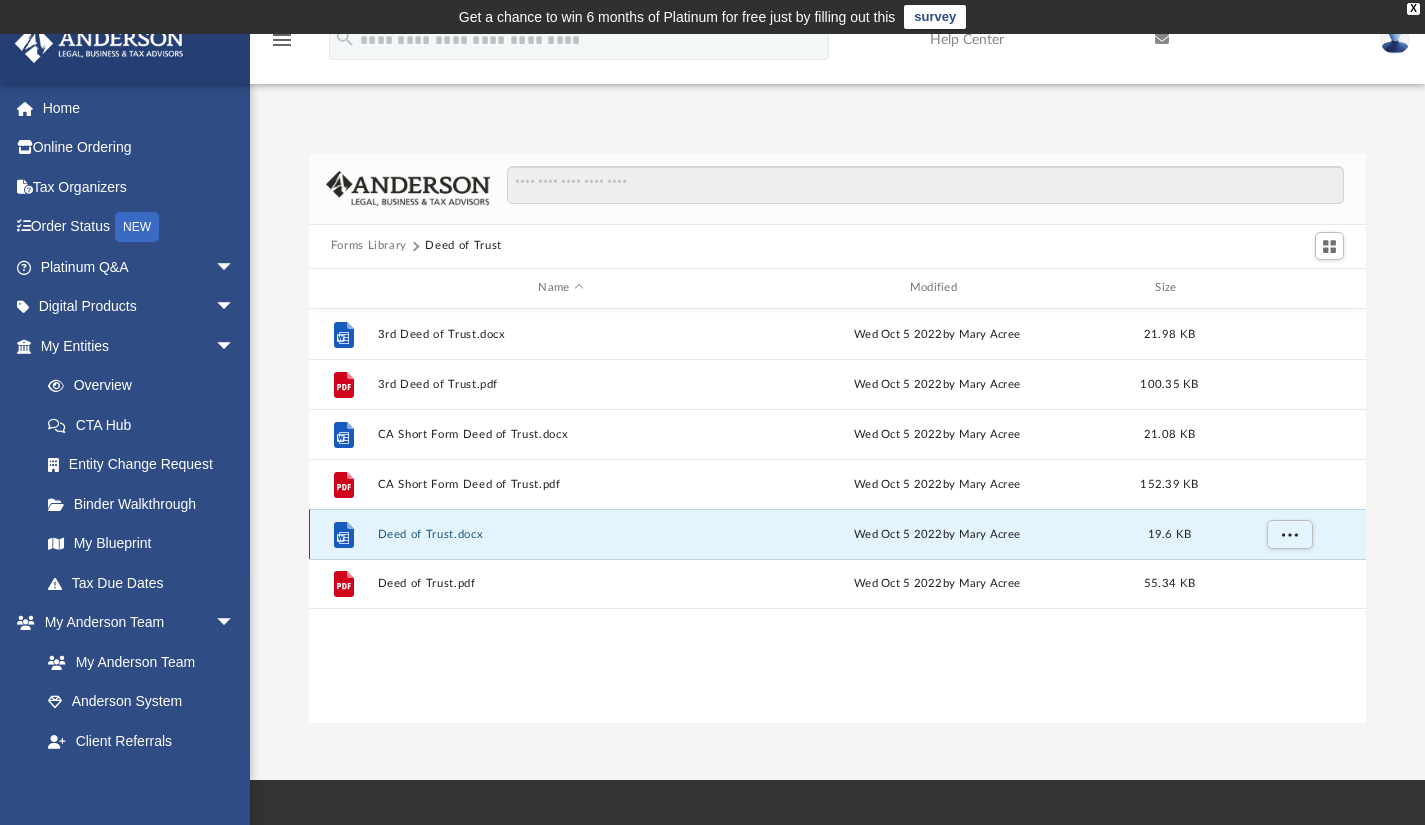 click on "Deed of Trust.docx" at bounding box center [560, 533] 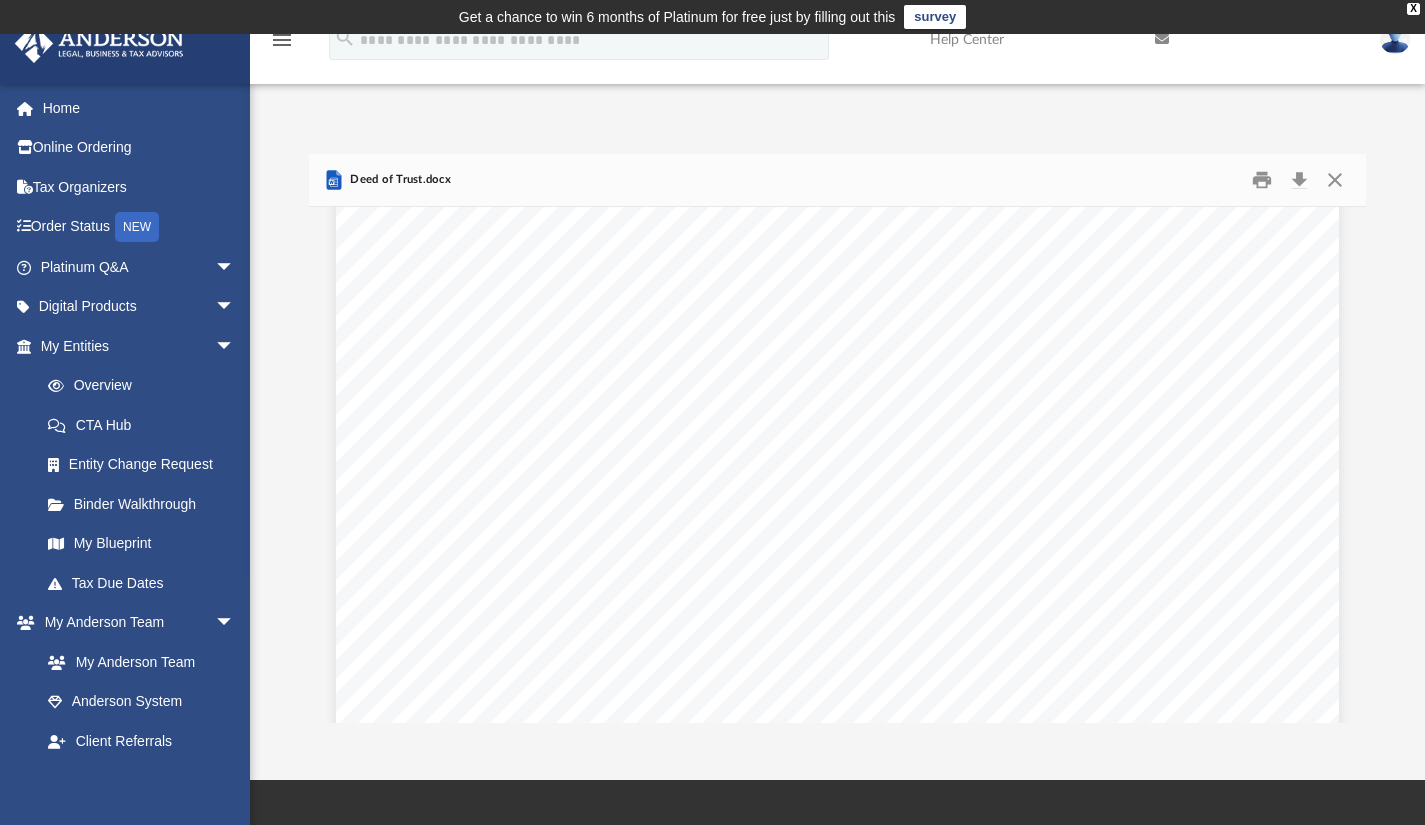scroll, scrollTop: 200, scrollLeft: 0, axis: vertical 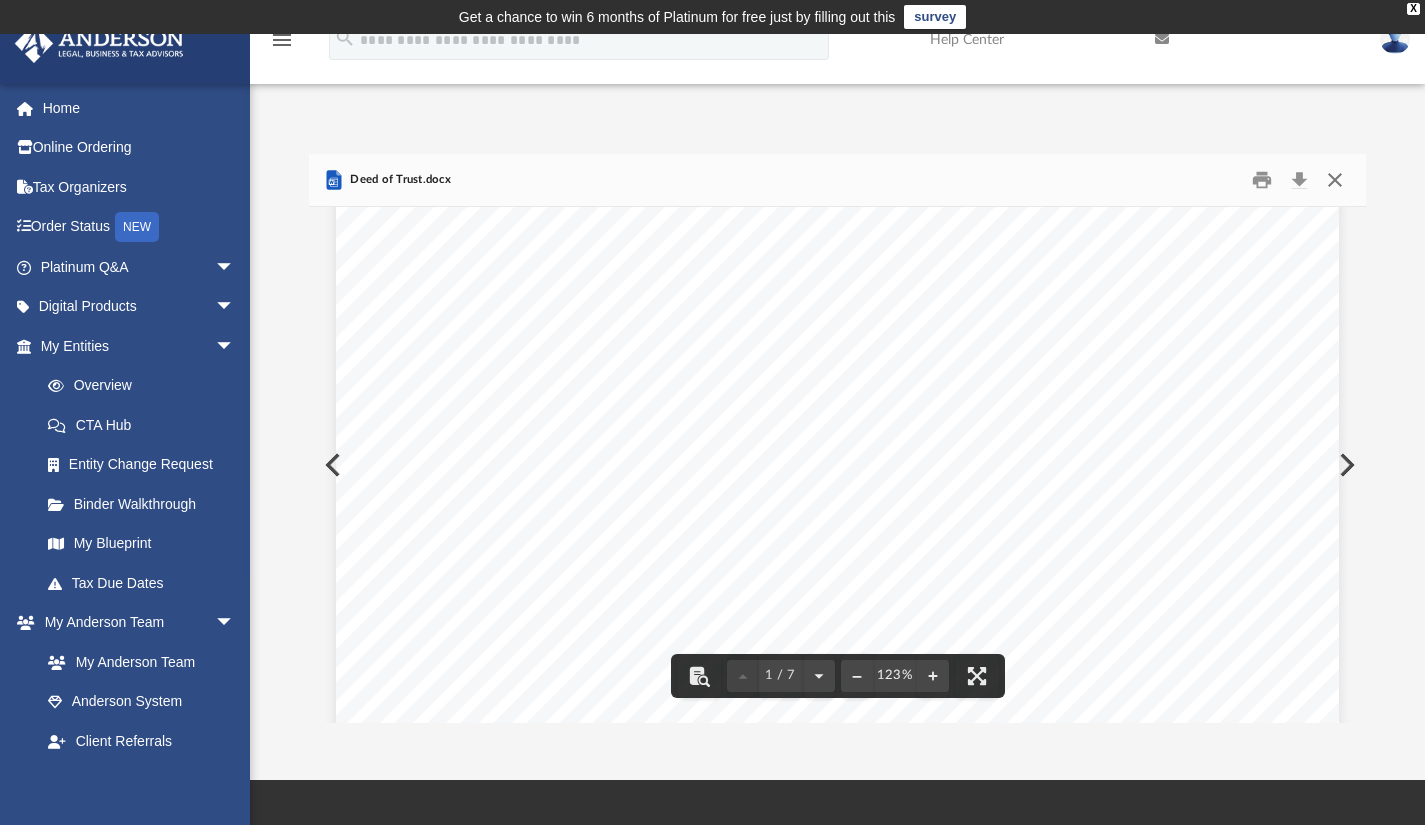 click at bounding box center (1335, 179) 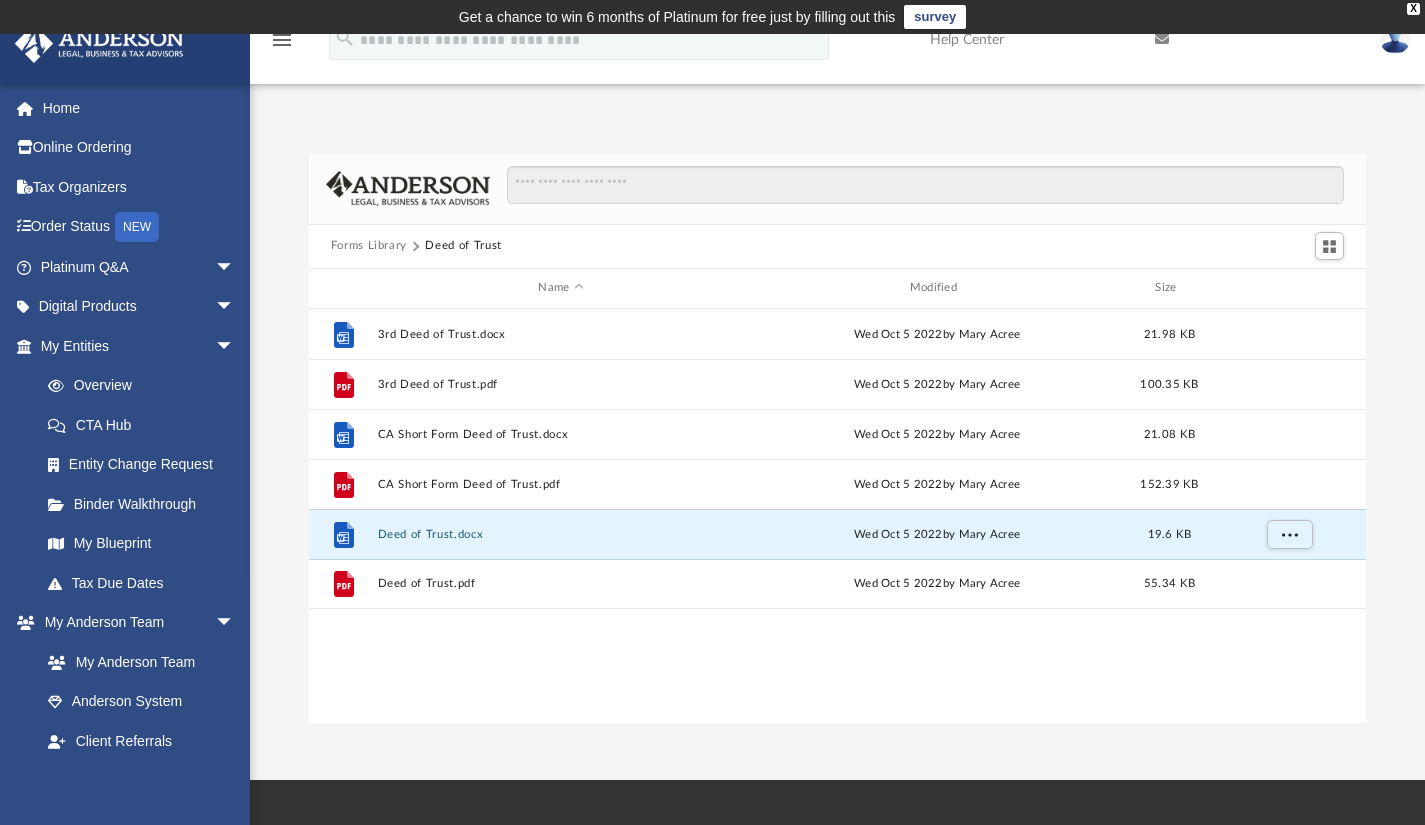 click on "Forms Library" at bounding box center [369, 246] 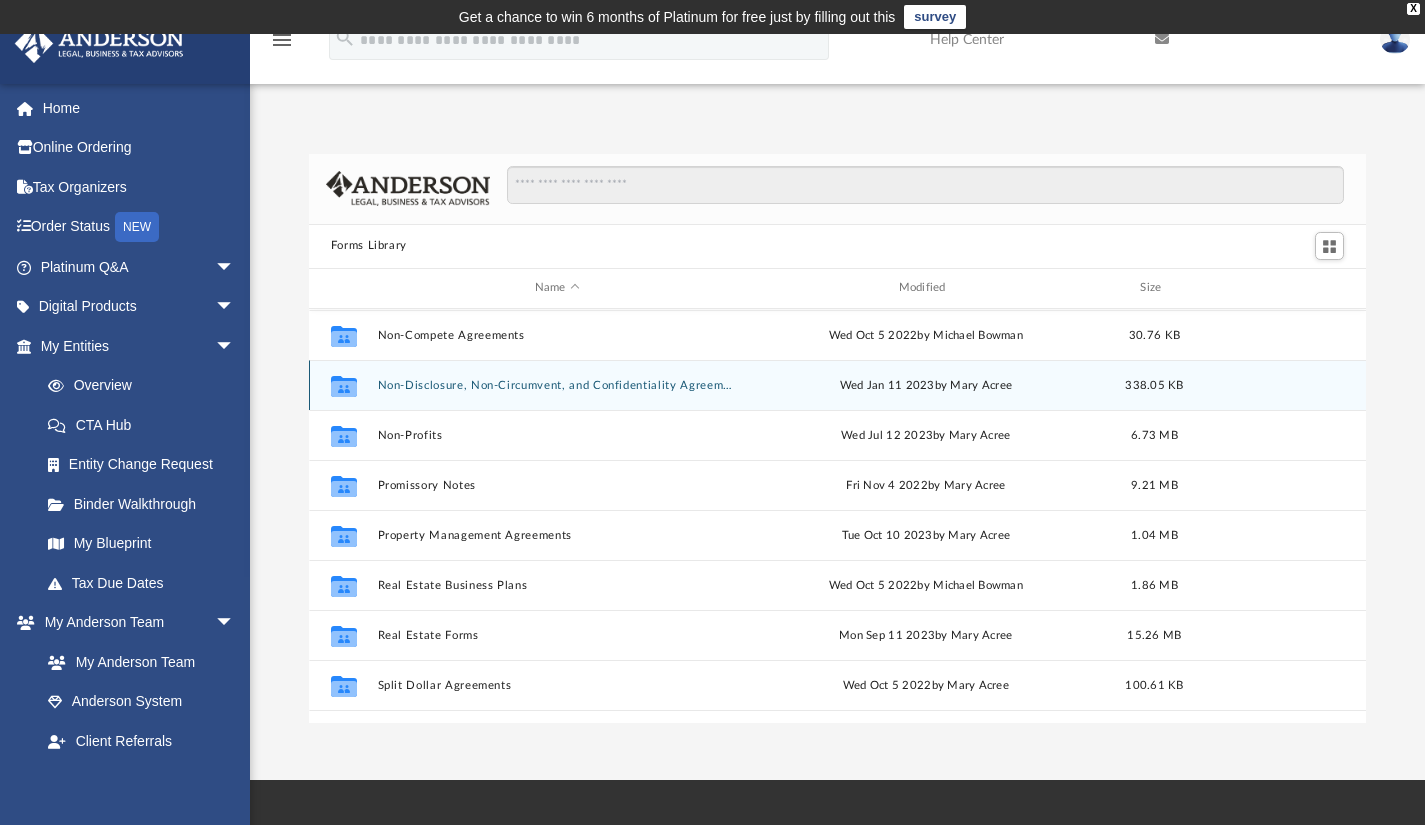scroll, scrollTop: 1085, scrollLeft: 0, axis: vertical 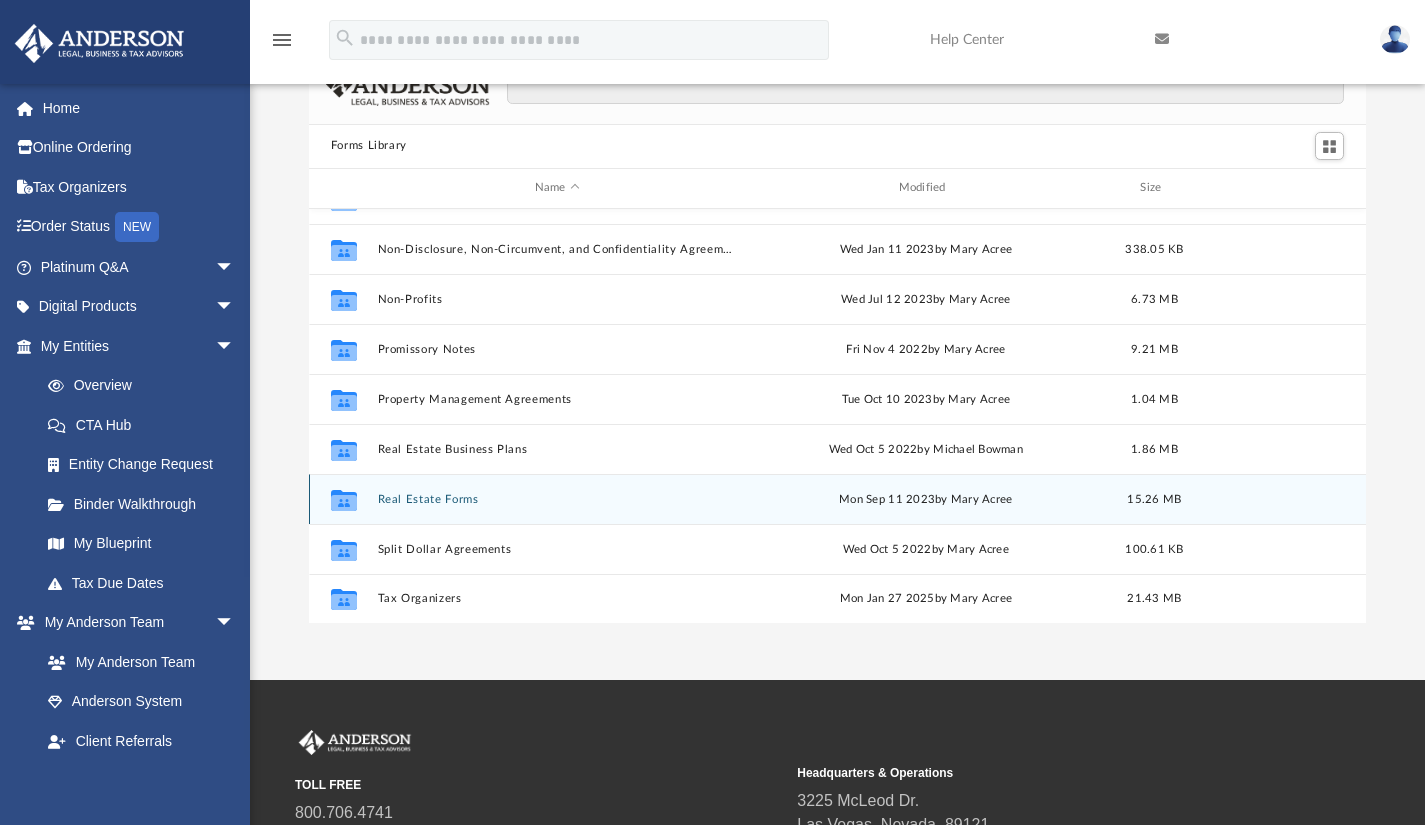 click on "Real Estate Forms" at bounding box center (557, 498) 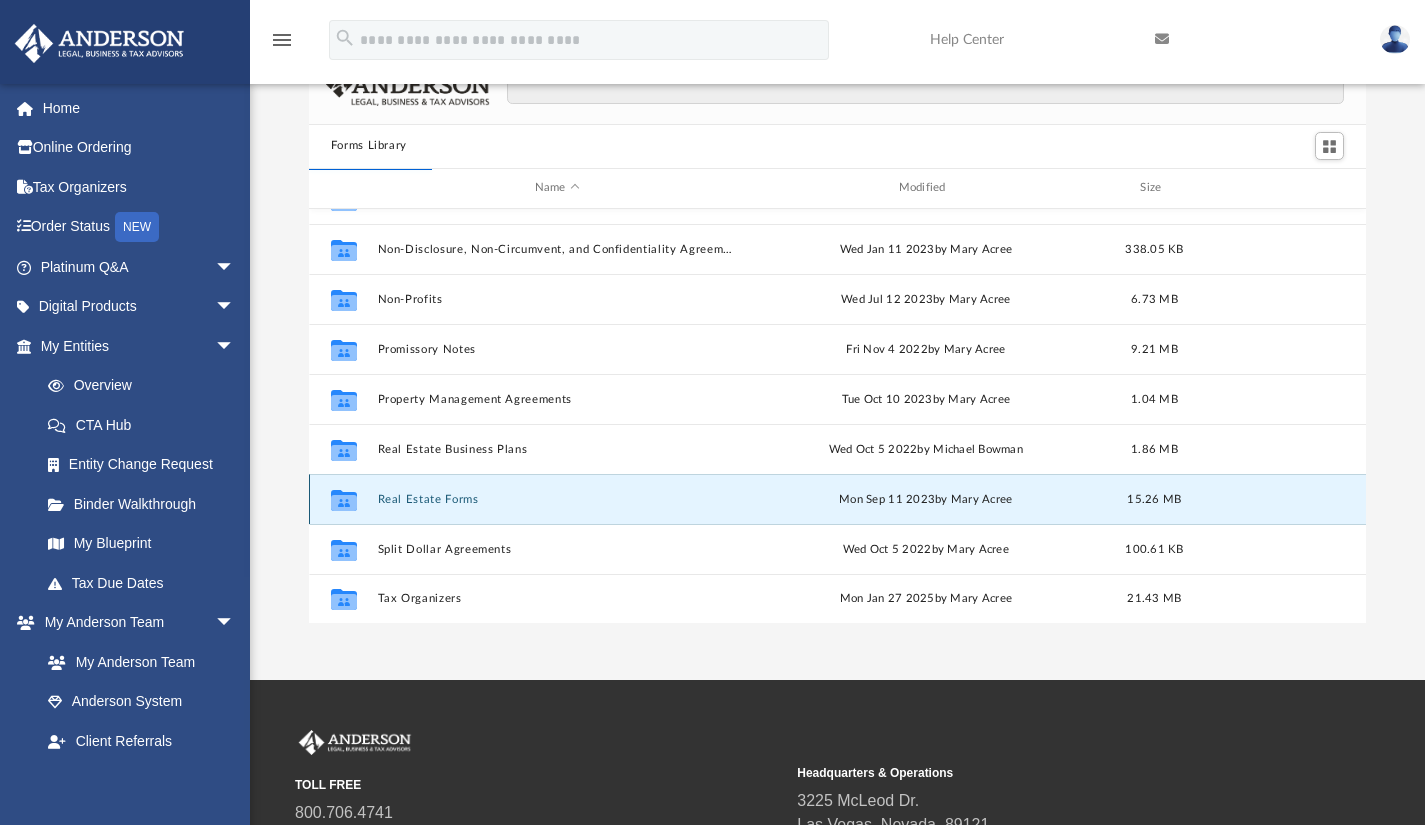 scroll, scrollTop: 0, scrollLeft: 0, axis: both 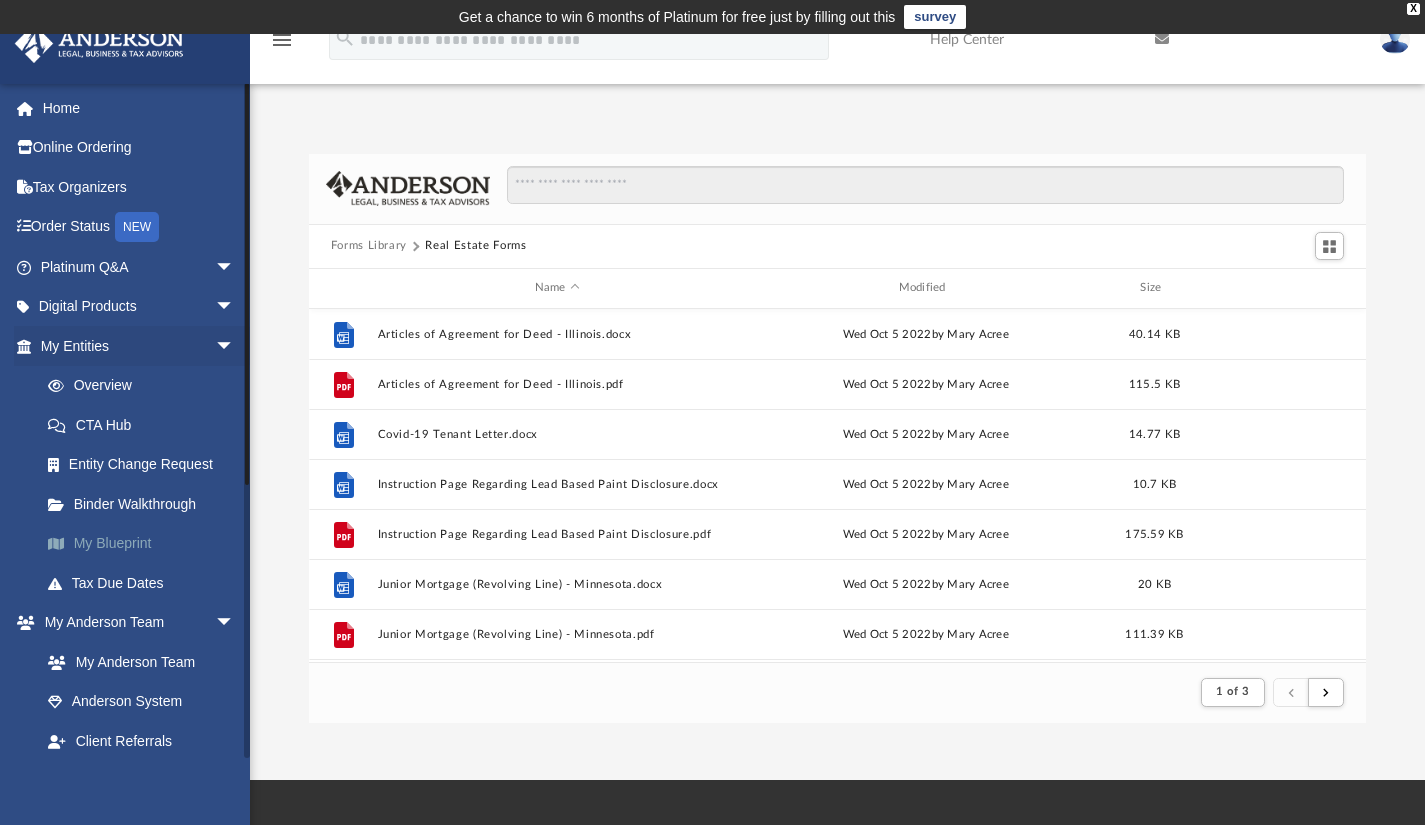 click on "My Blueprint" at bounding box center (146, 544) 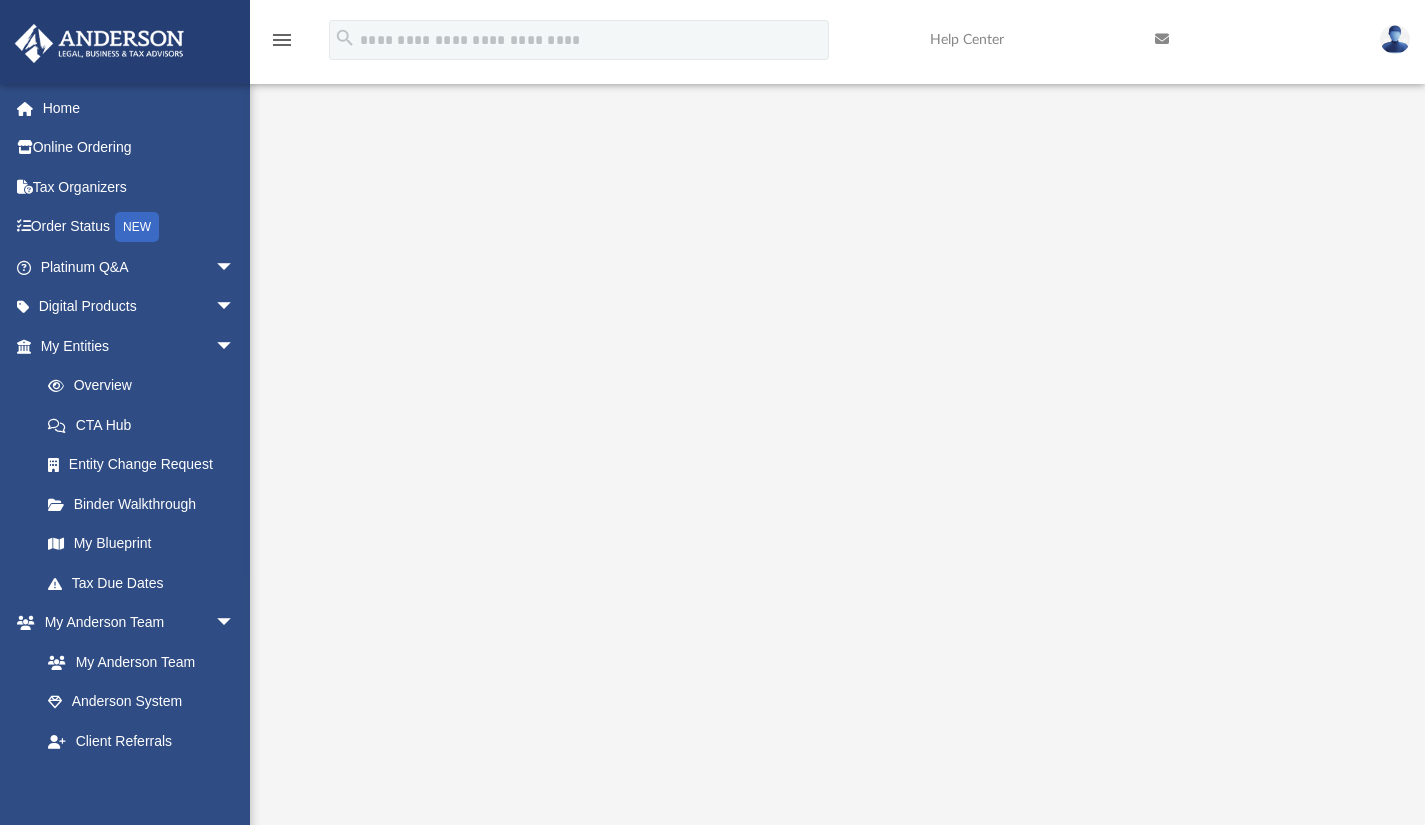 scroll, scrollTop: 100, scrollLeft: 0, axis: vertical 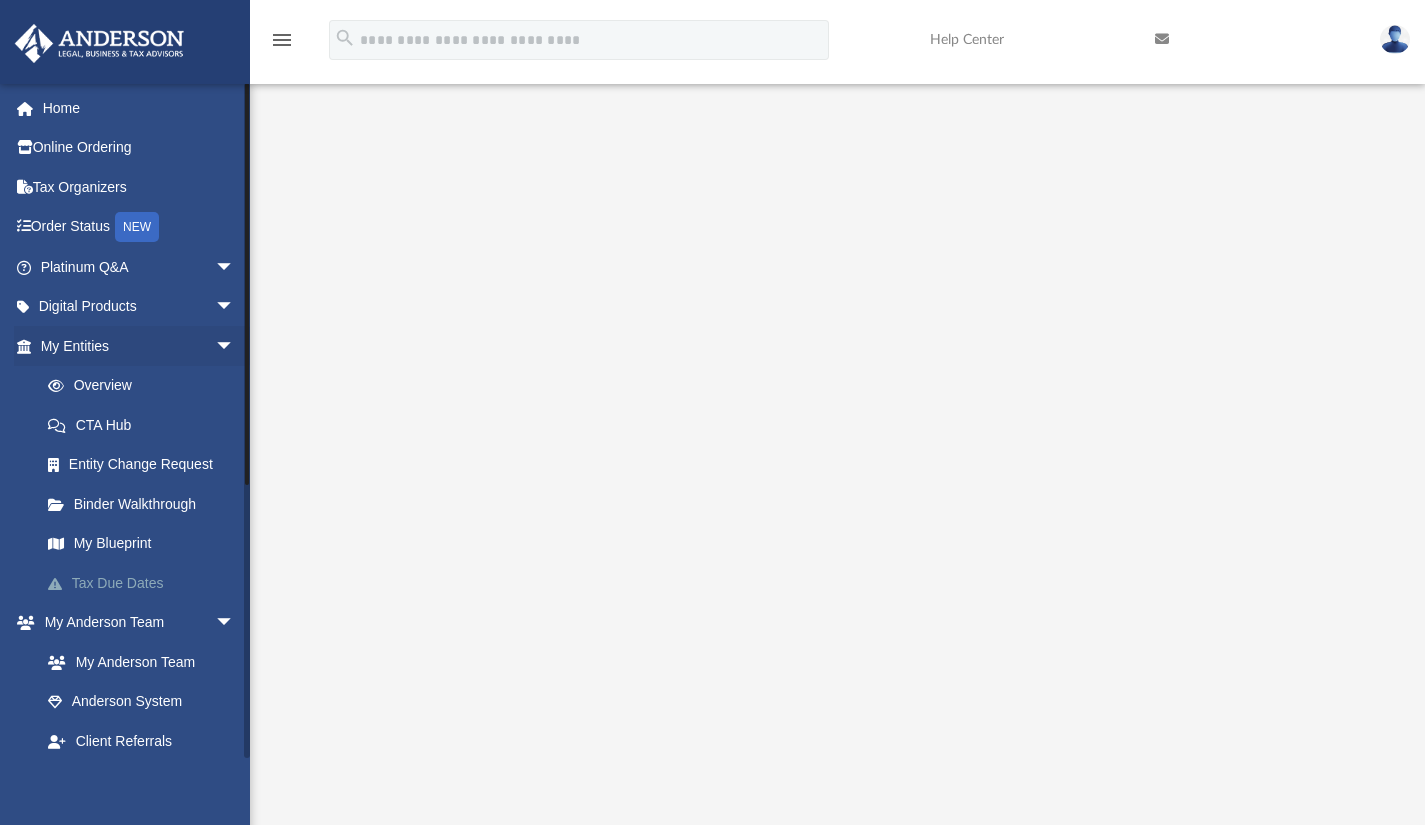 click on "Tax Due Dates" at bounding box center [146, 583] 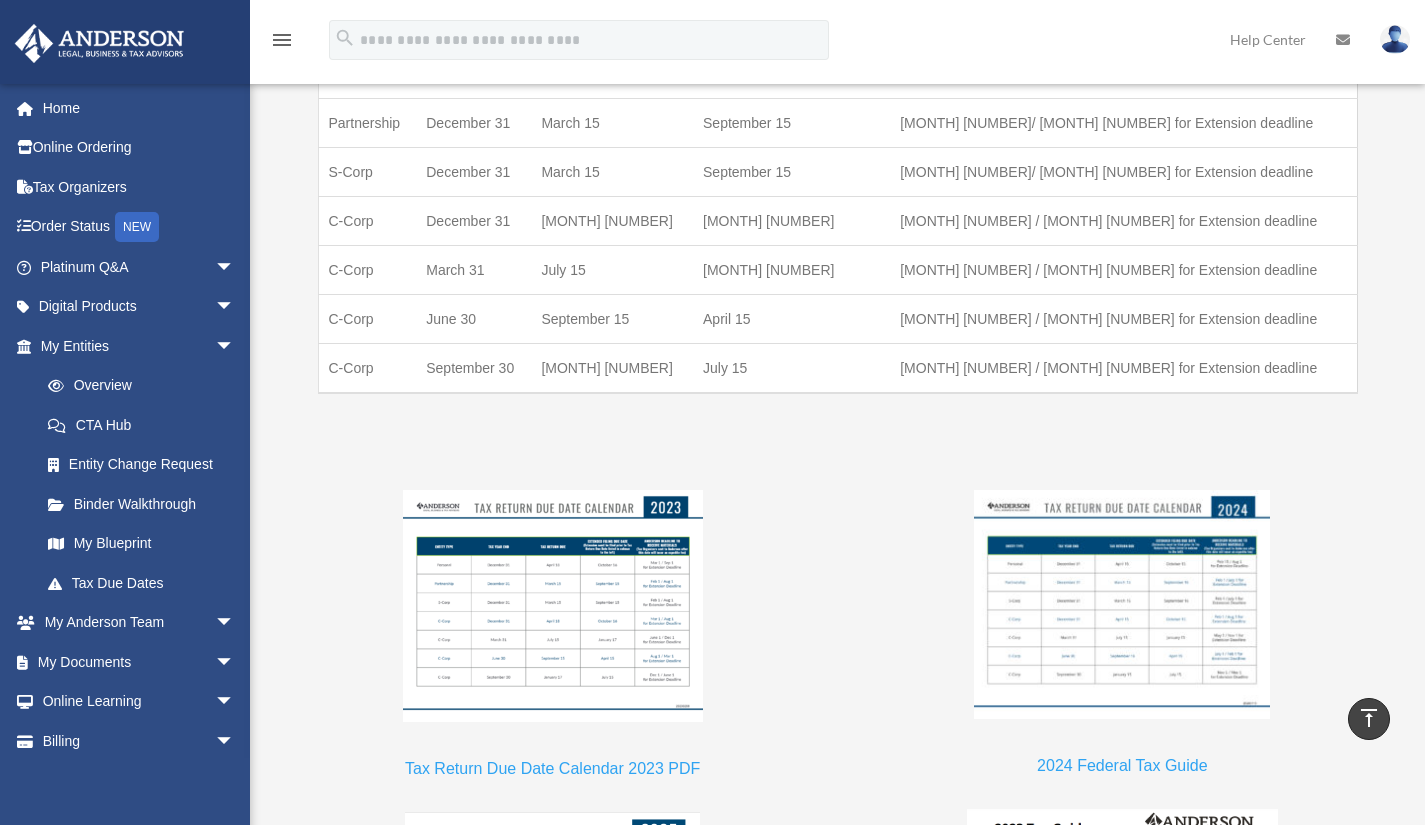 scroll, scrollTop: 1600, scrollLeft: 0, axis: vertical 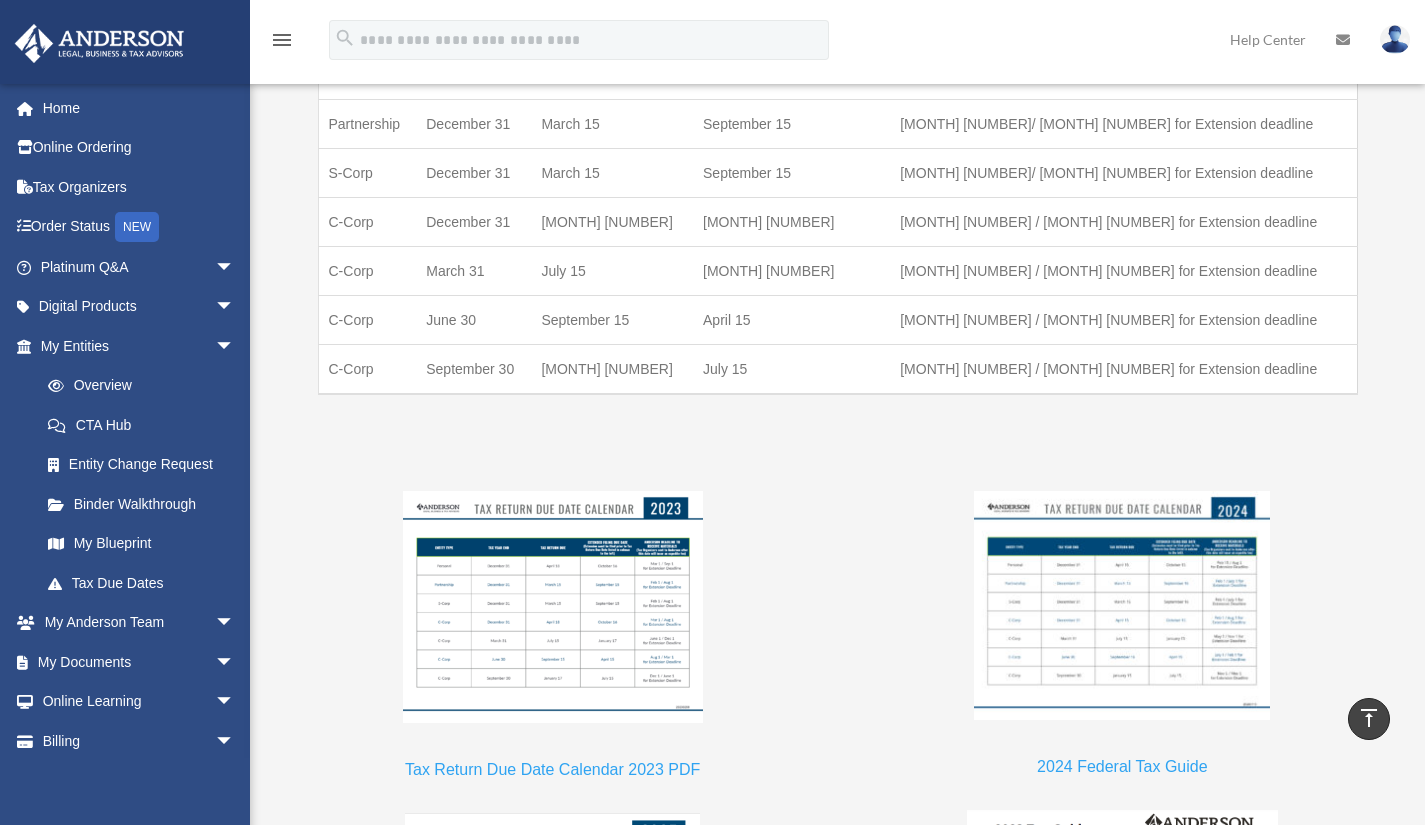click on "2024 Federal Tax Guide" at bounding box center (1122, 771) 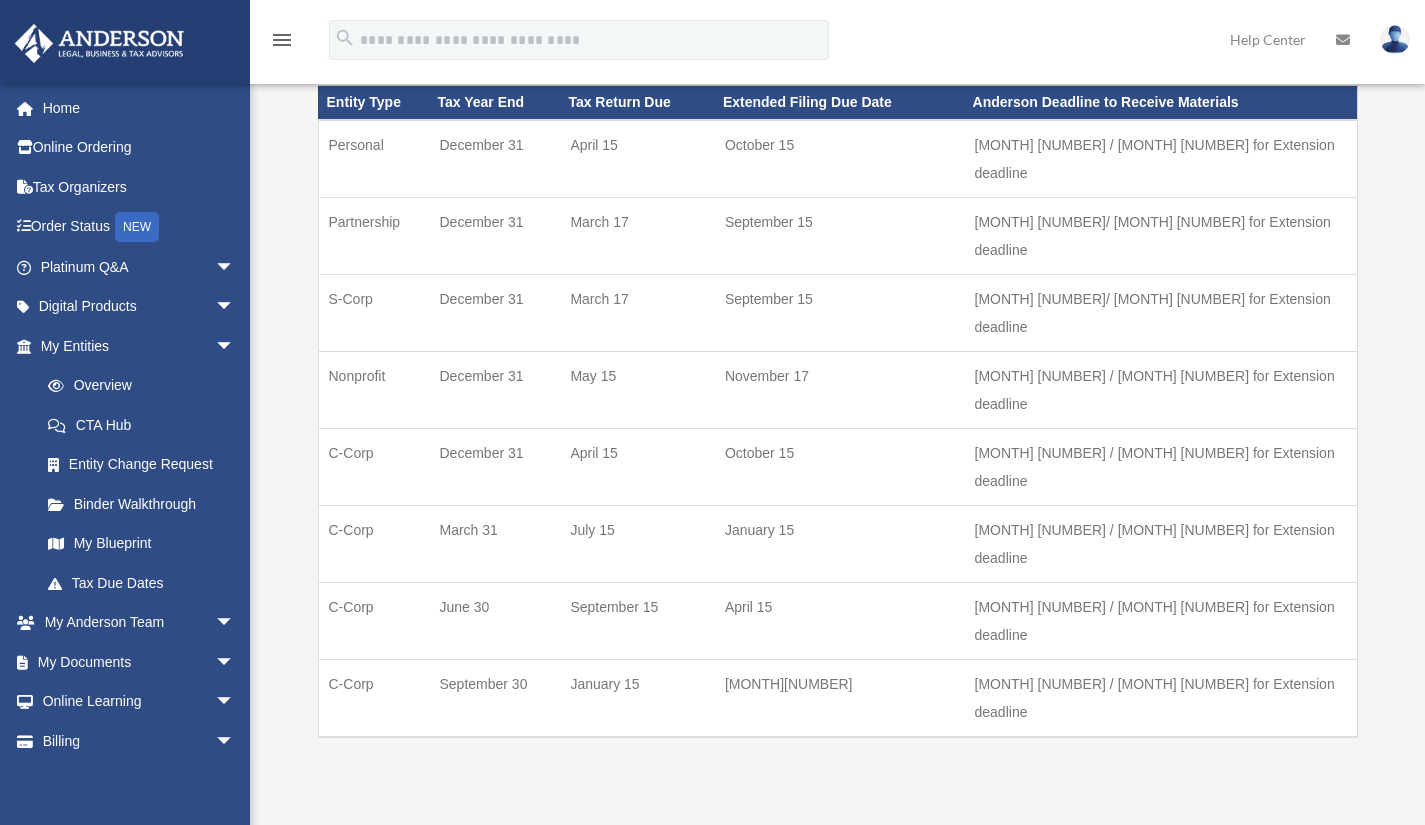 scroll, scrollTop: 200, scrollLeft: 0, axis: vertical 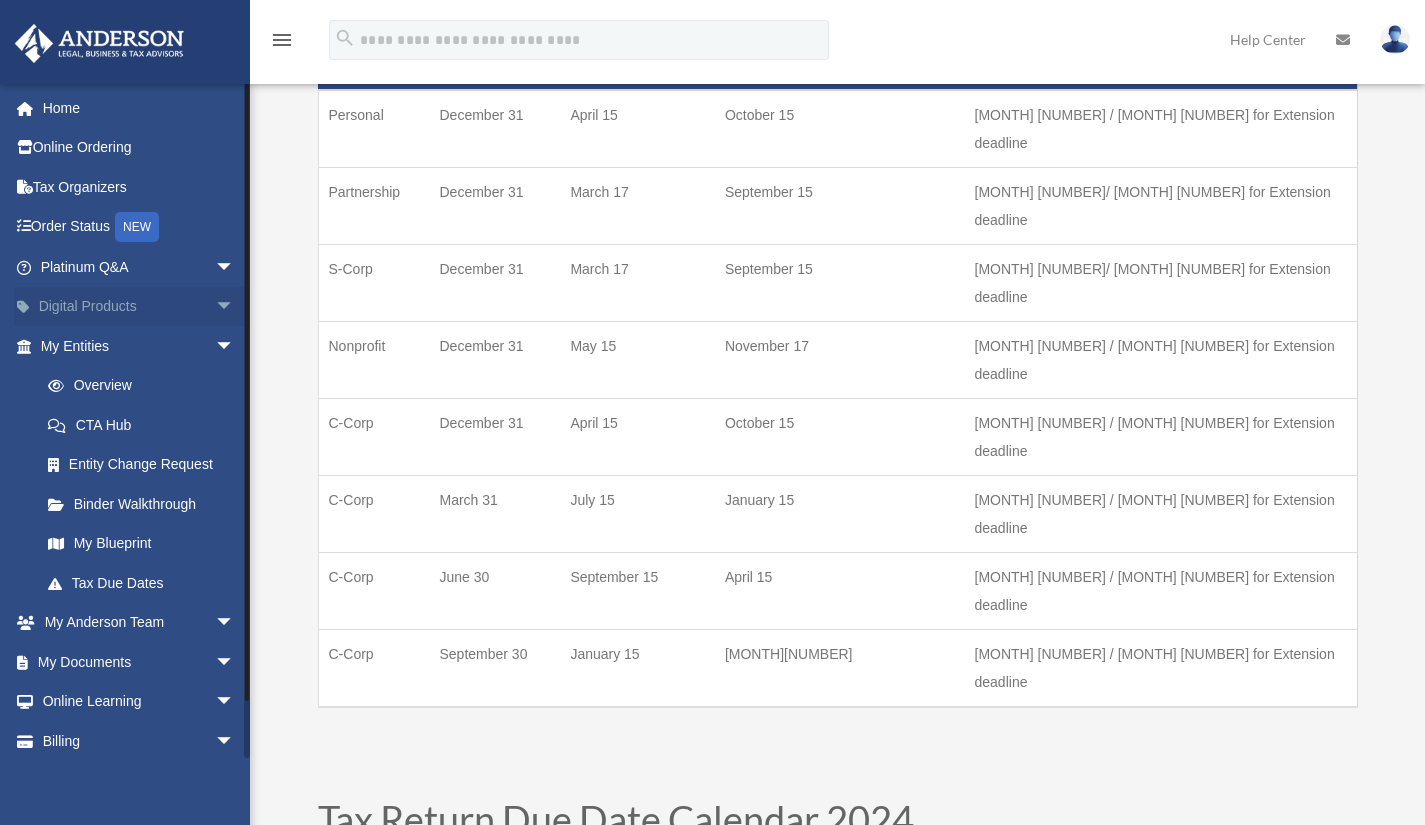 click on "arrow_drop_down" at bounding box center [235, 307] 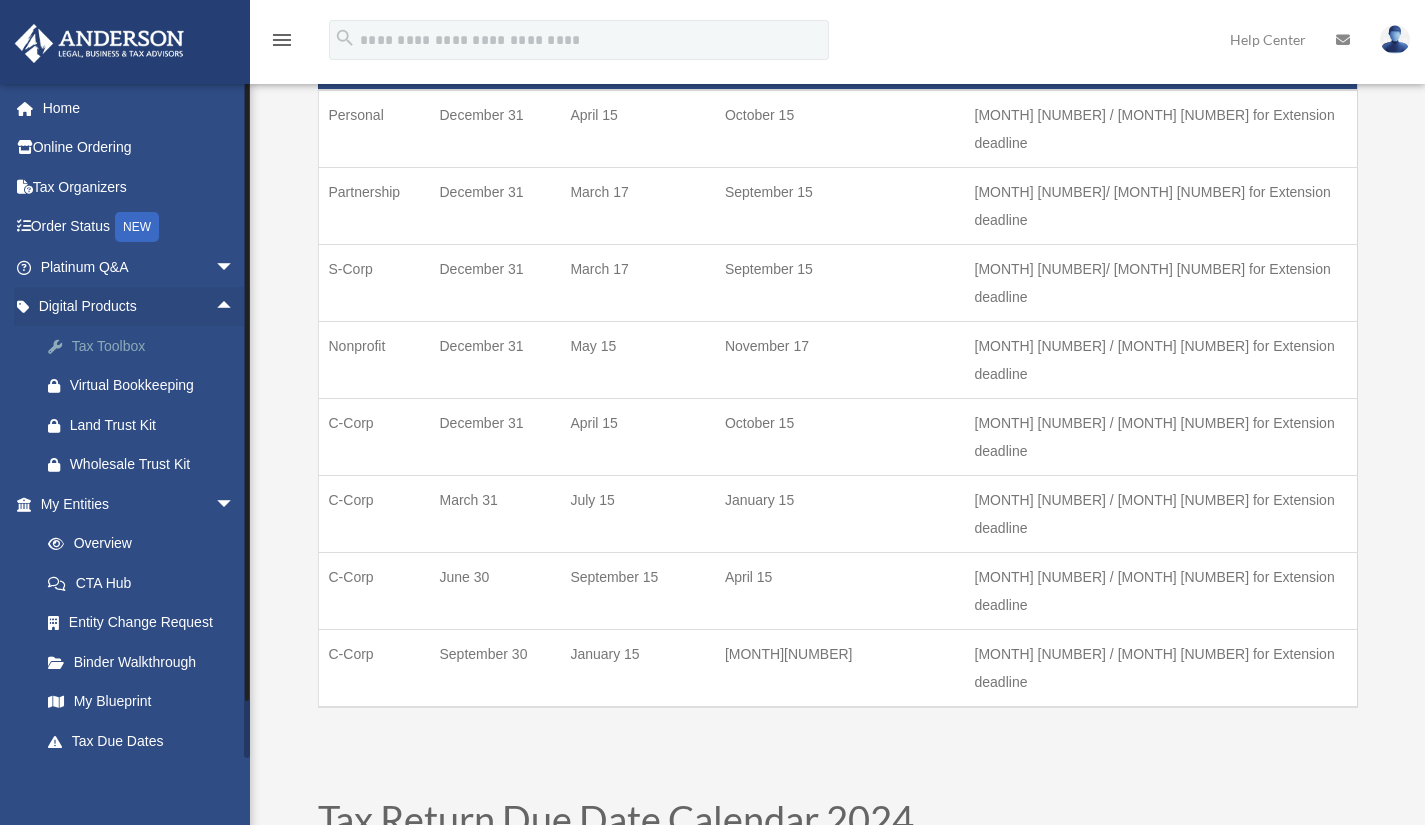 click on "Tax Toolbox" at bounding box center (155, 346) 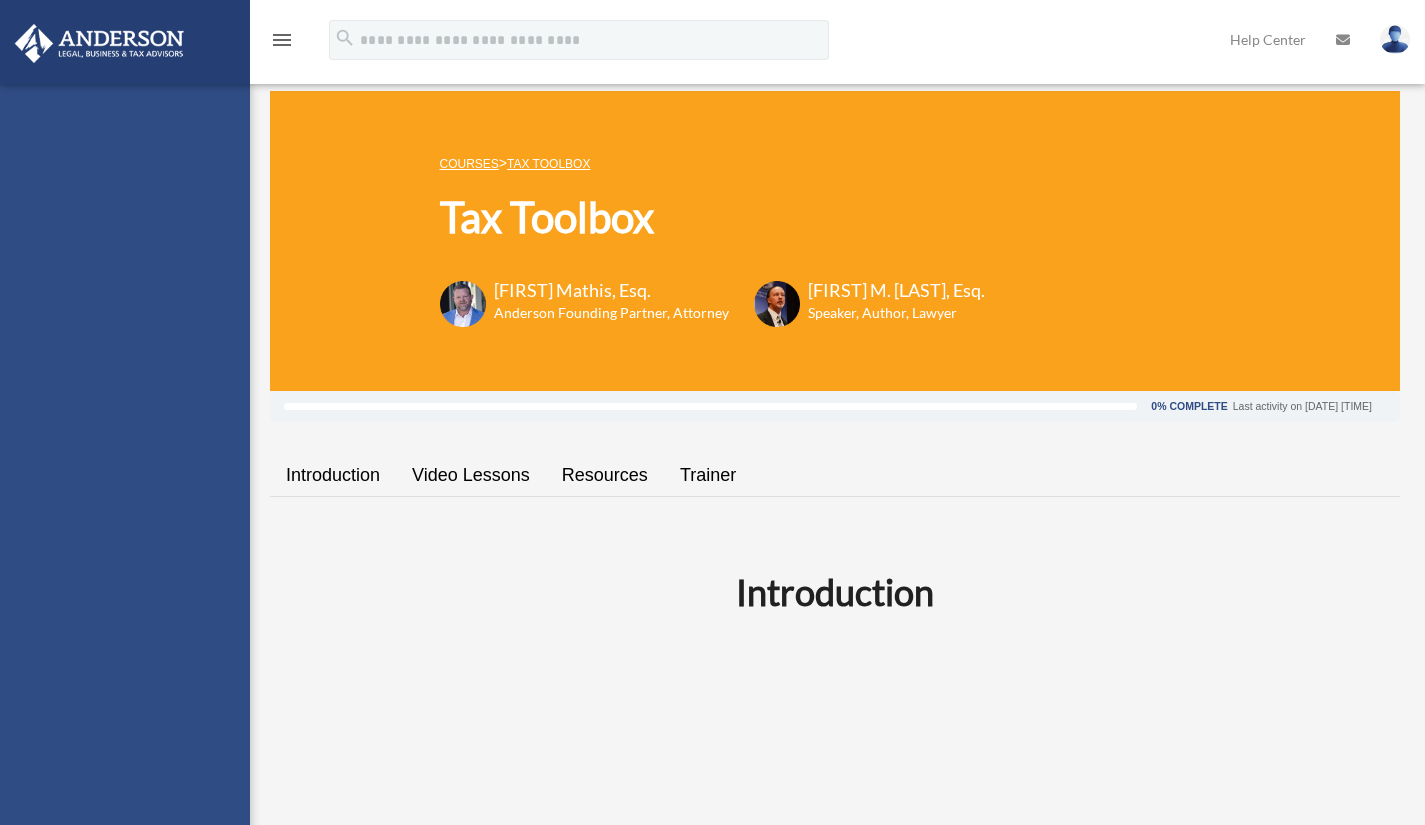 scroll, scrollTop: 0, scrollLeft: 0, axis: both 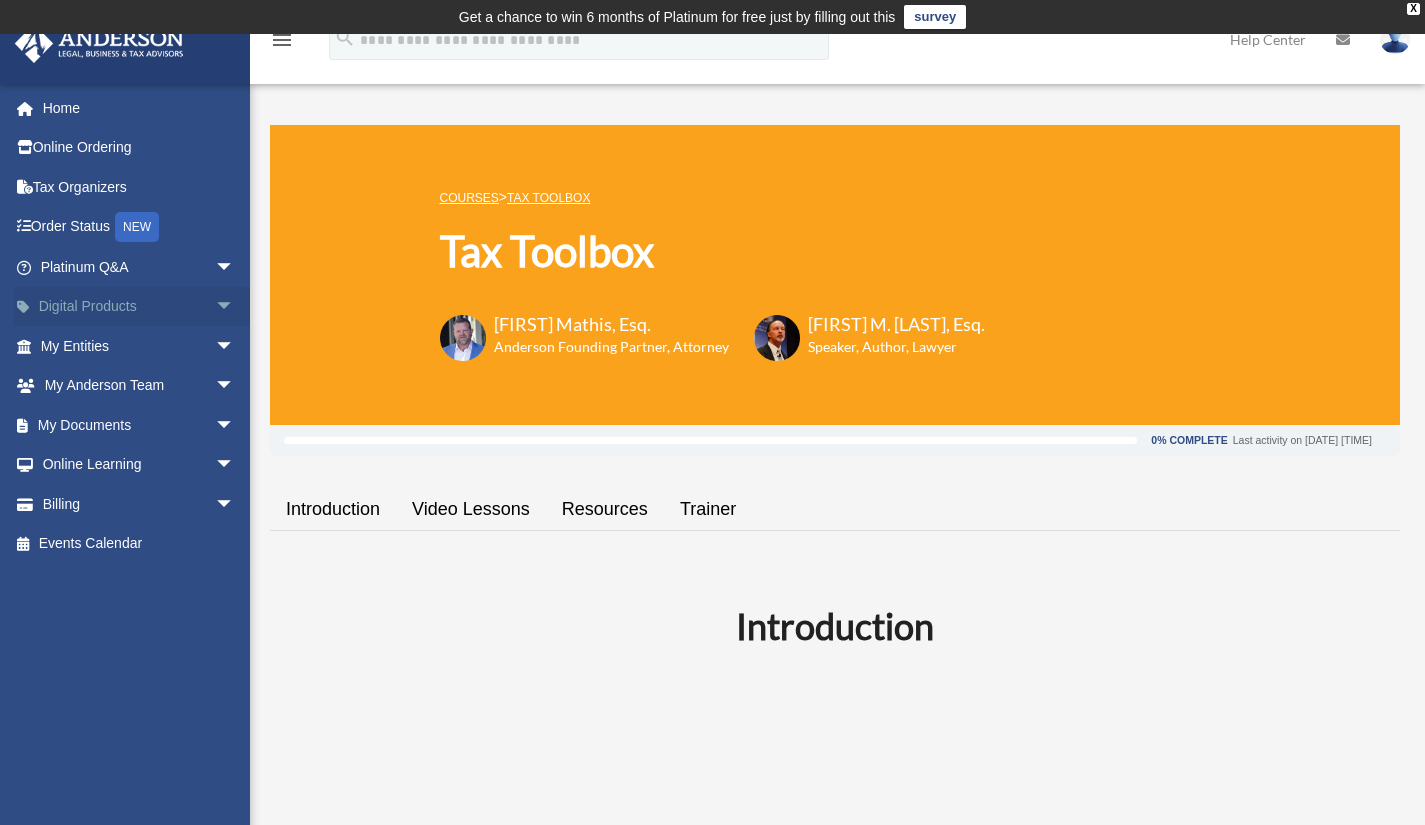 click on "arrow_drop_down" at bounding box center [235, 307] 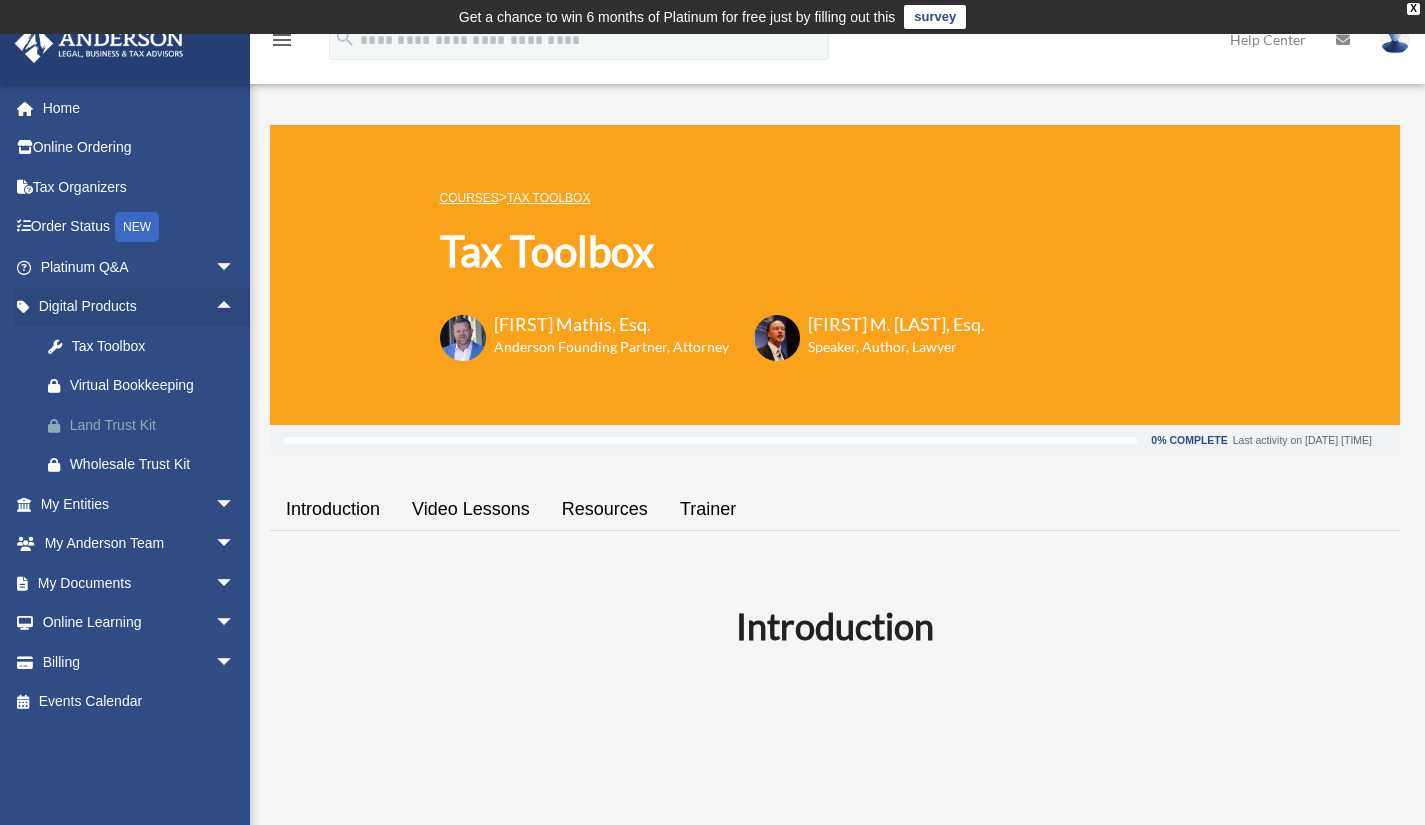 click on "Land Trust Kit" at bounding box center (155, 425) 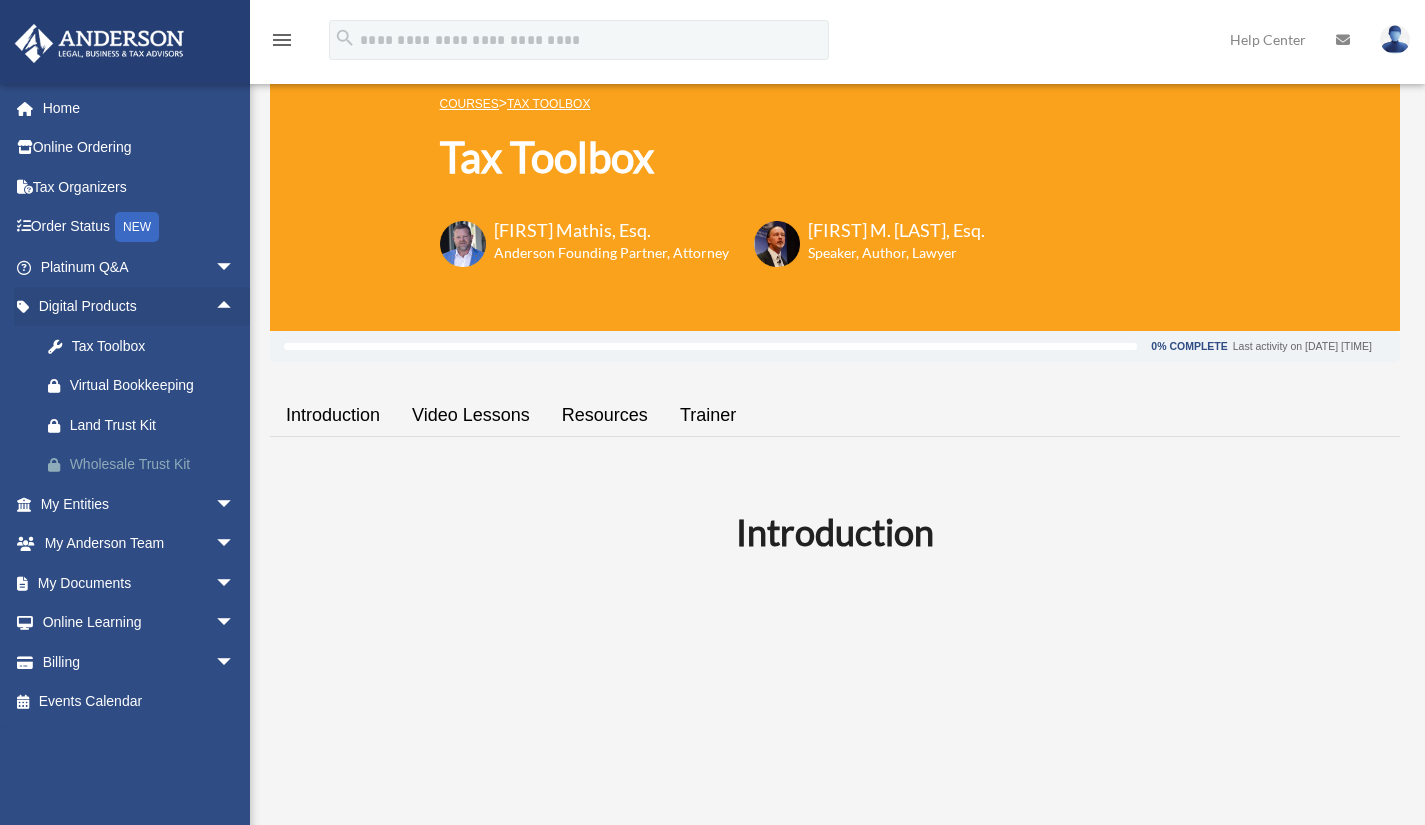 scroll, scrollTop: 200, scrollLeft: 0, axis: vertical 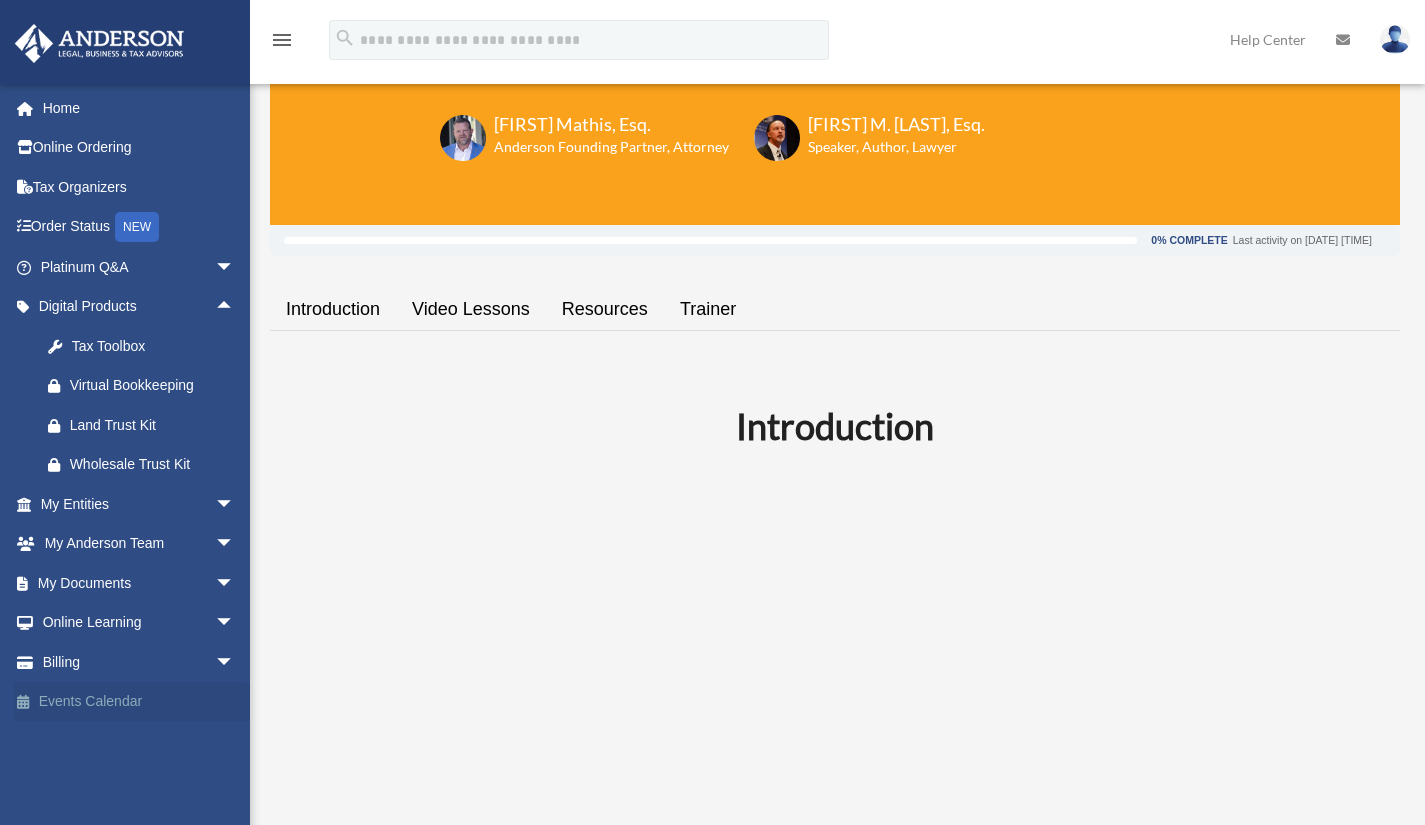 click on "Events Calendar" at bounding box center [139, 702] 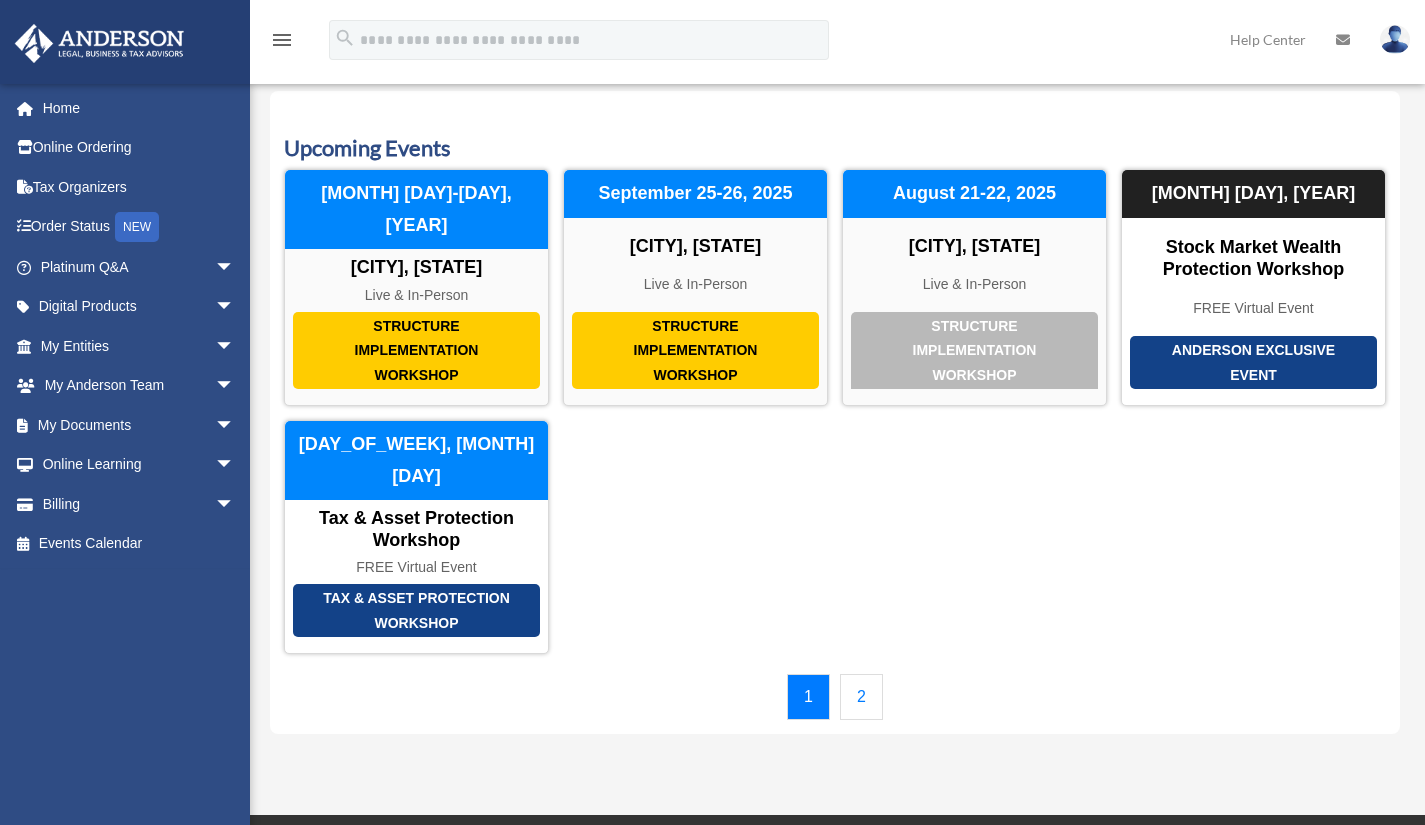 scroll, scrollTop: 33, scrollLeft: 0, axis: vertical 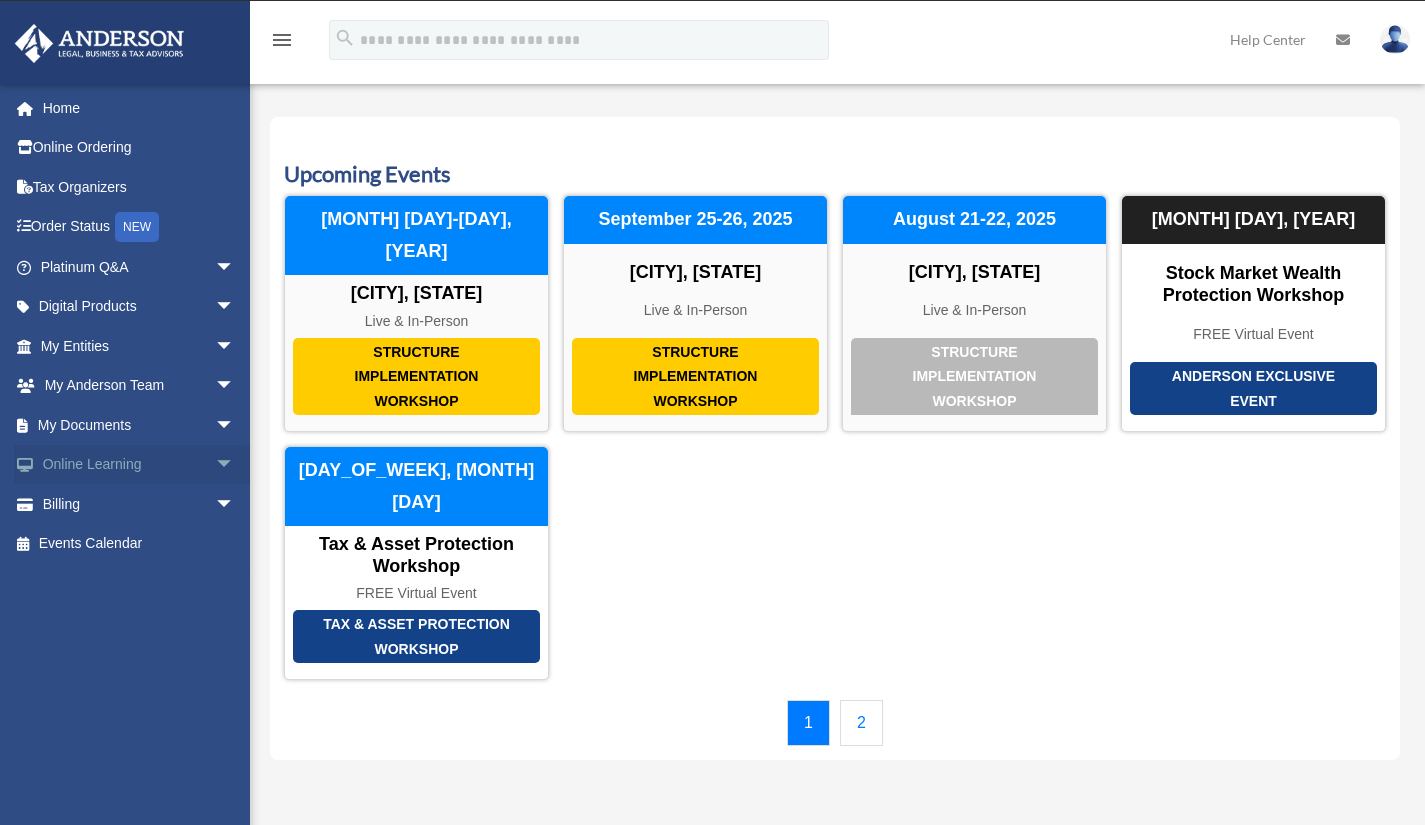 click on "arrow_drop_down" at bounding box center [235, 465] 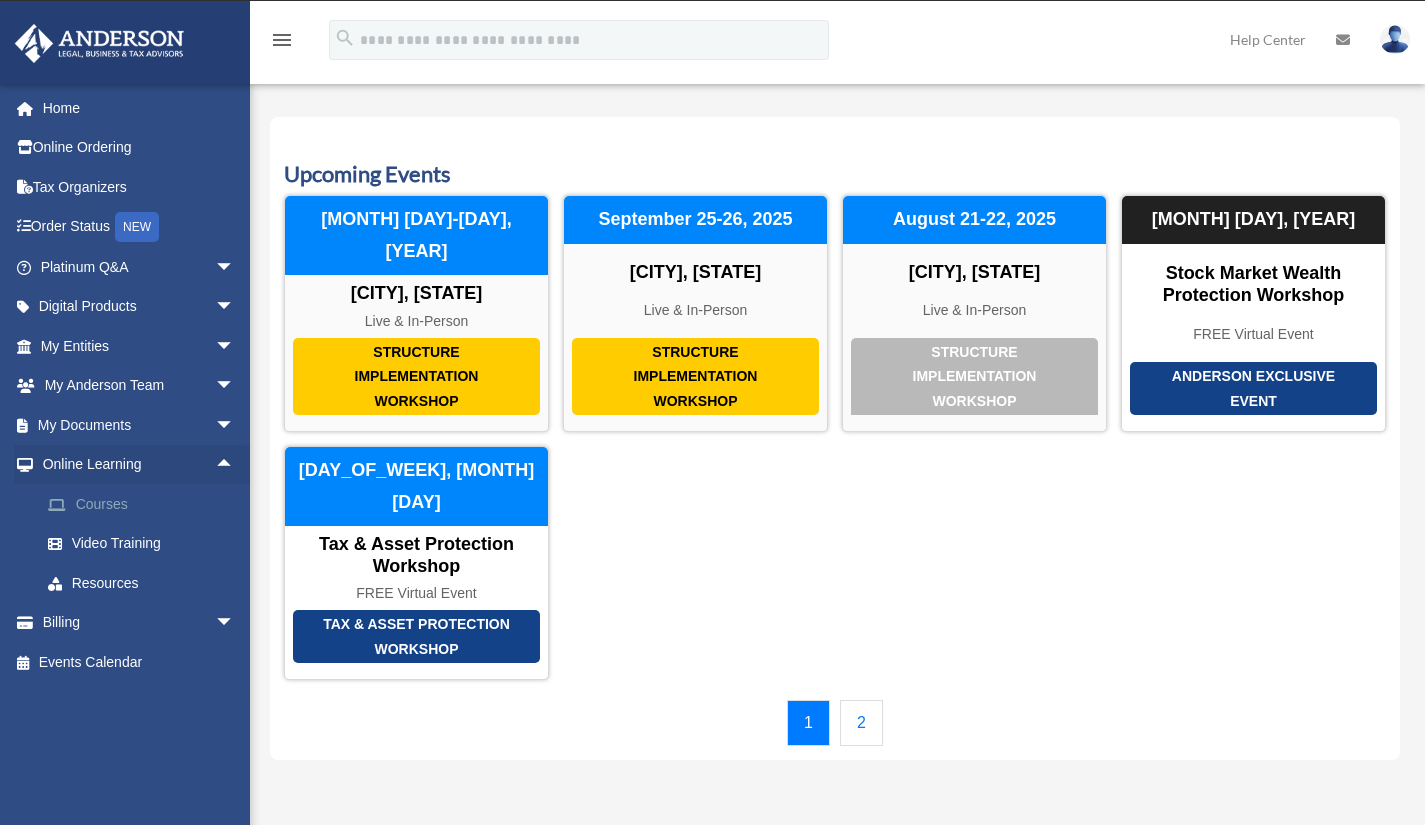click on "Courses" at bounding box center (146, 504) 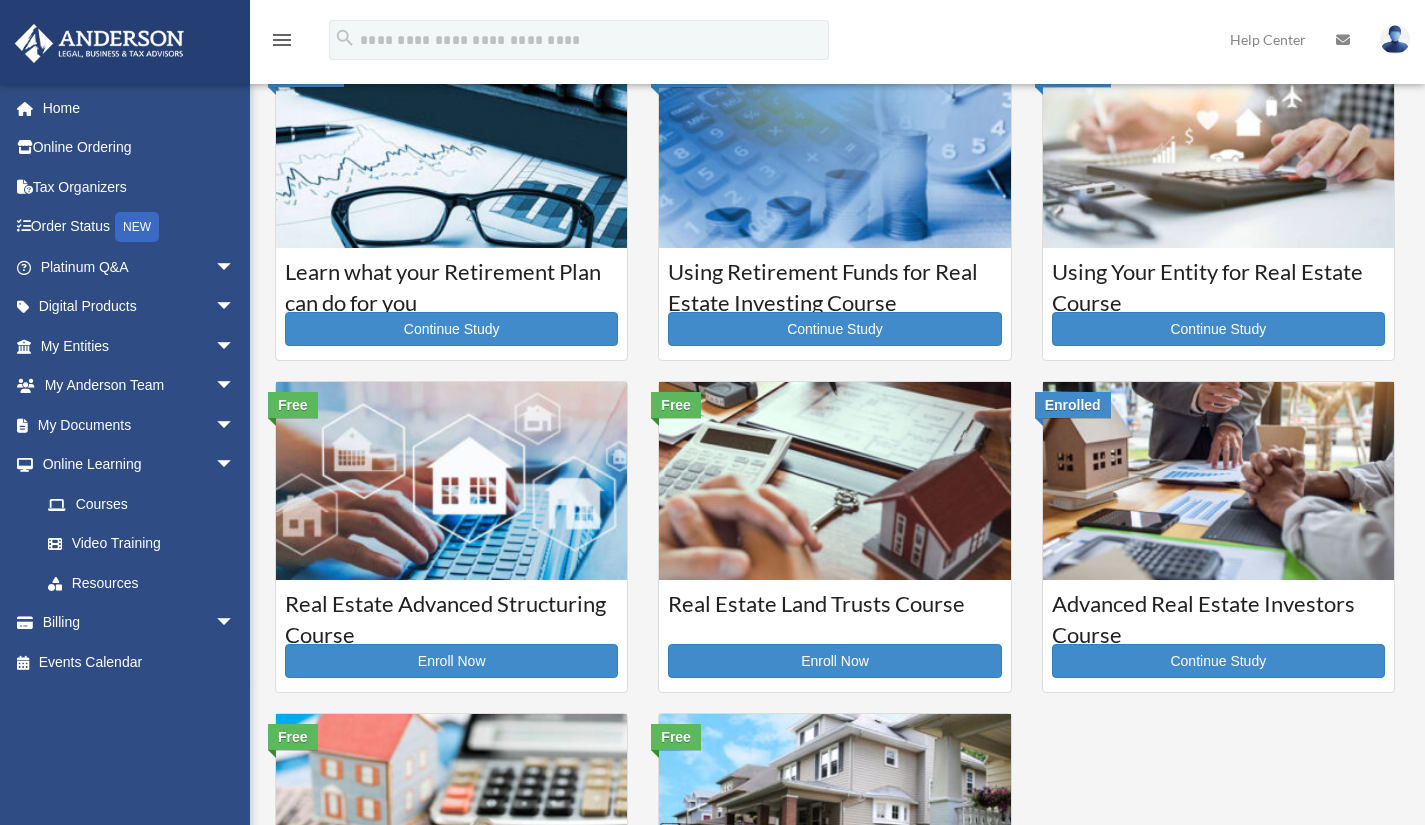 scroll, scrollTop: 0, scrollLeft: 0, axis: both 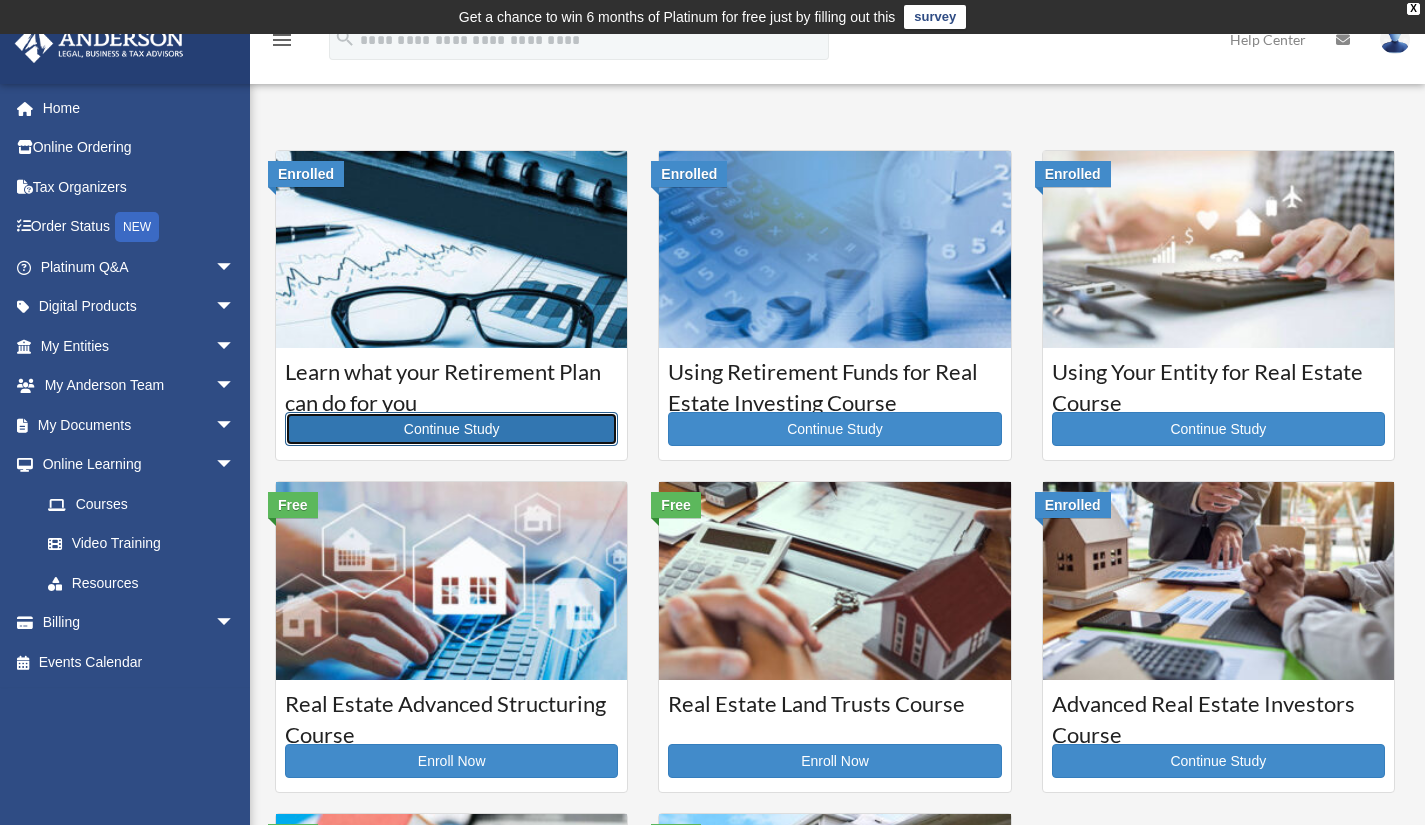 click on "Continue Study" at bounding box center (451, 429) 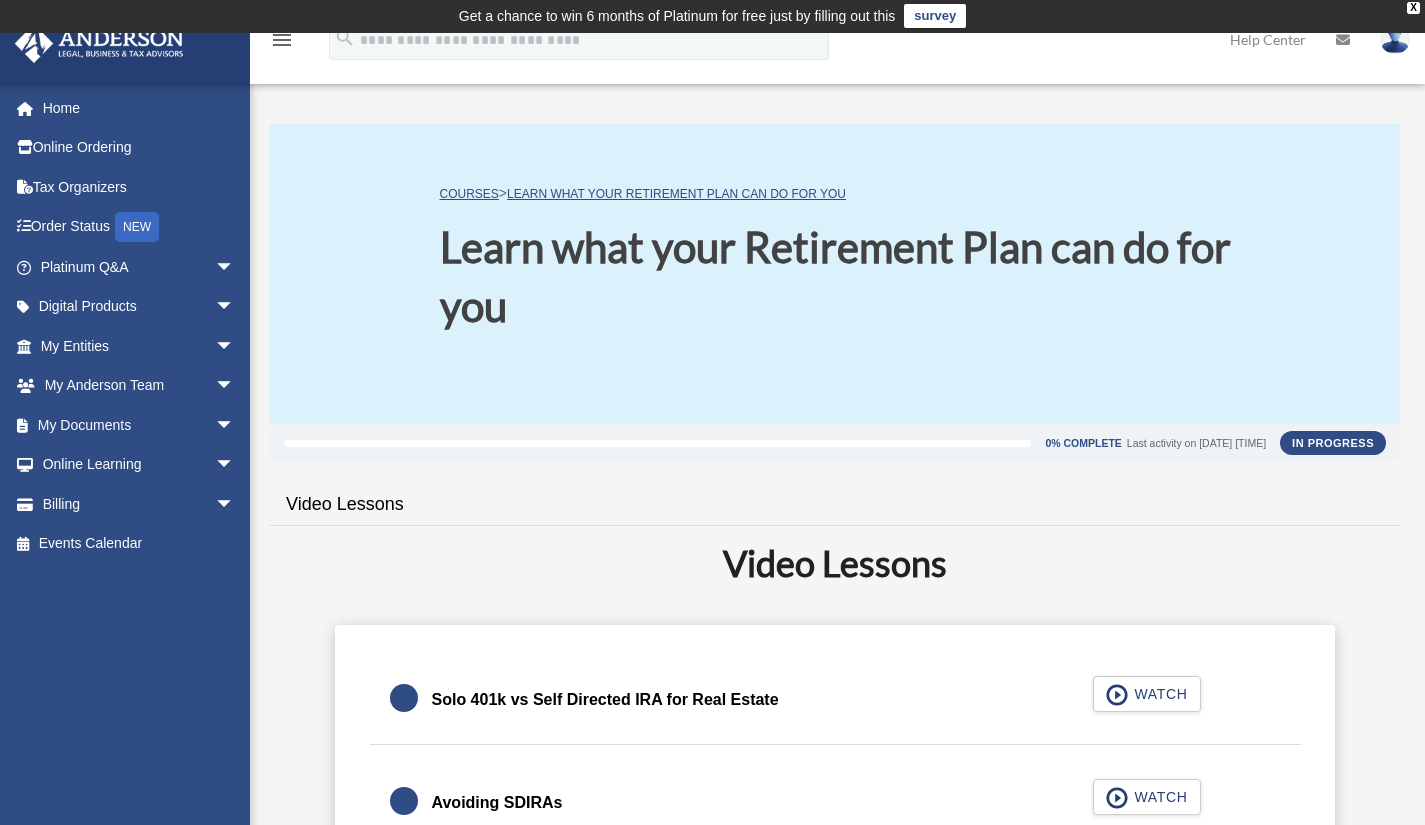 scroll, scrollTop: 0, scrollLeft: 0, axis: both 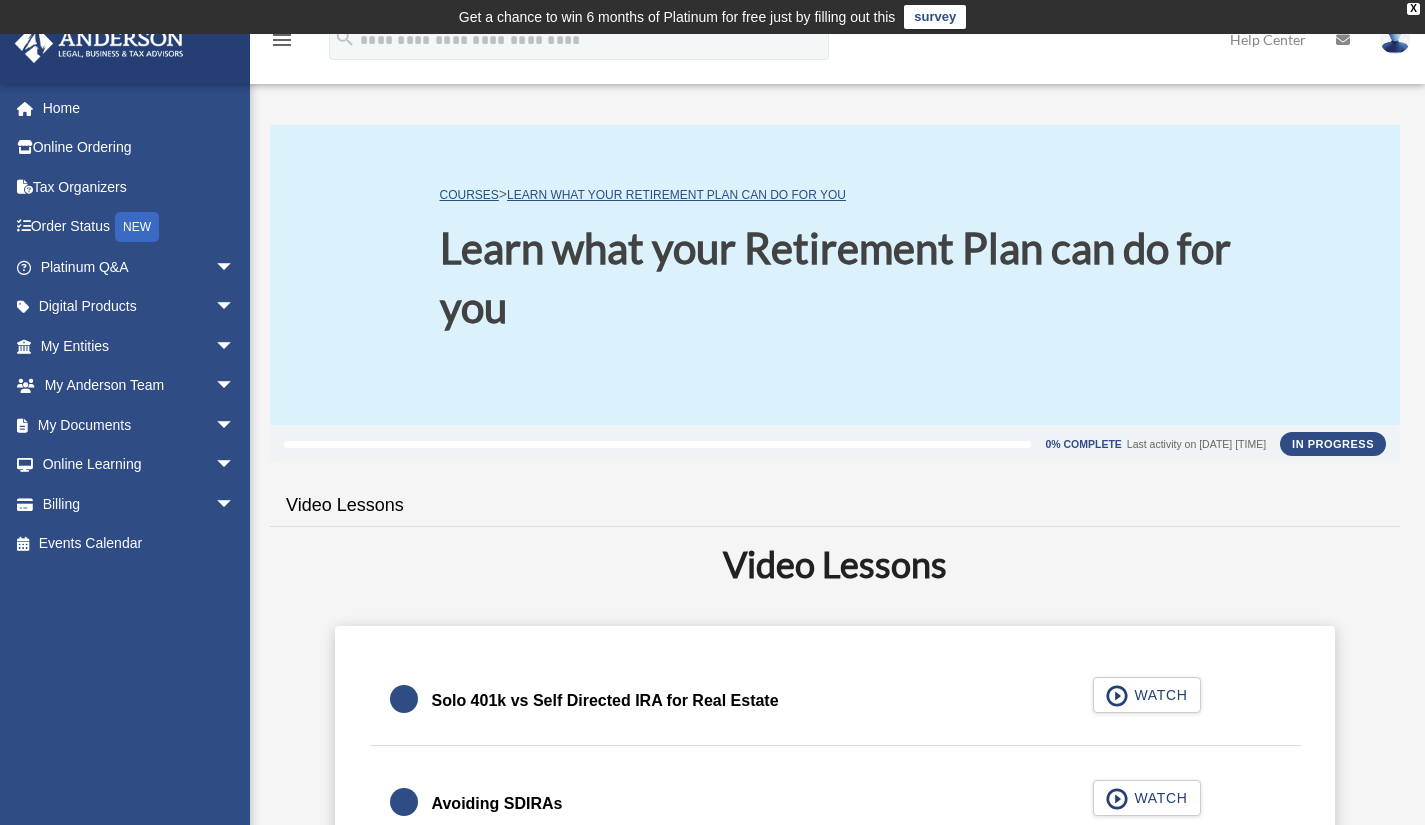 click on "COURSES" at bounding box center (469, 195) 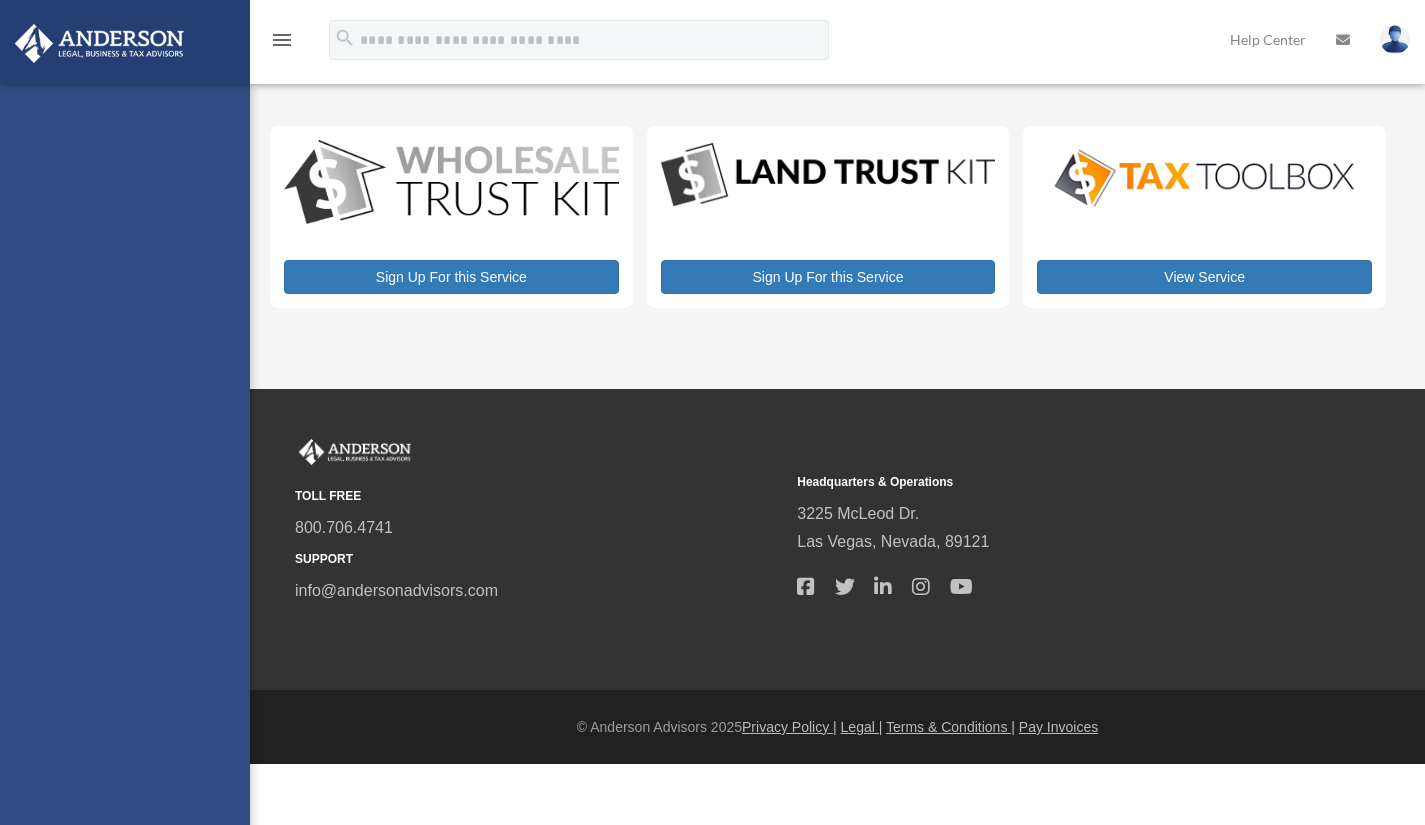 scroll, scrollTop: 0, scrollLeft: 0, axis: both 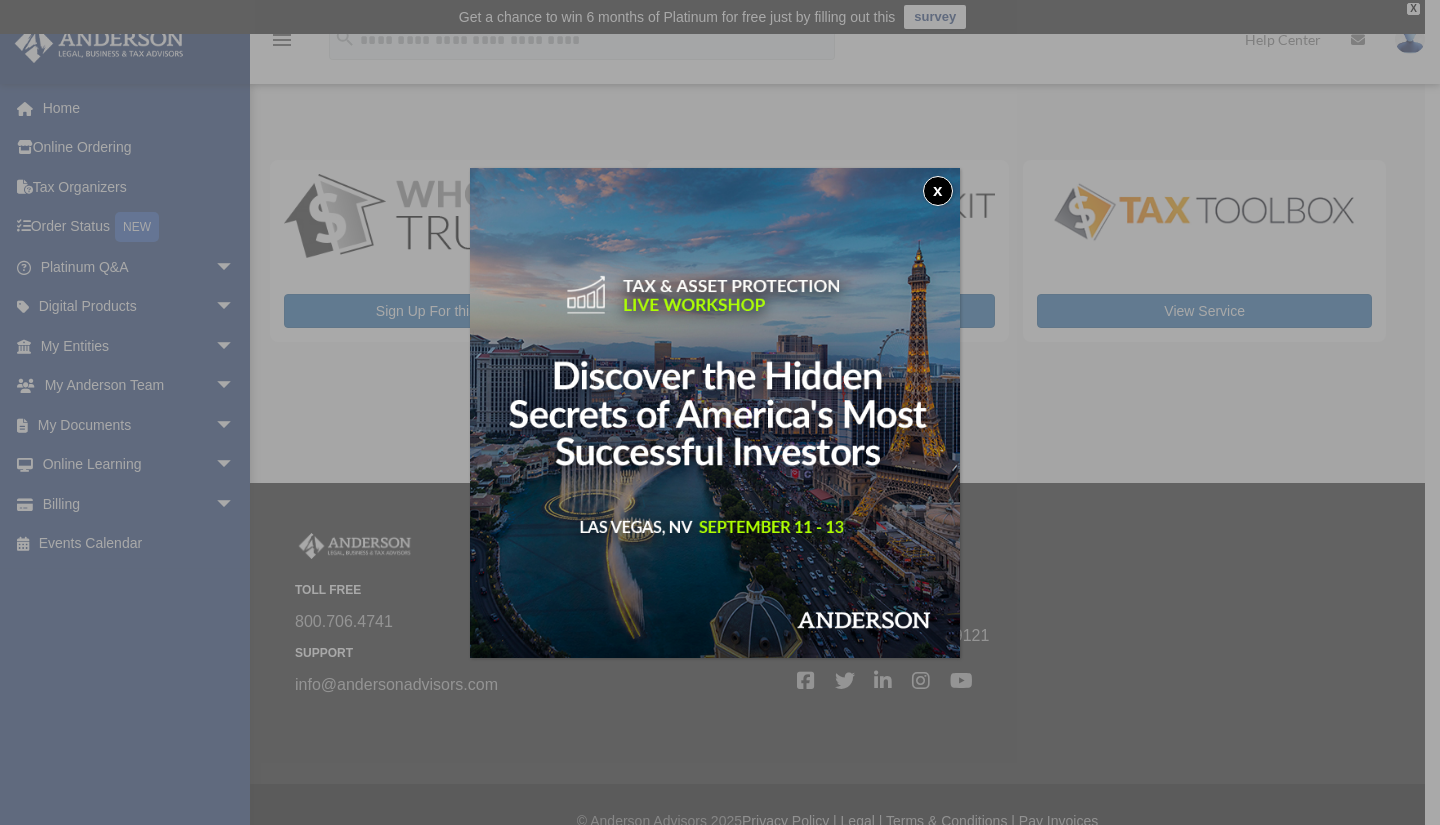 click on "x" at bounding box center (938, 191) 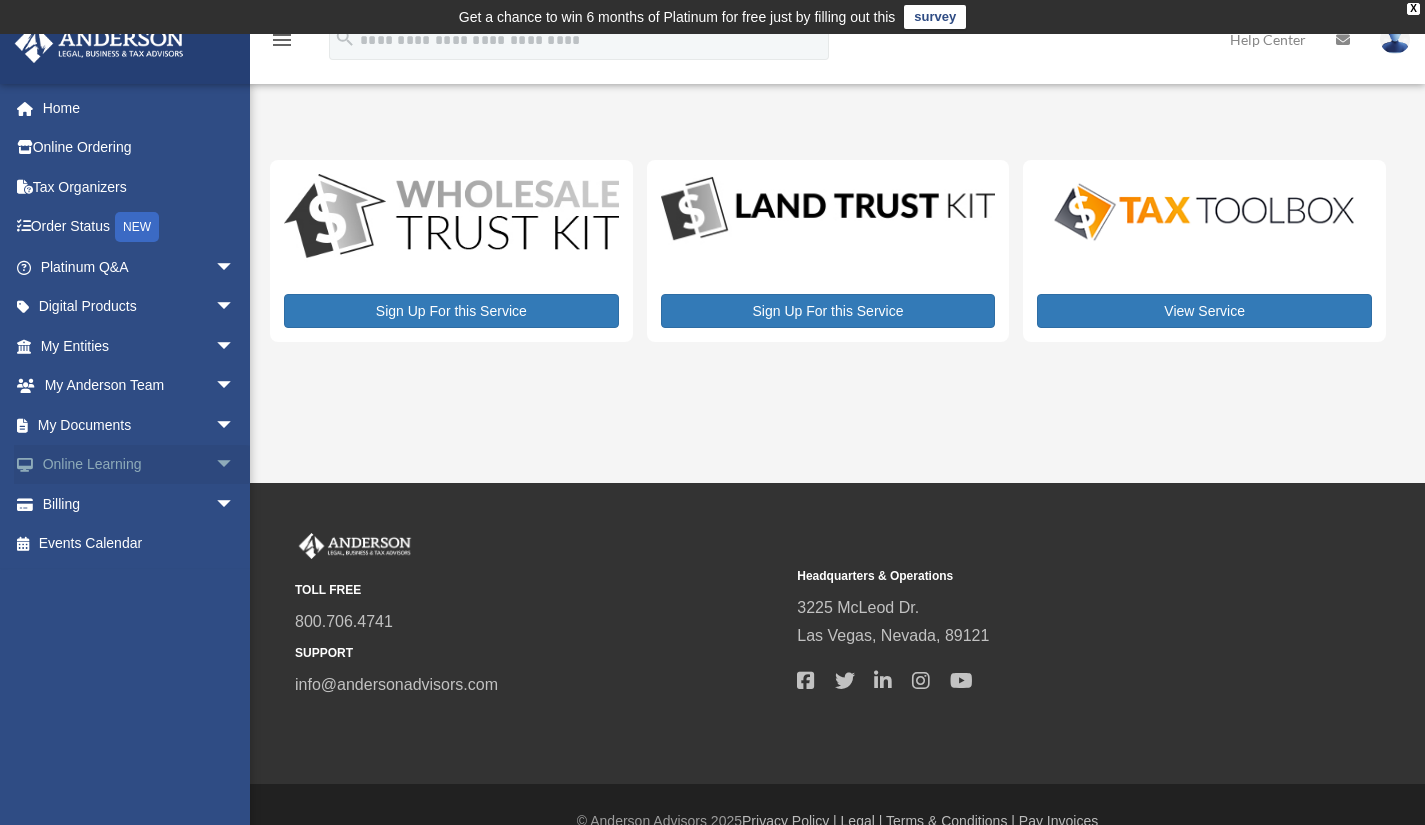 click on "arrow_drop_down" at bounding box center (235, 465) 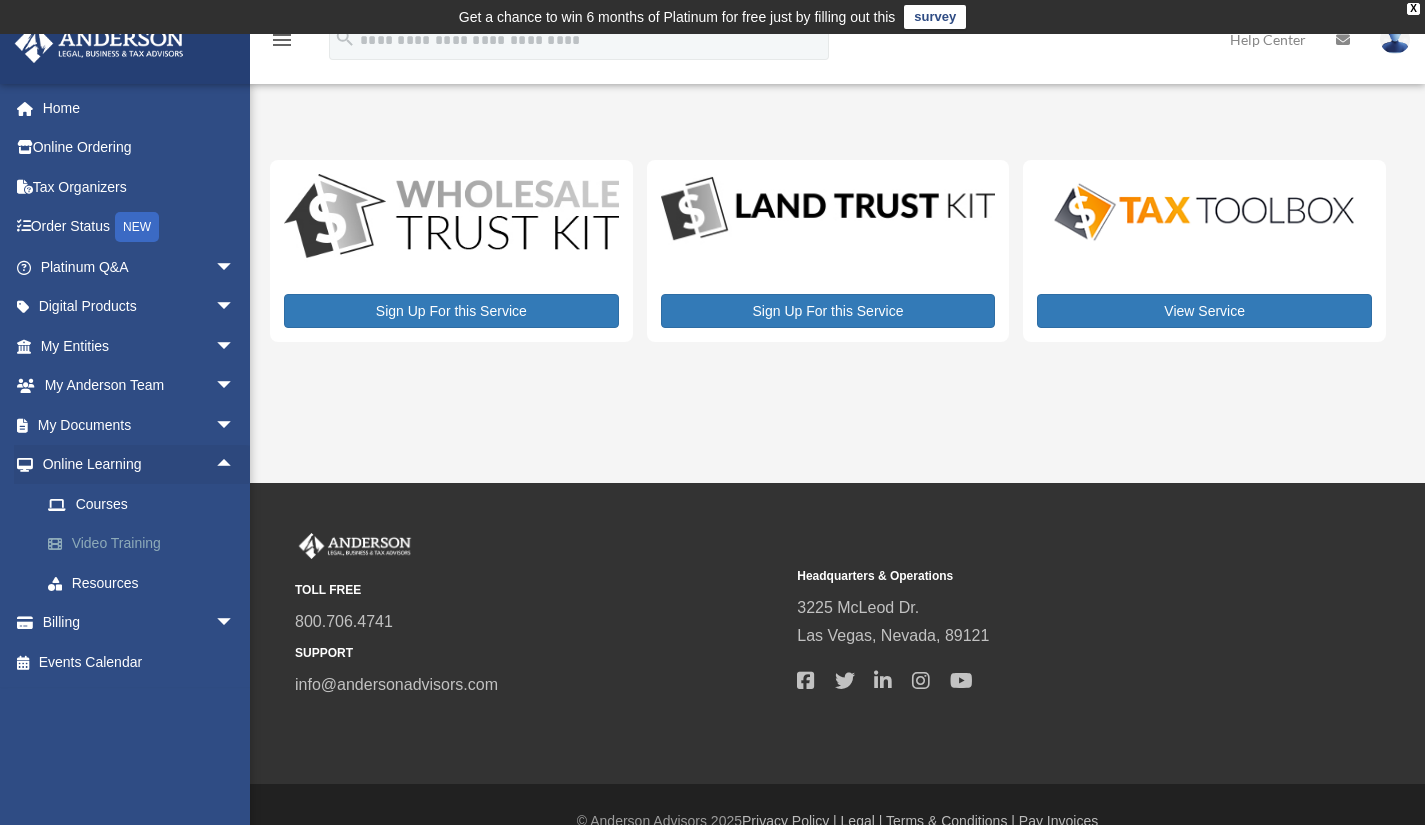 click on "Video Training" at bounding box center (146, 544) 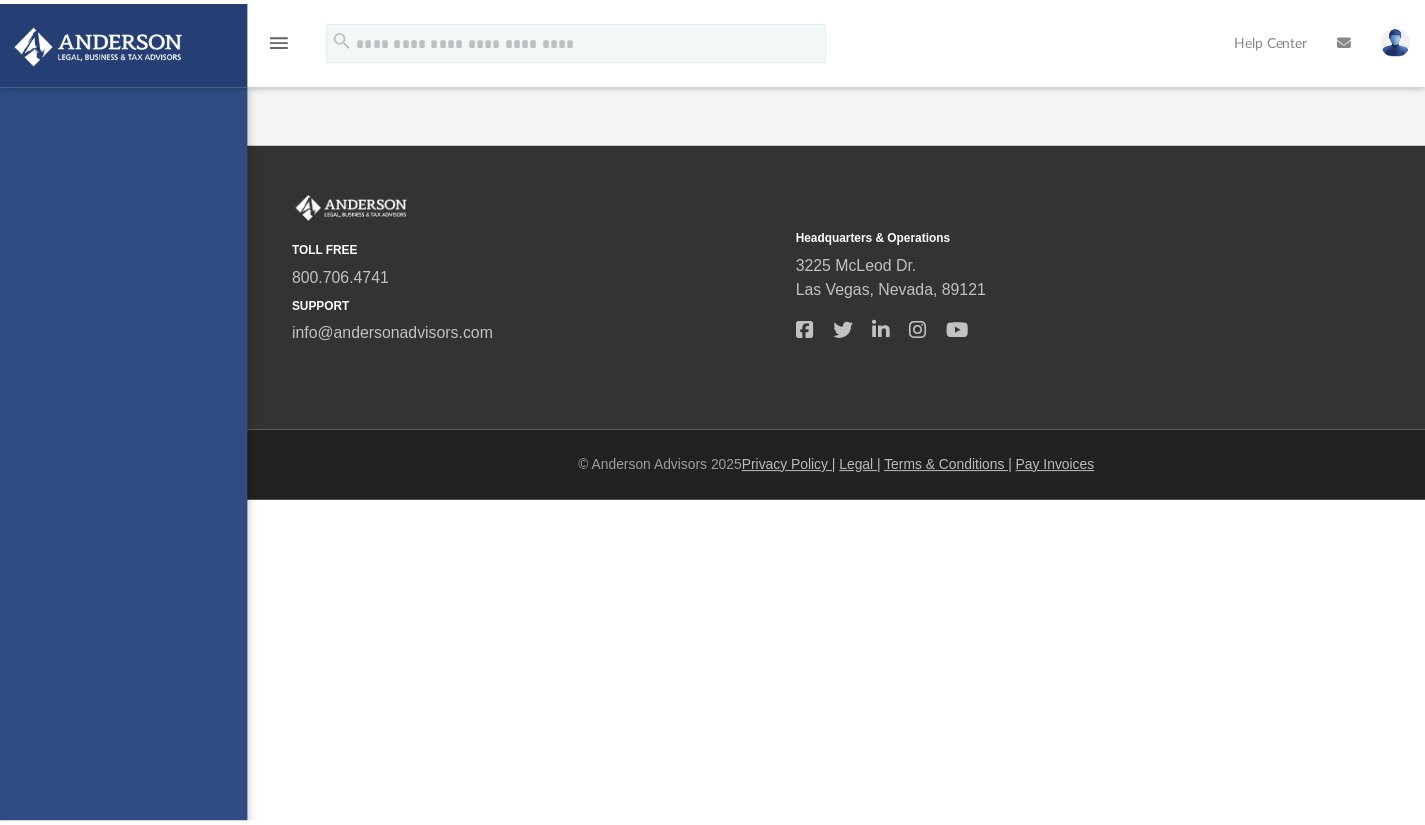 scroll, scrollTop: 0, scrollLeft: 0, axis: both 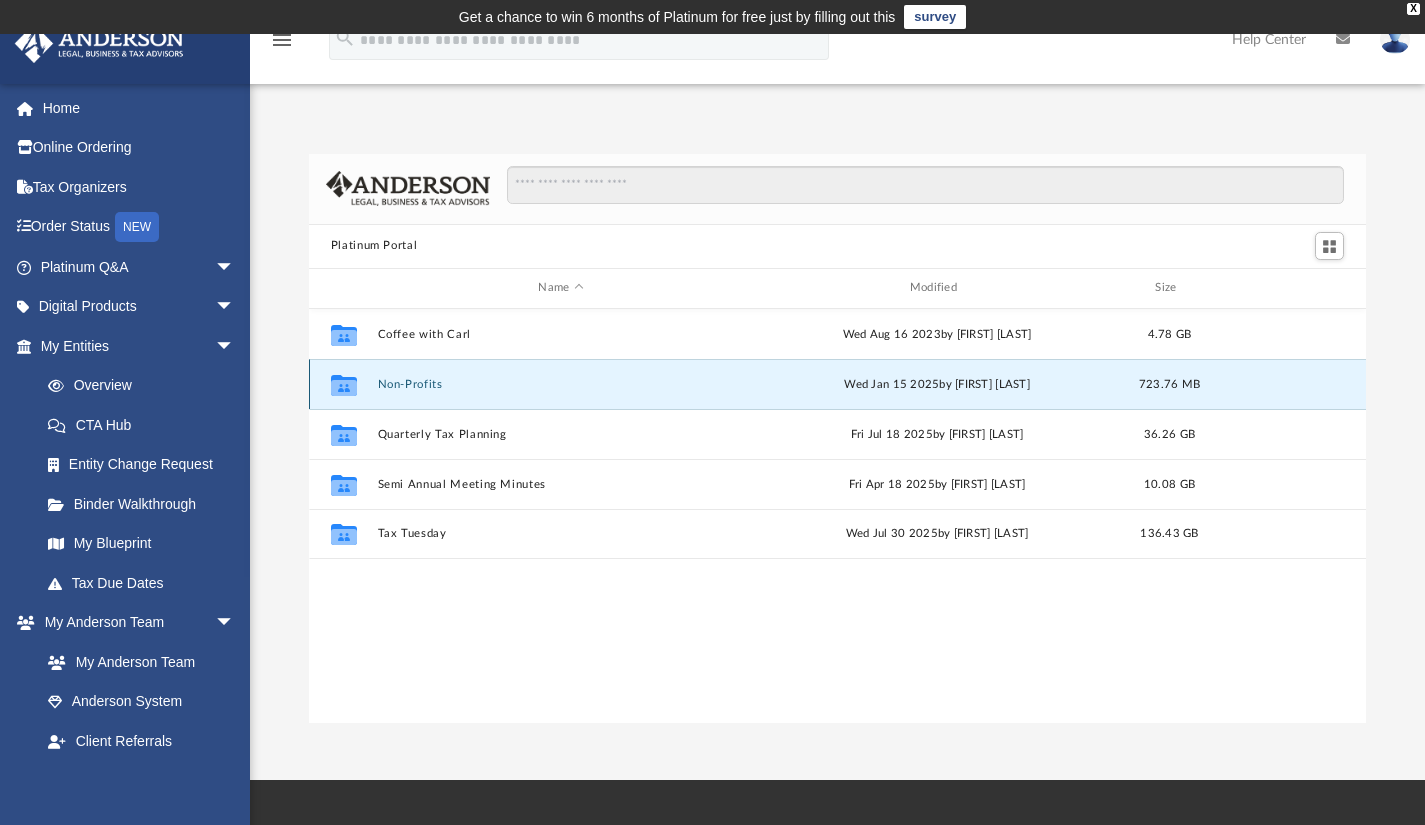 click on "Non-Profits" at bounding box center (560, 383) 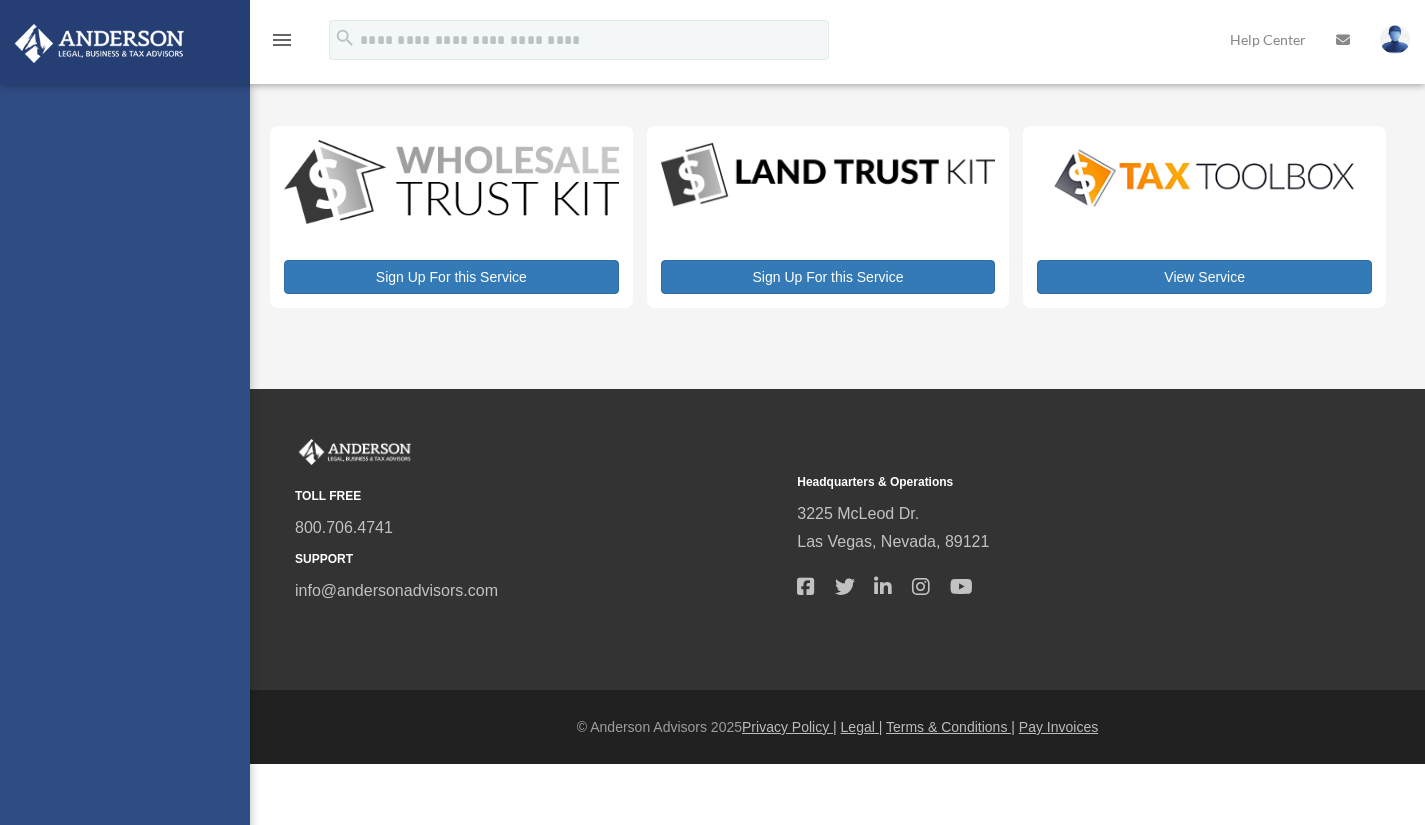 scroll, scrollTop: 0, scrollLeft: 0, axis: both 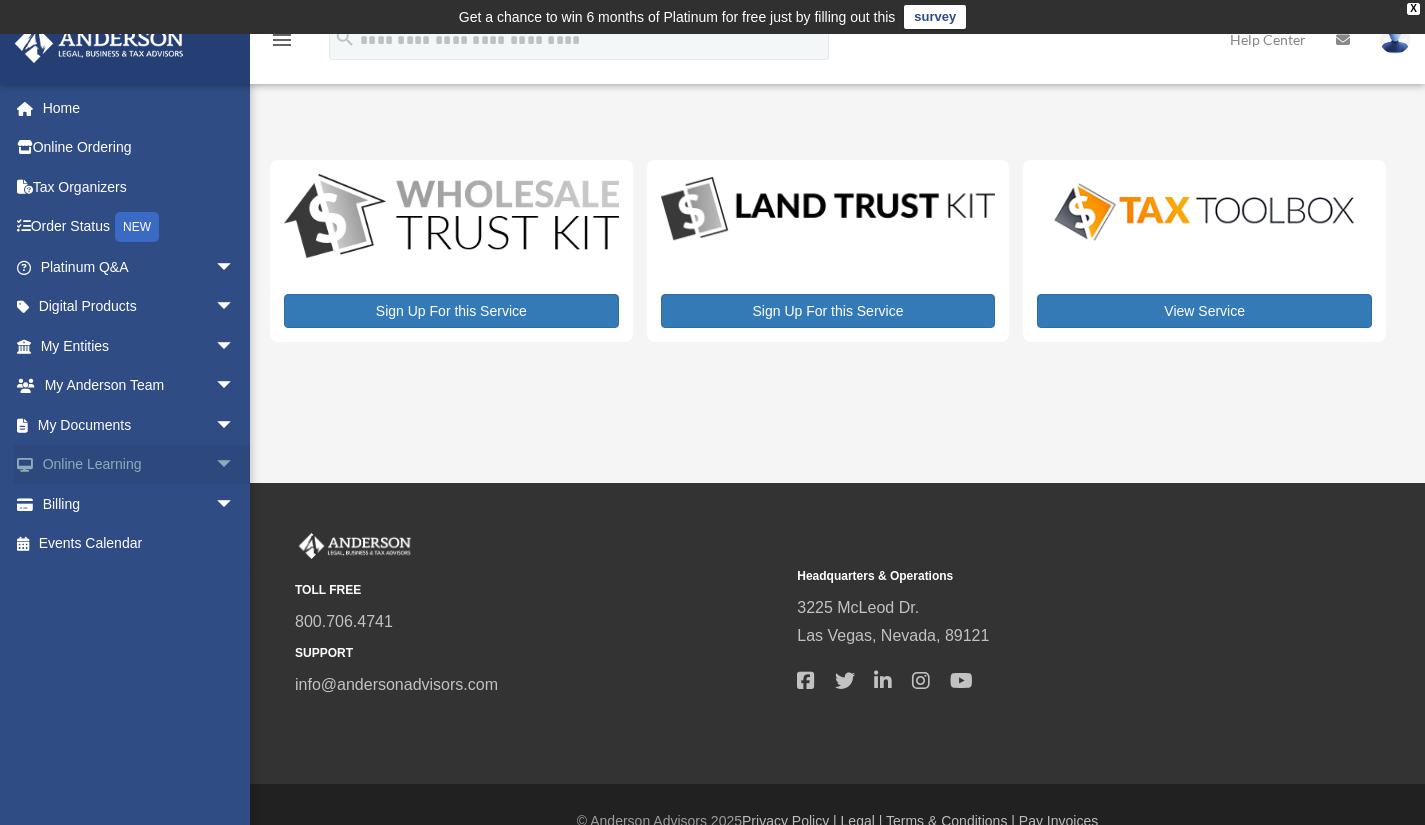 click on "arrow_drop_down" at bounding box center [235, 465] 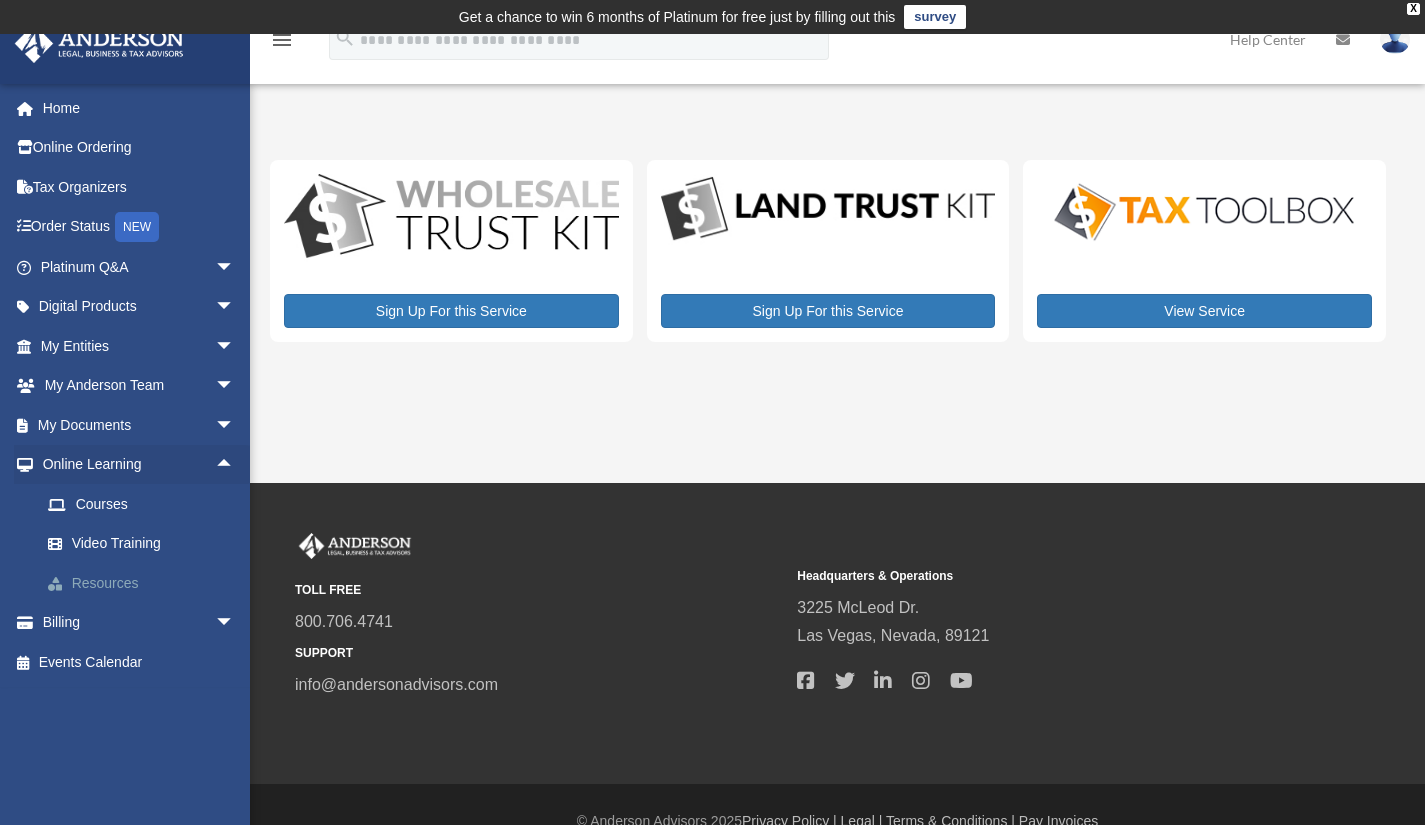 click on "Resources" at bounding box center [146, 583] 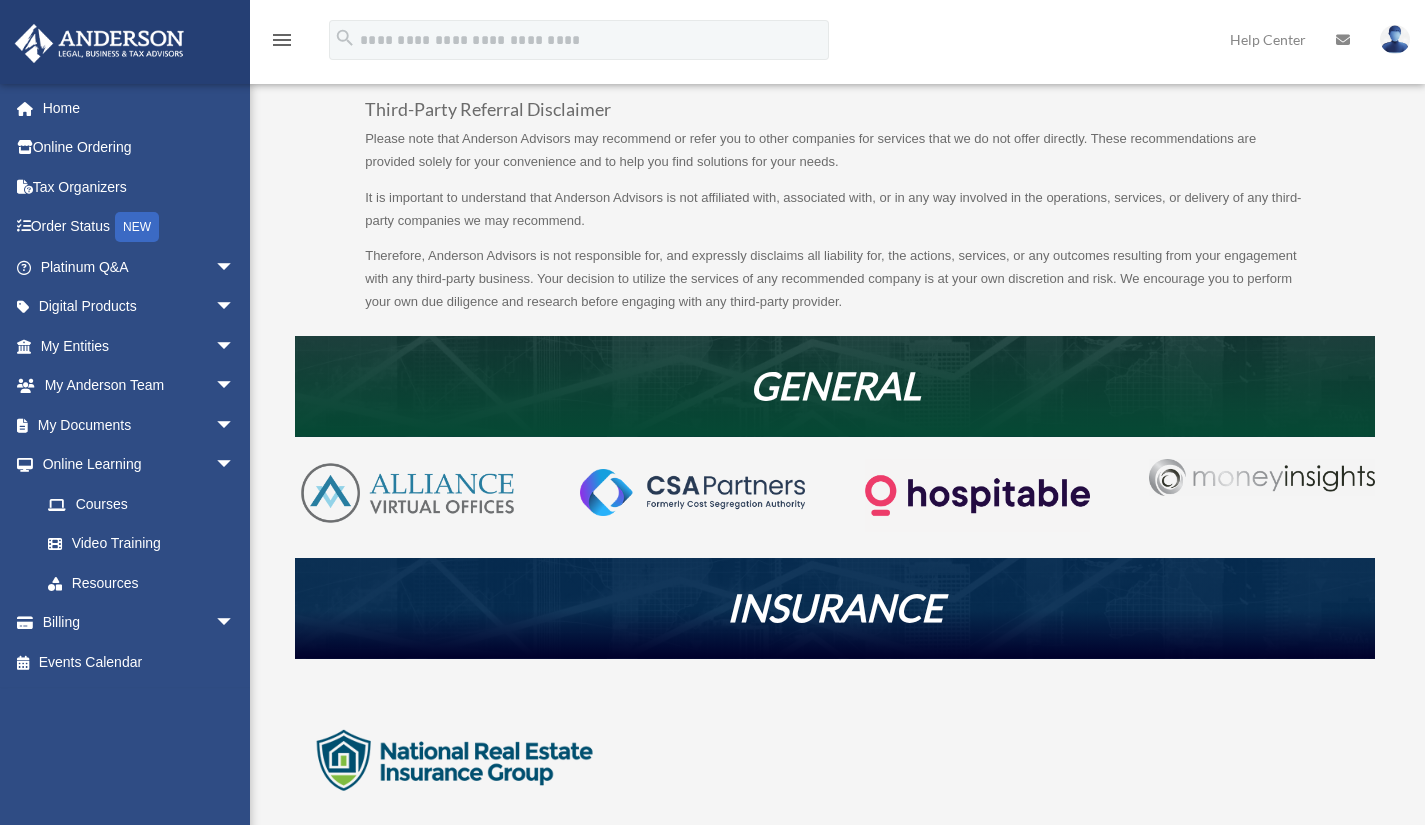 scroll, scrollTop: 0, scrollLeft: 0, axis: both 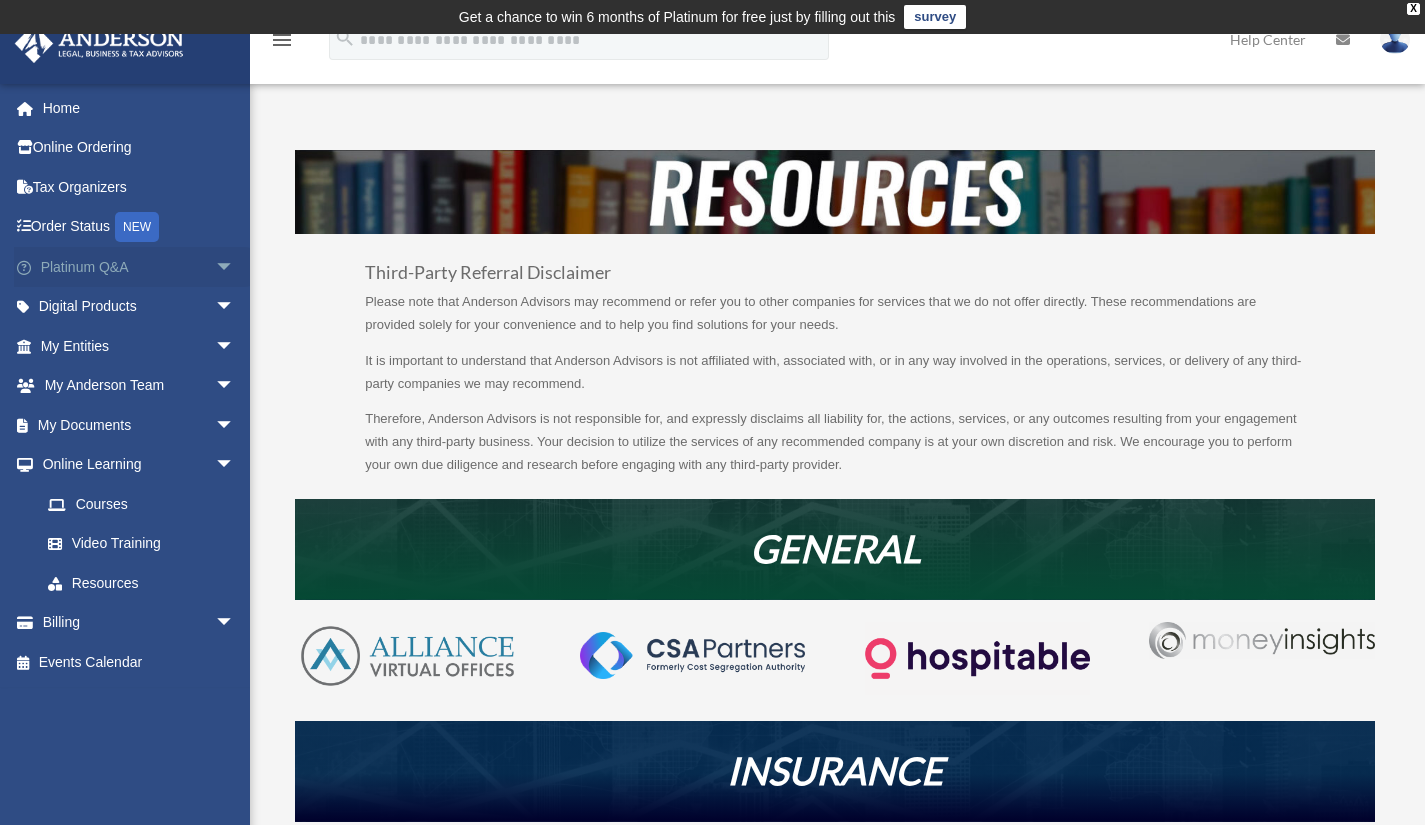 click on "arrow_drop_down" at bounding box center [235, 267] 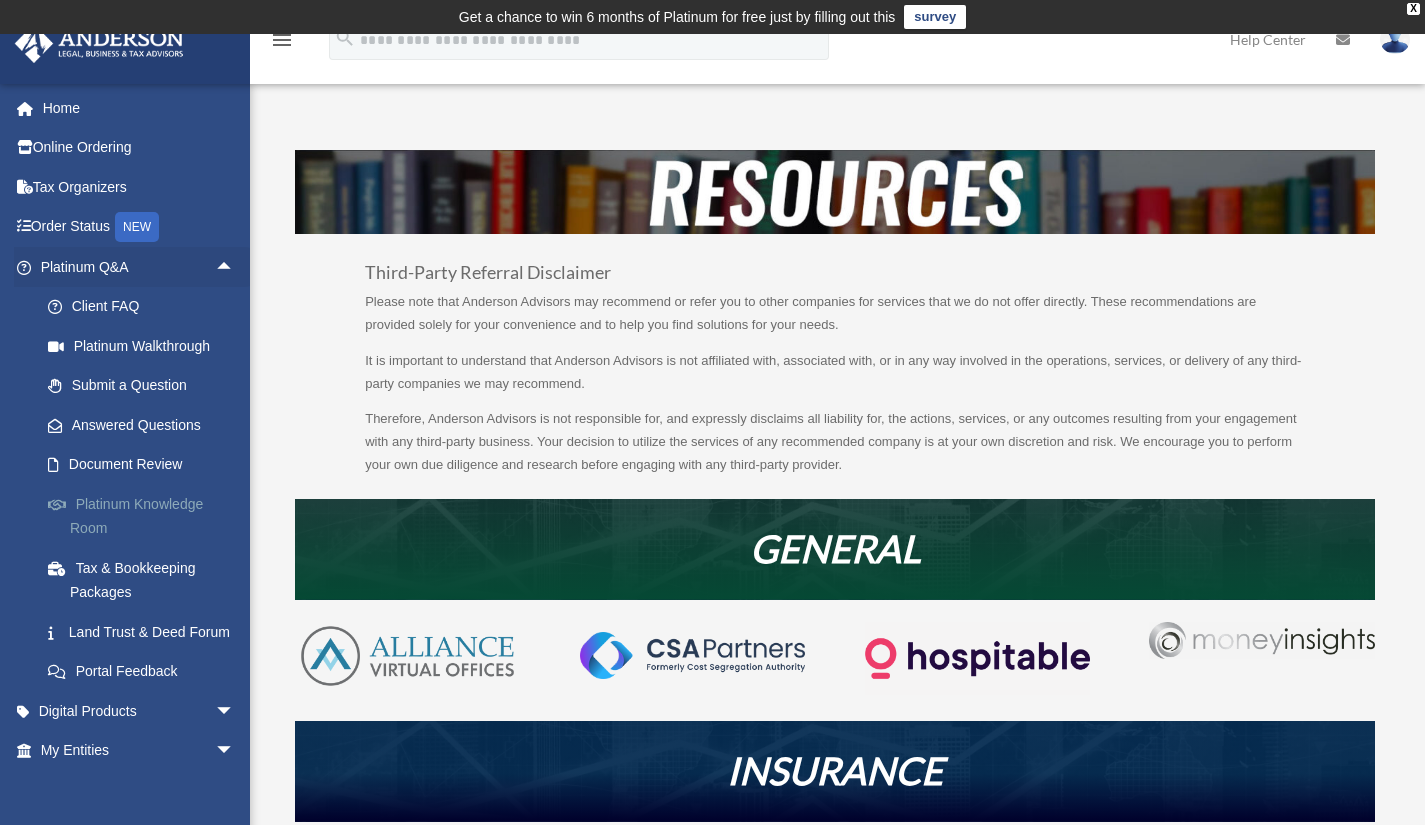 click on "Platinum Knowledge Room" at bounding box center (146, 516) 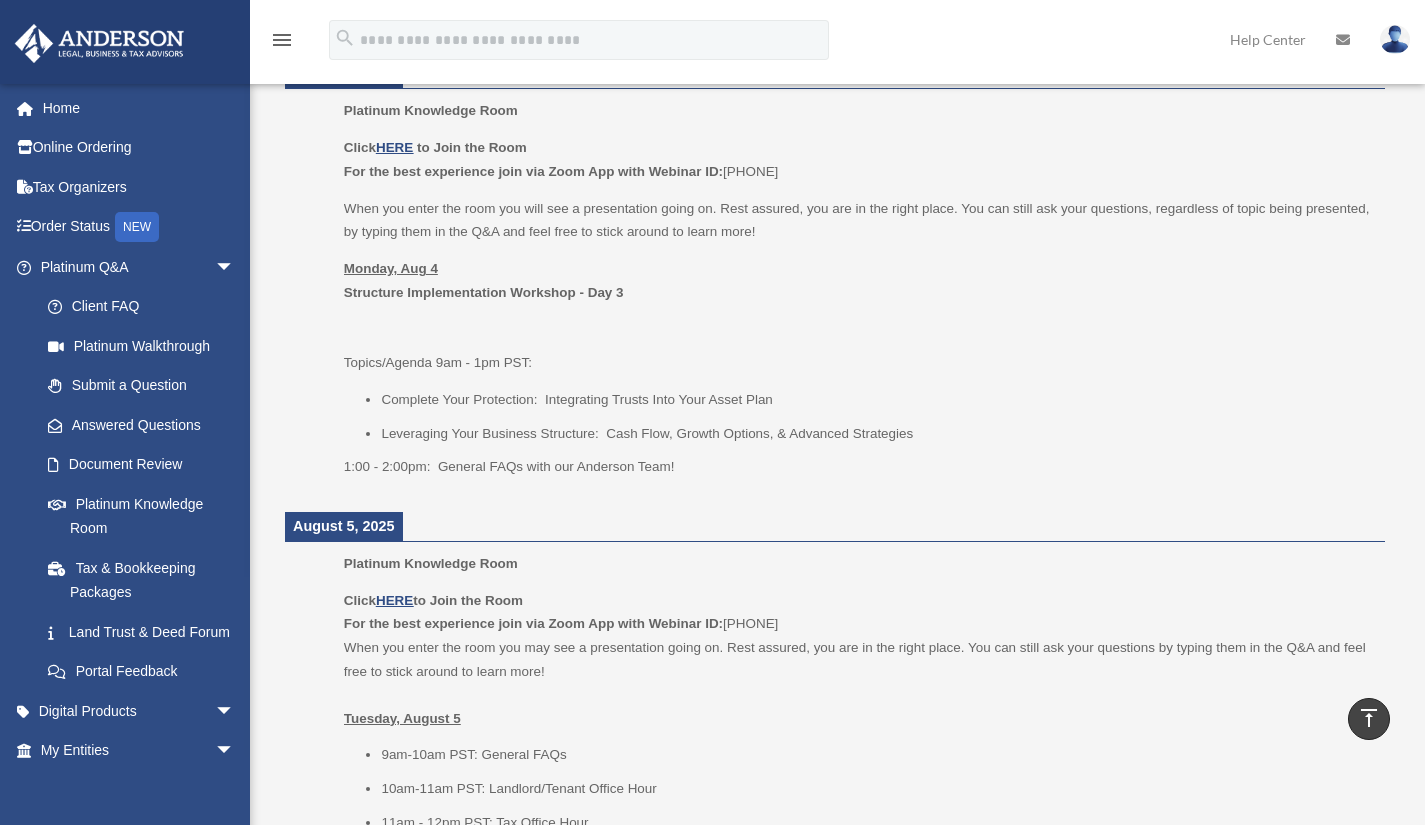 scroll, scrollTop: 800, scrollLeft: 0, axis: vertical 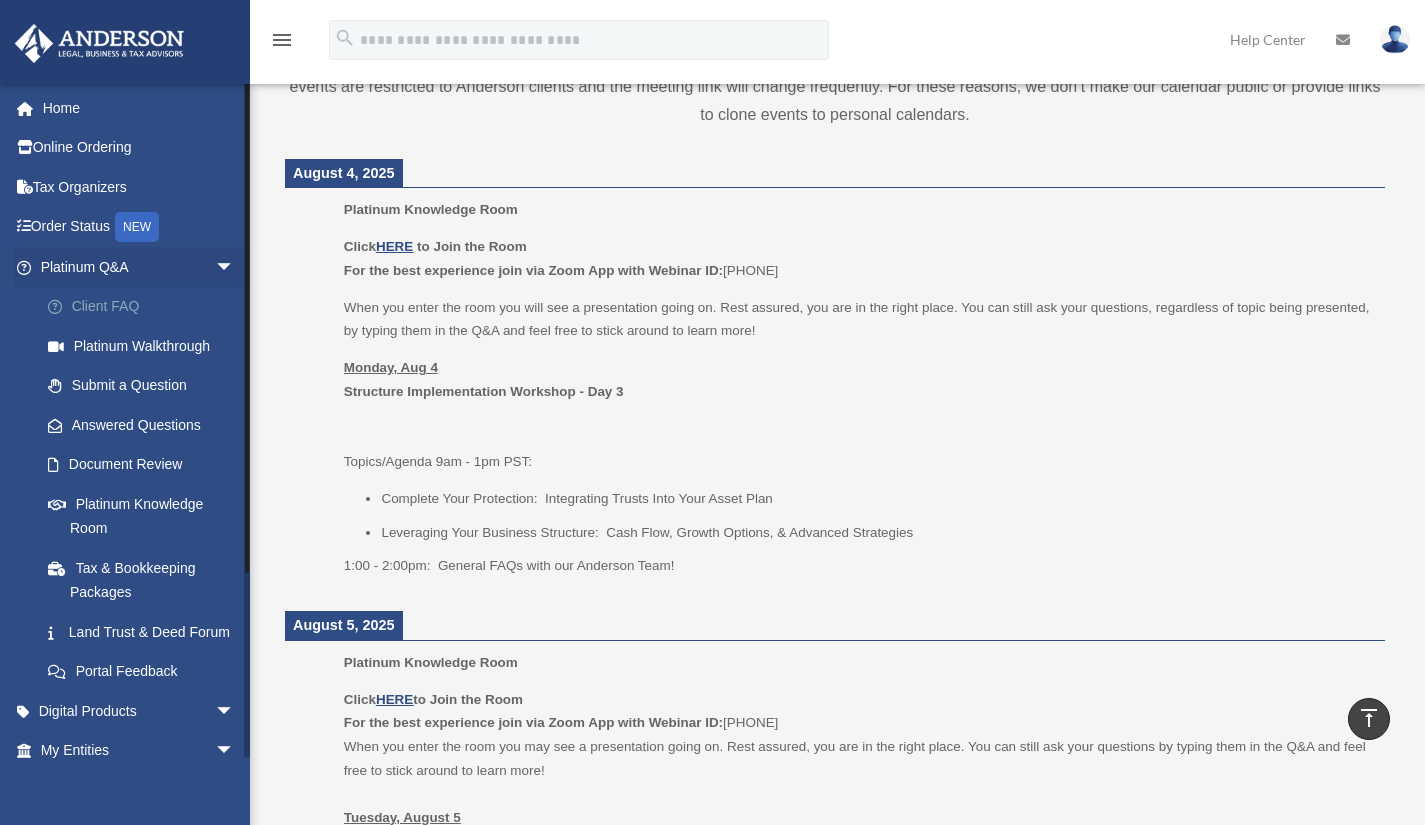 click on "Client FAQ" at bounding box center [146, 307] 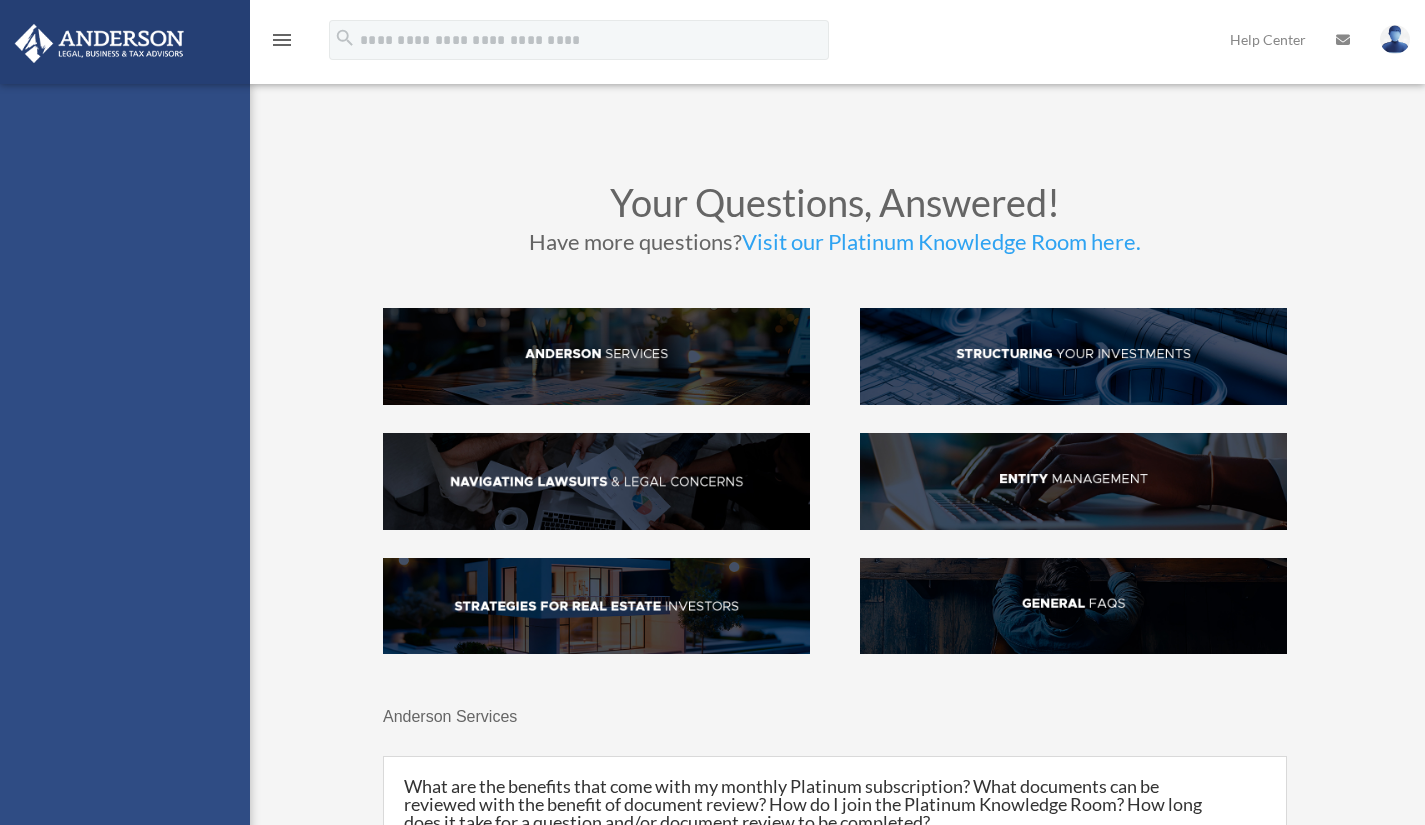 scroll, scrollTop: 0, scrollLeft: 0, axis: both 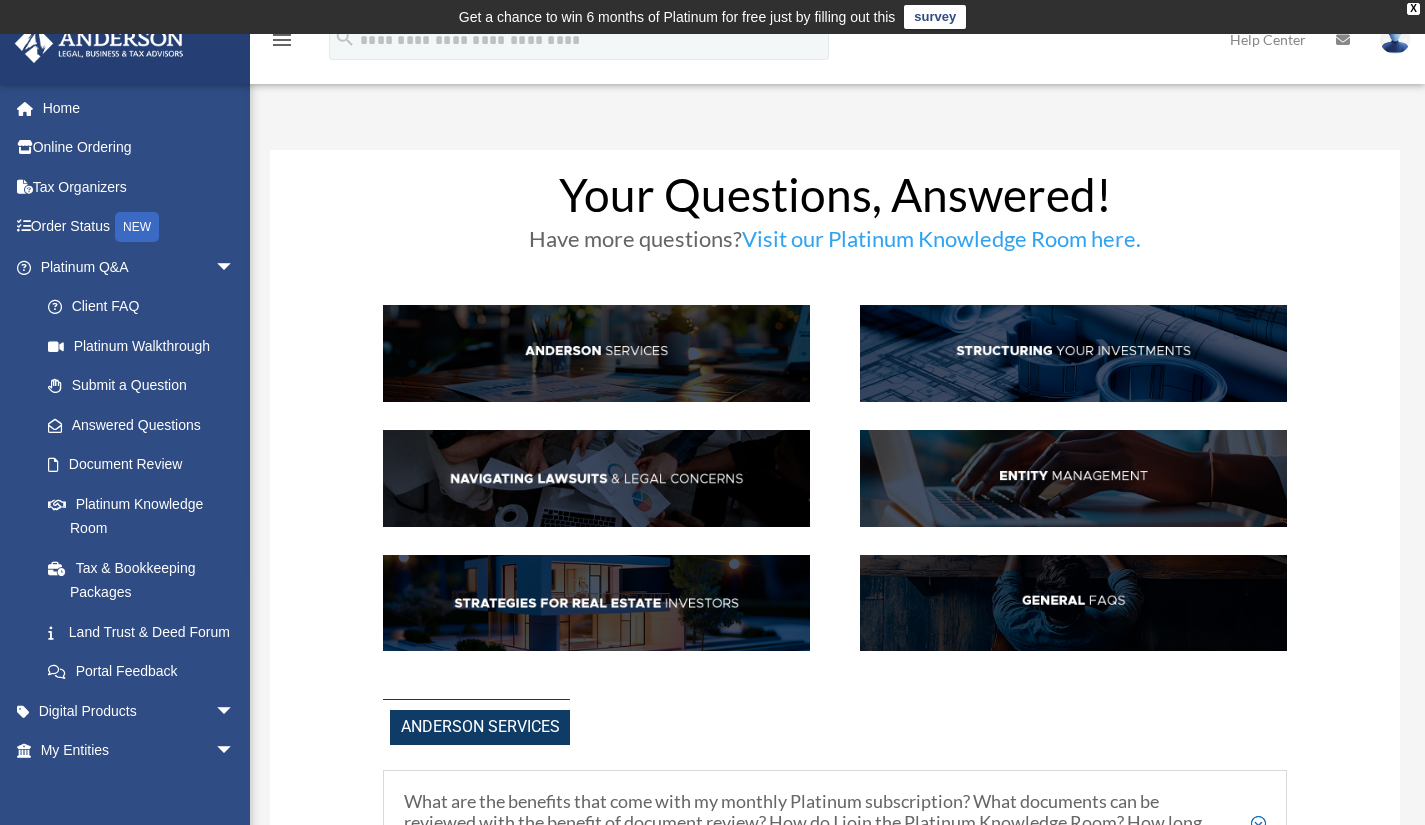 click at bounding box center (1073, 353) 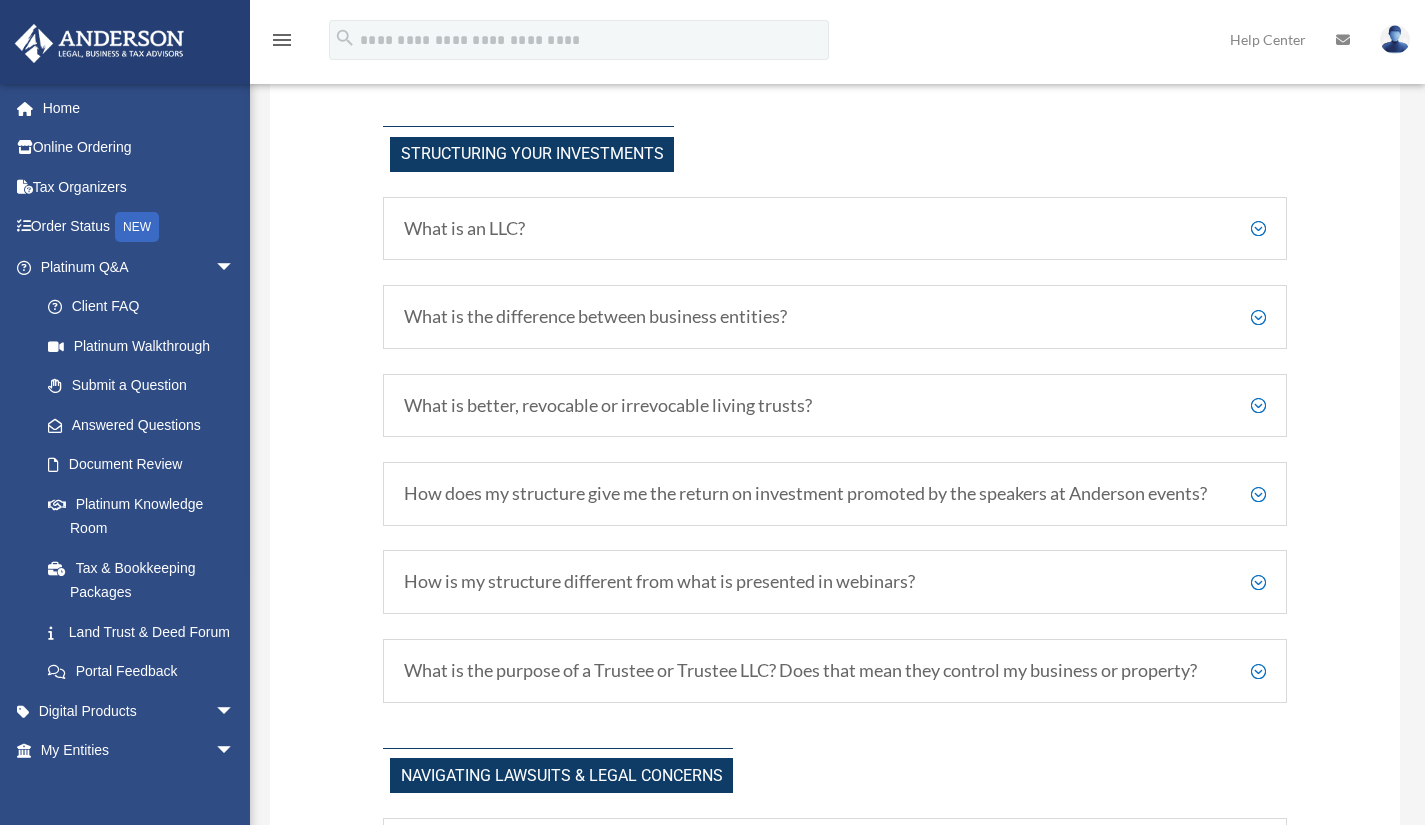 scroll, scrollTop: 999, scrollLeft: 0, axis: vertical 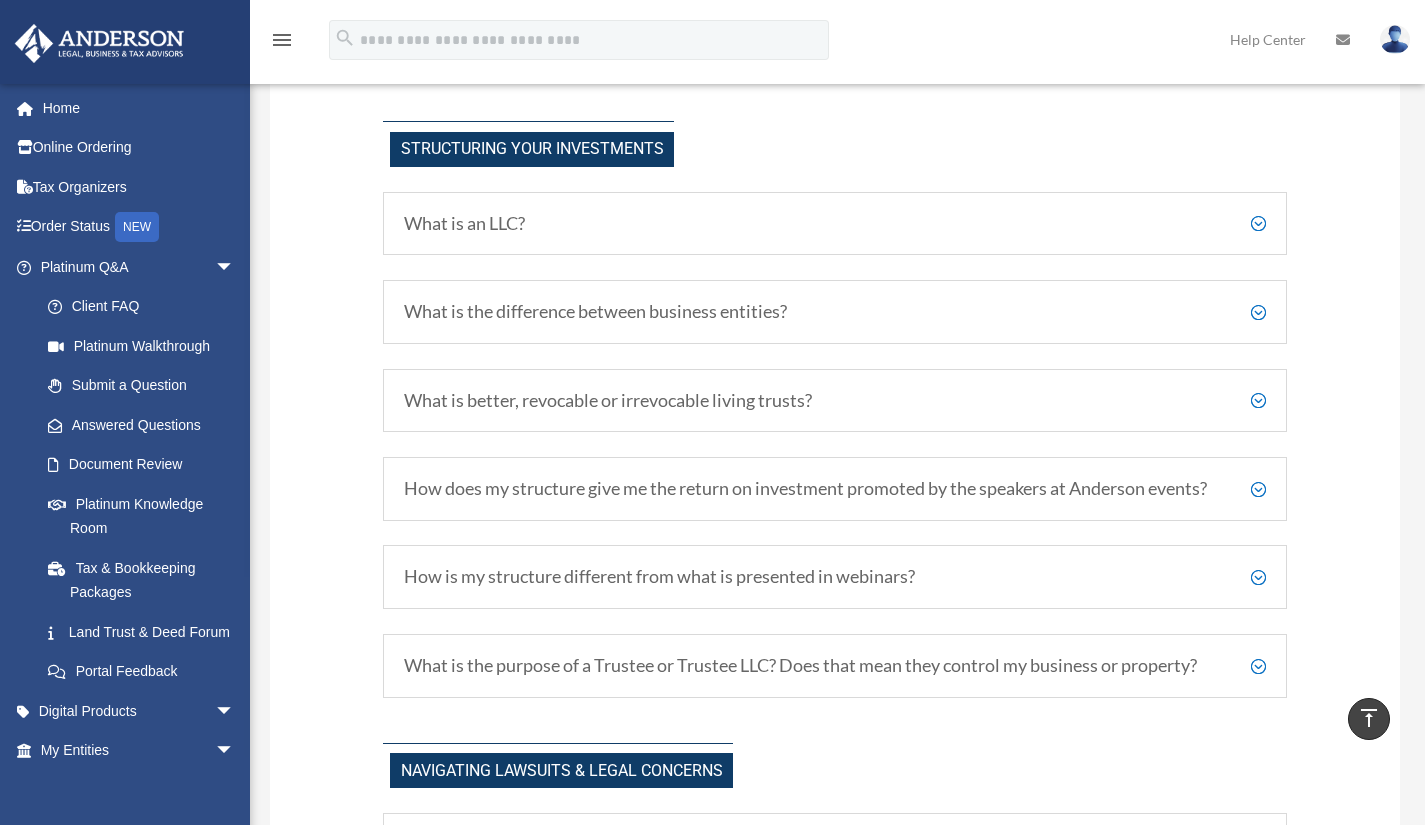 click on "What is better, revocable or irrevocable living trusts?" at bounding box center (835, 401) 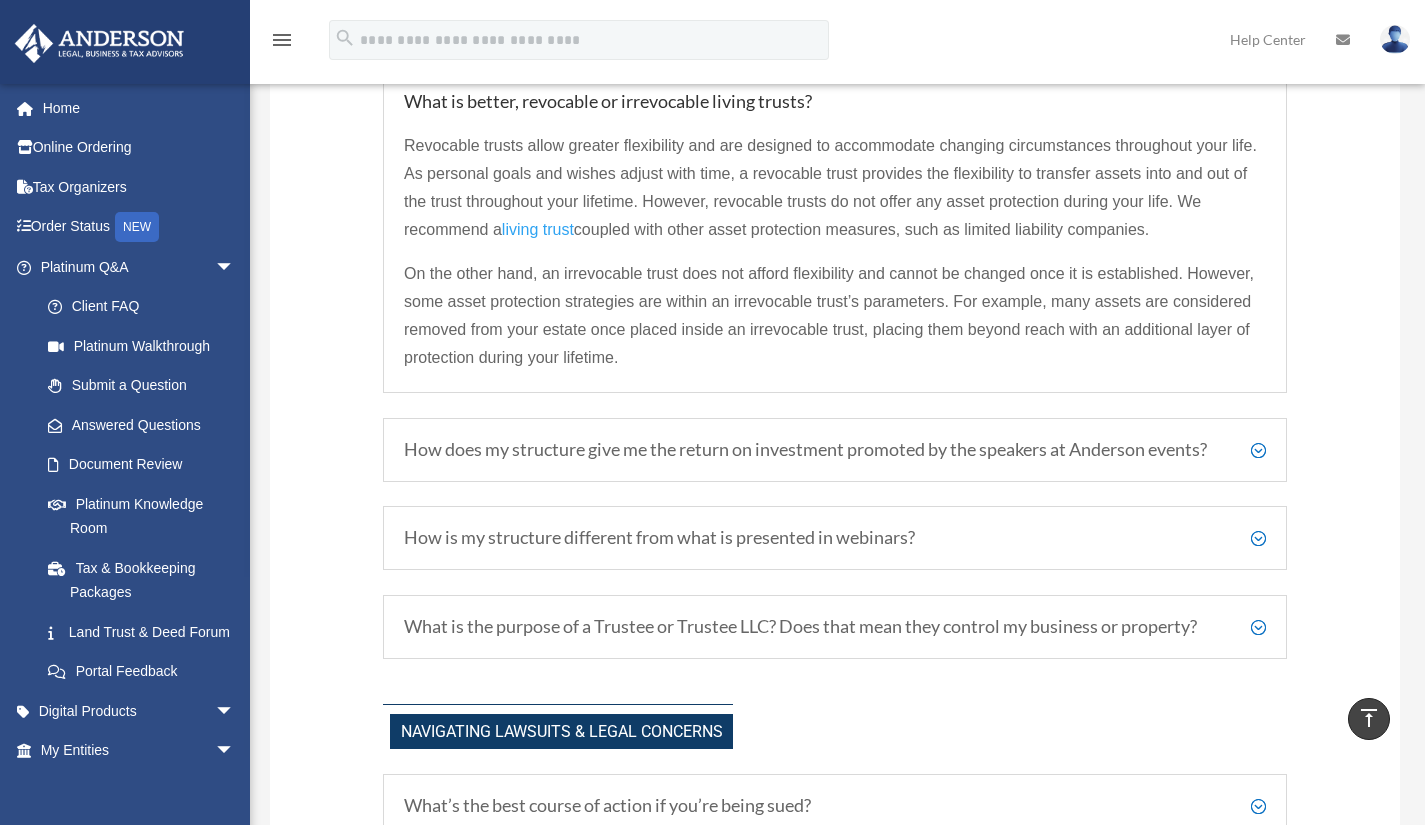 scroll, scrollTop: 1299, scrollLeft: 0, axis: vertical 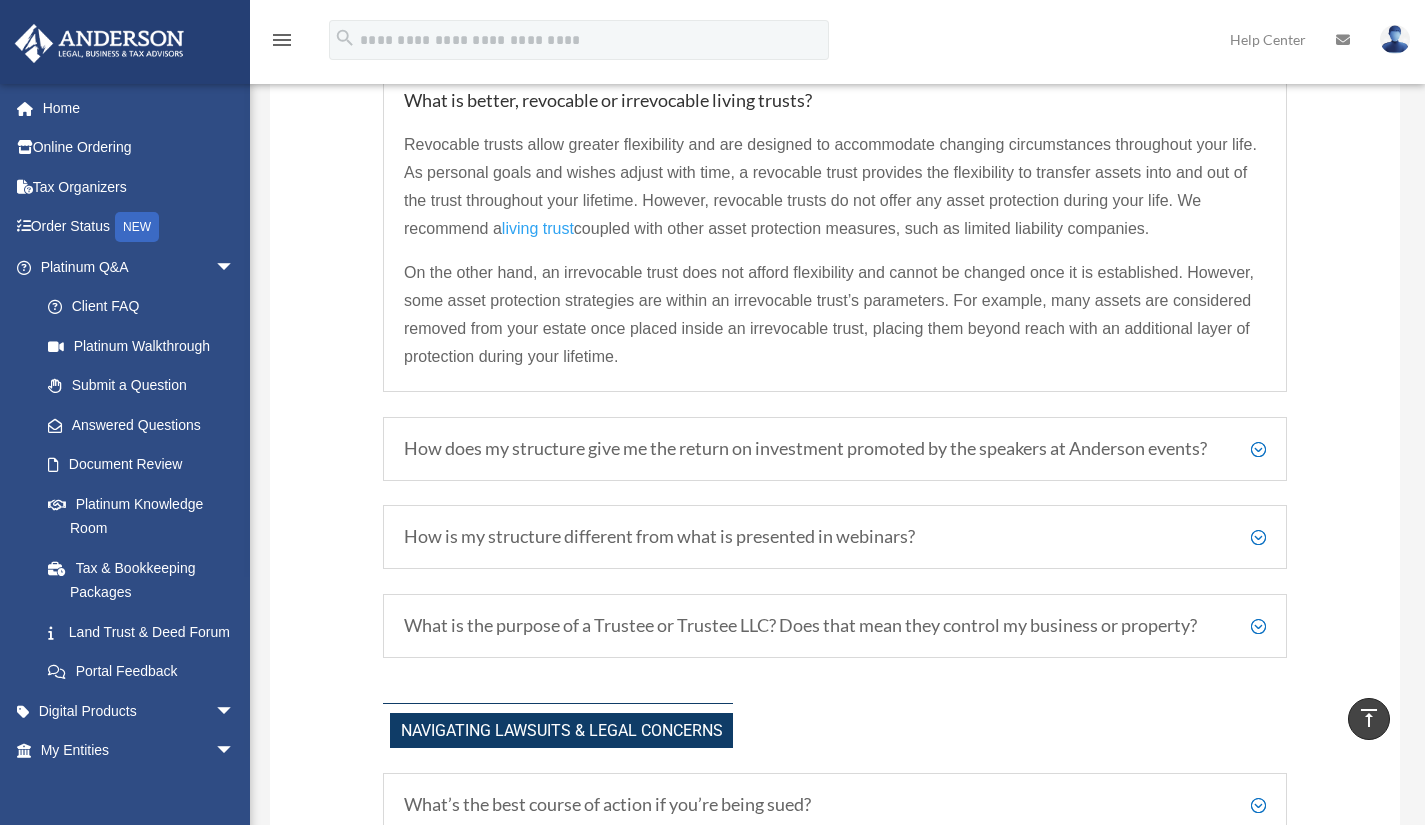 click on "How does my structure give me the return on investment promoted by the speakers at Anderson events?" at bounding box center (835, 449) 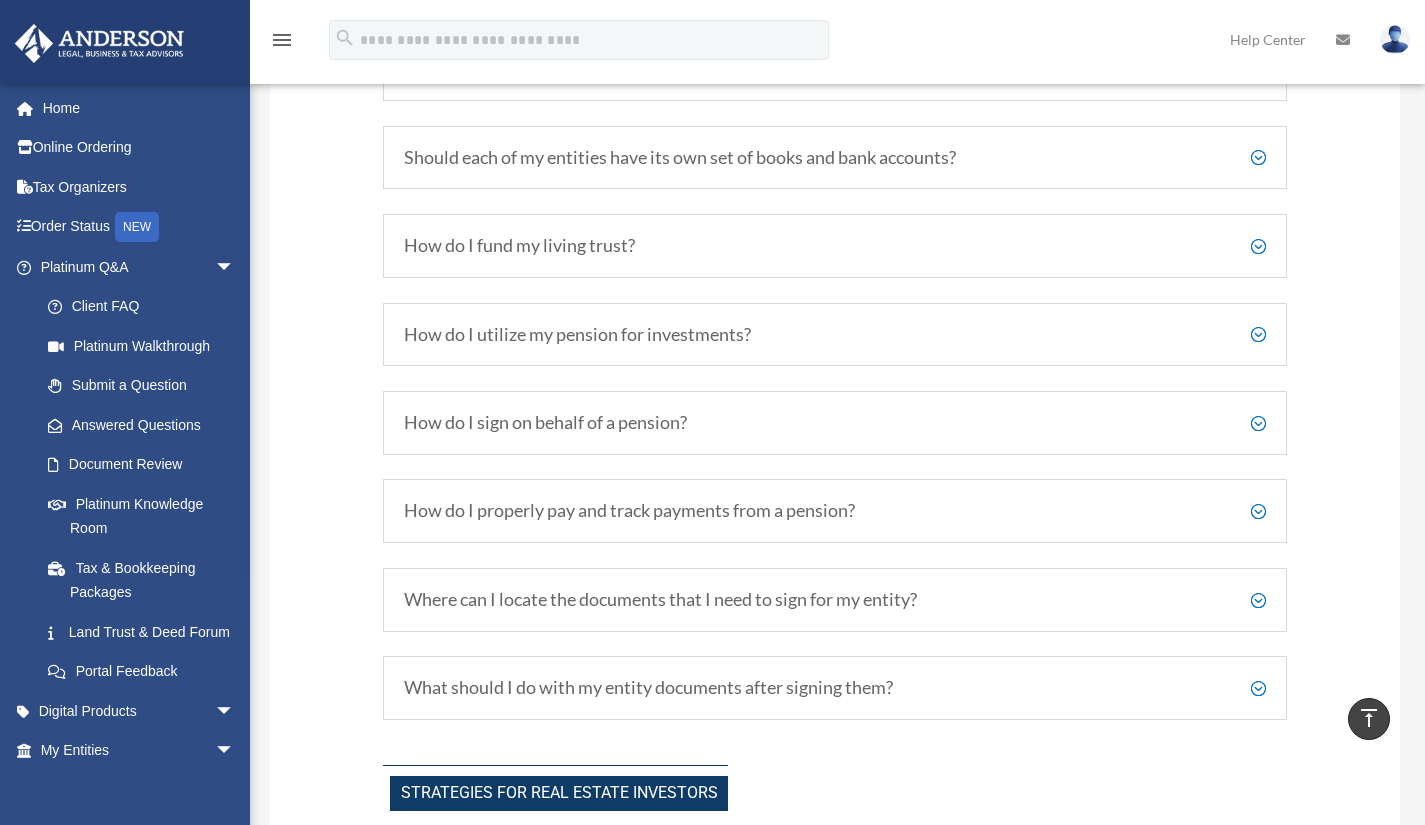 scroll, scrollTop: 3399, scrollLeft: 0, axis: vertical 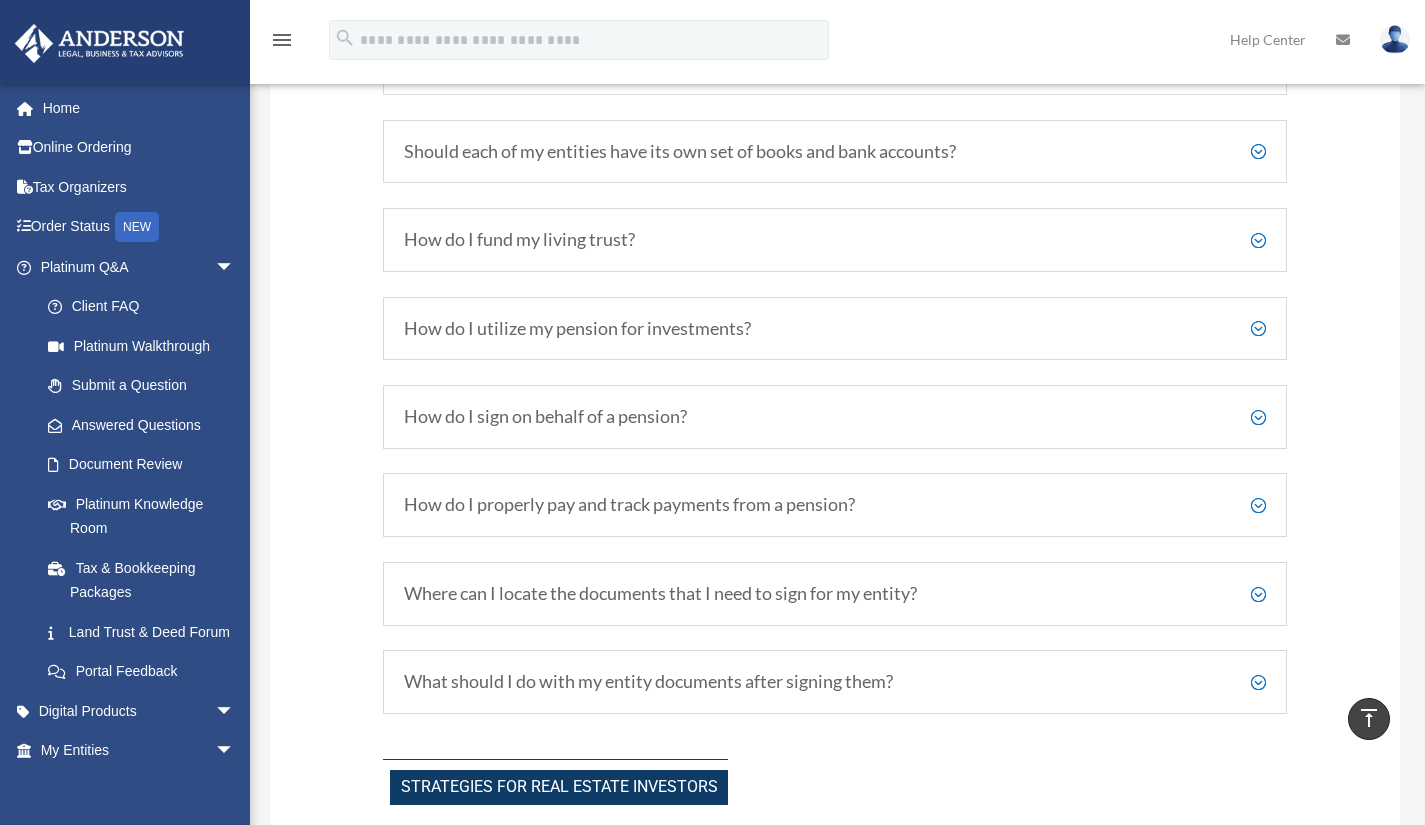 click on "How do I fund my living trust?" at bounding box center [835, 240] 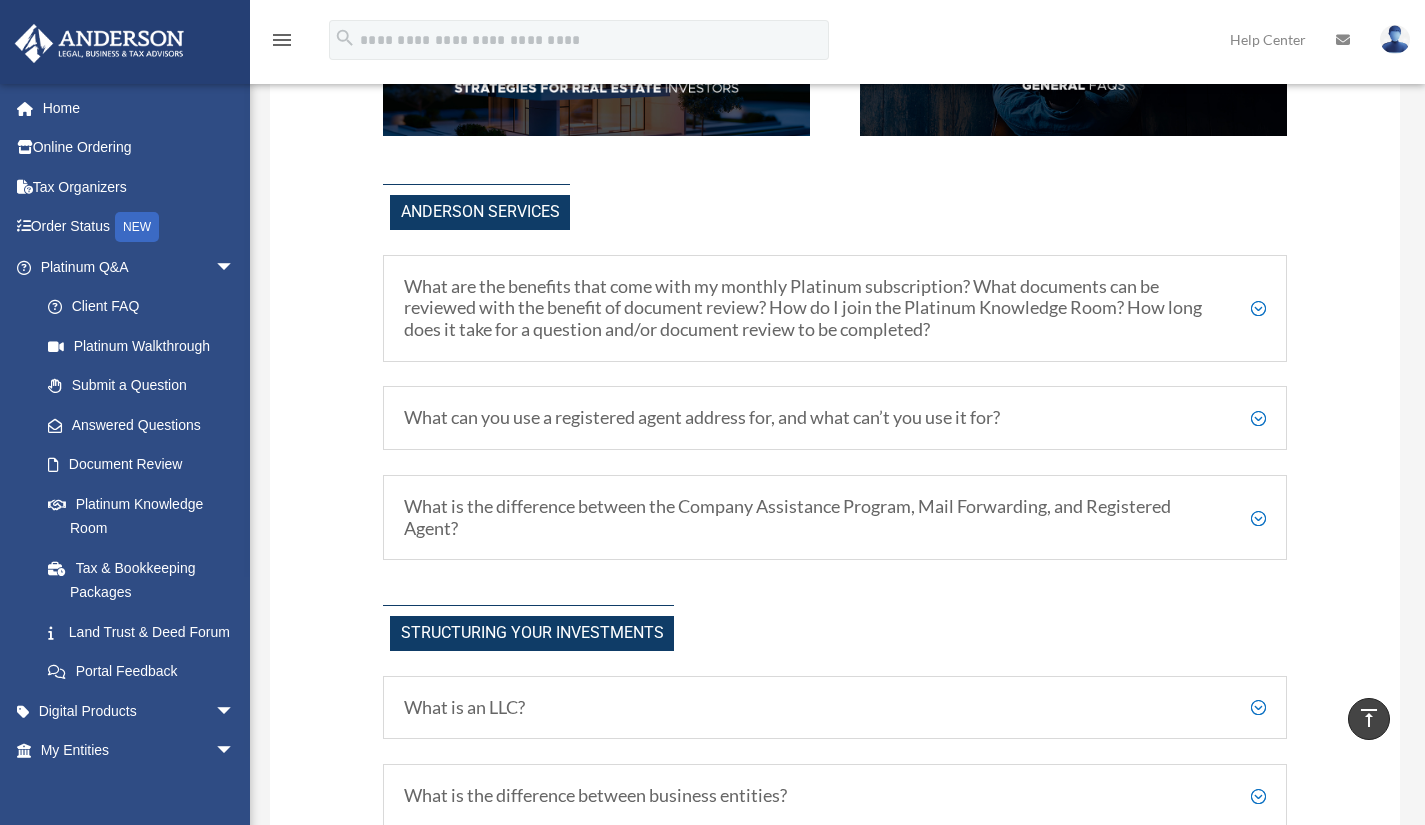 scroll, scrollTop: 499, scrollLeft: 0, axis: vertical 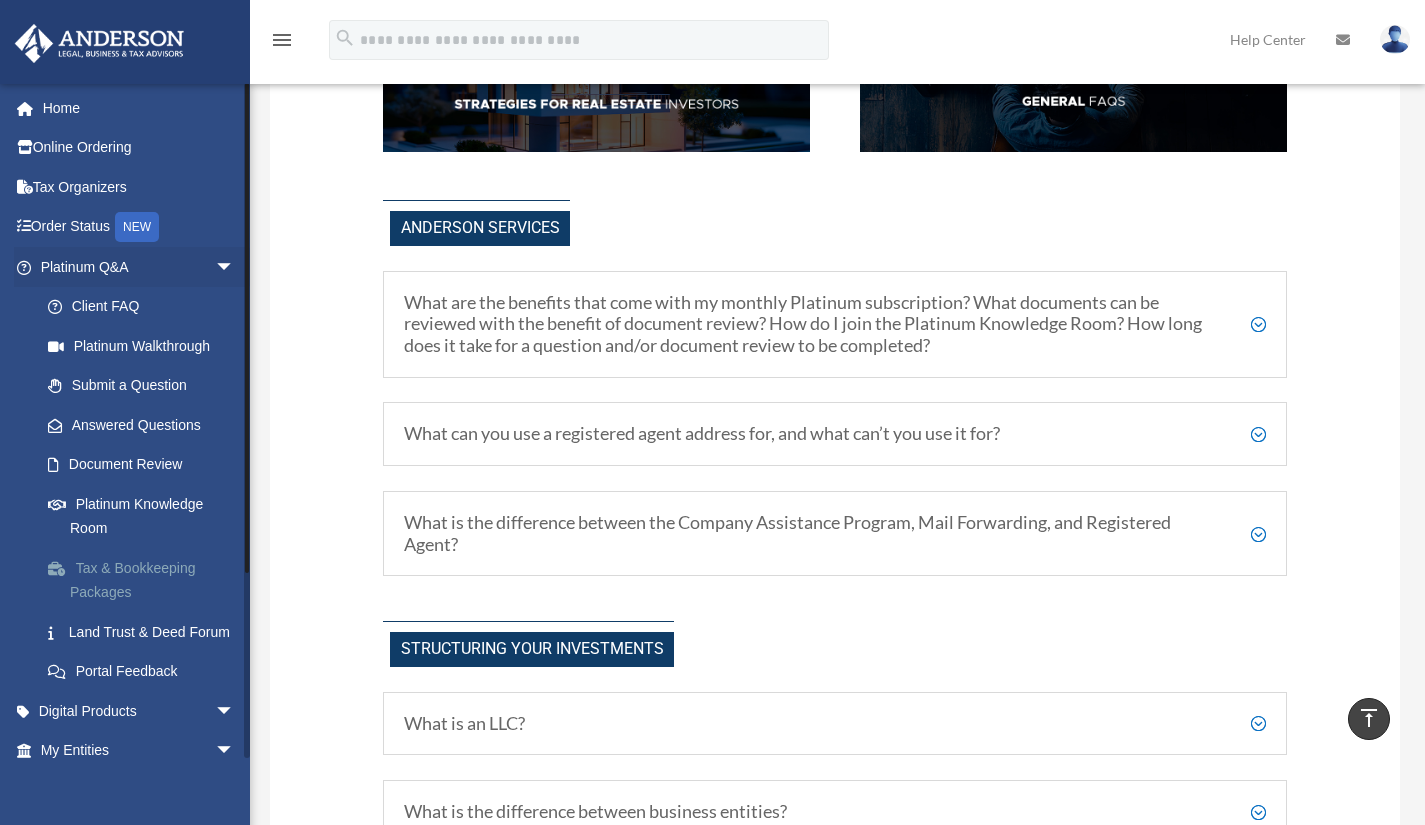 click on "Tax & Bookkeeping Packages" at bounding box center (146, 580) 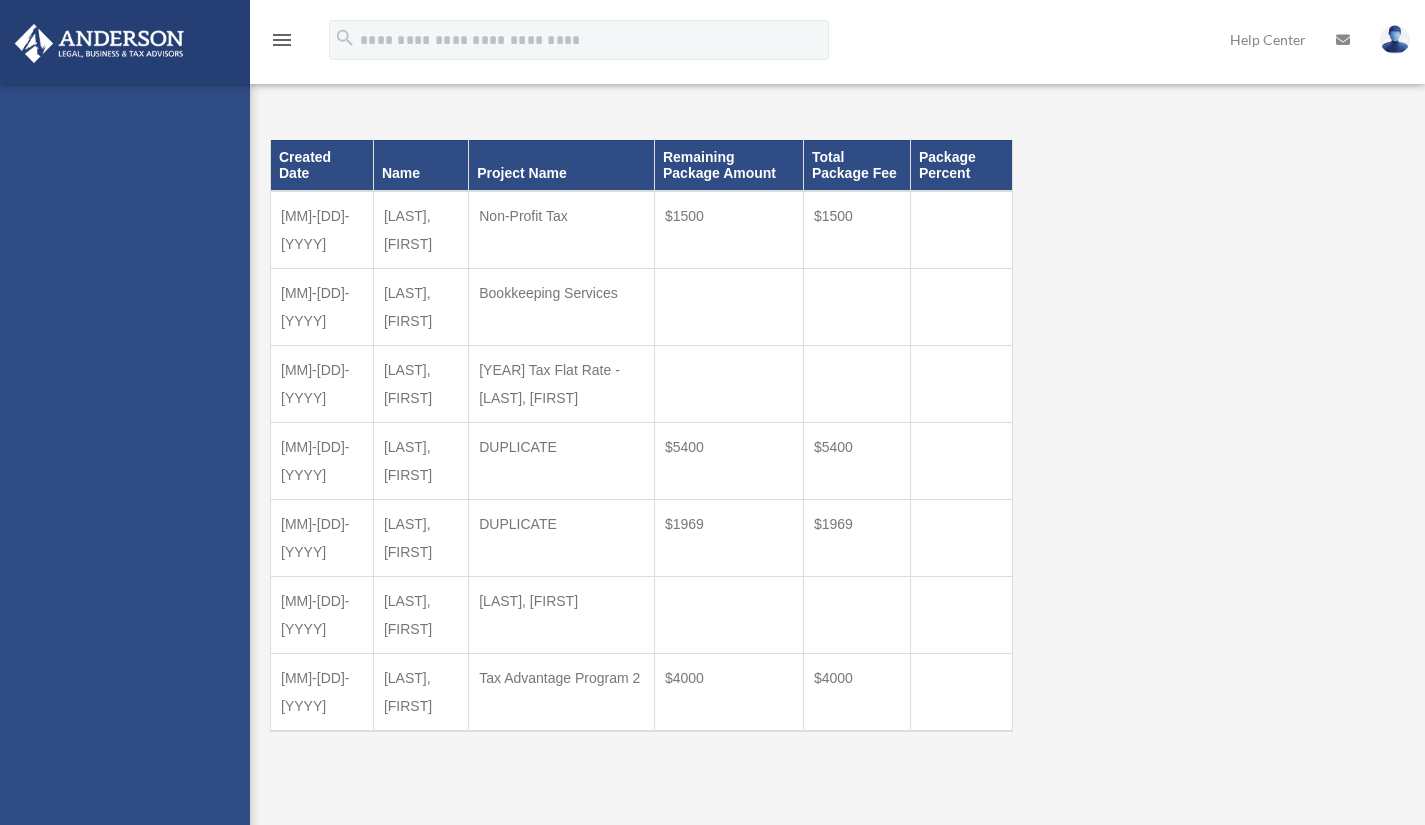 scroll, scrollTop: 0, scrollLeft: 0, axis: both 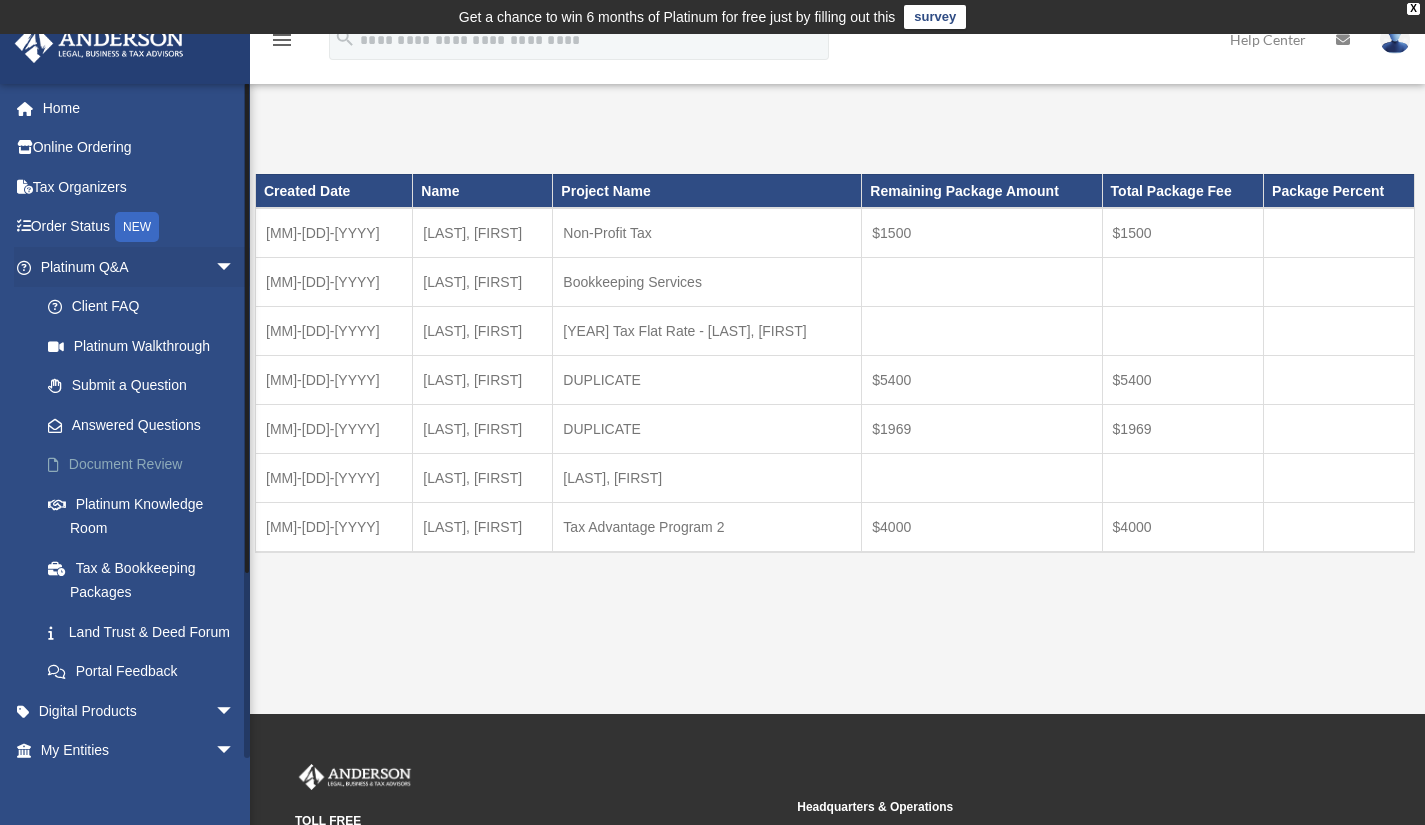 click on "Document Review" at bounding box center [146, 465] 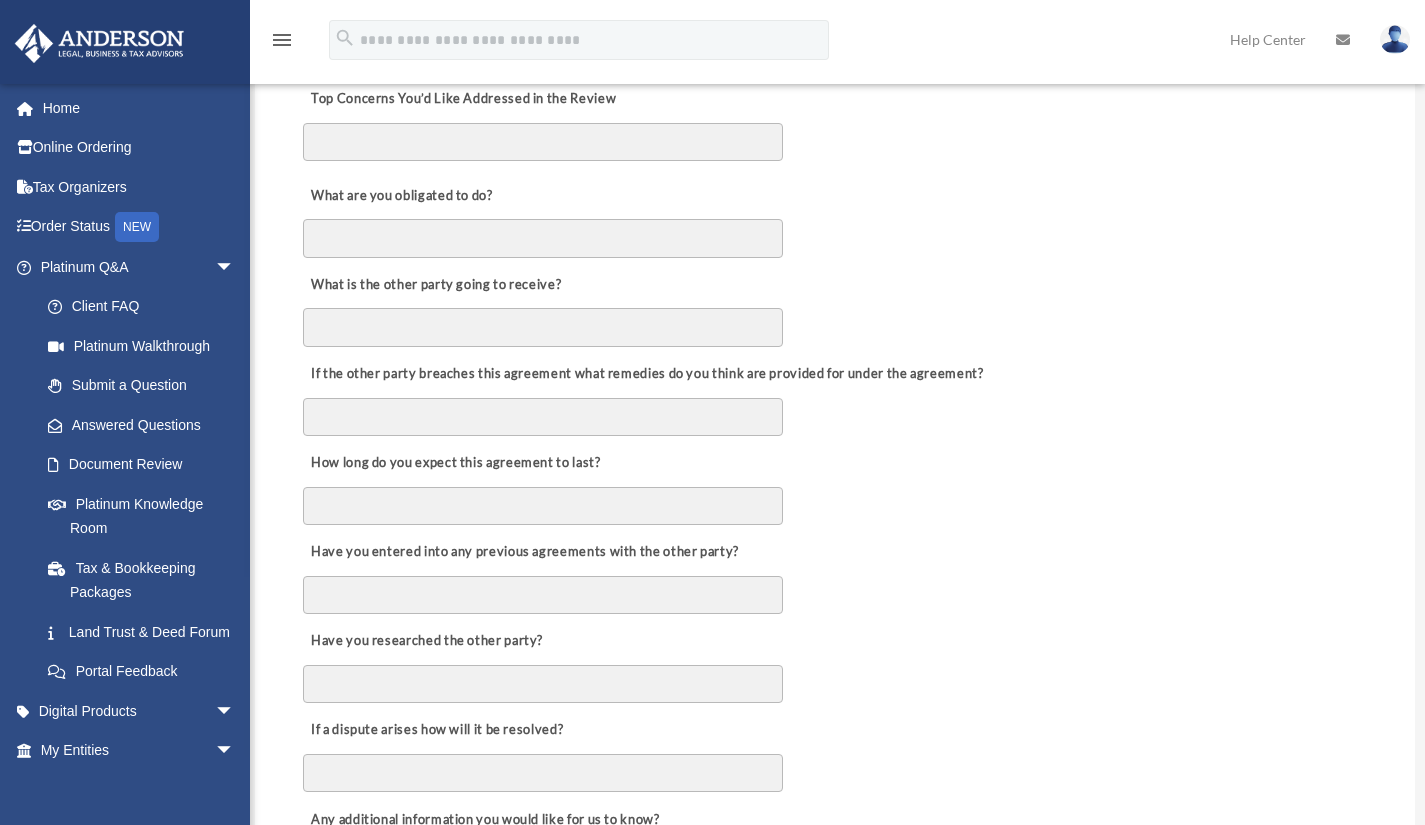 scroll, scrollTop: 600, scrollLeft: 0, axis: vertical 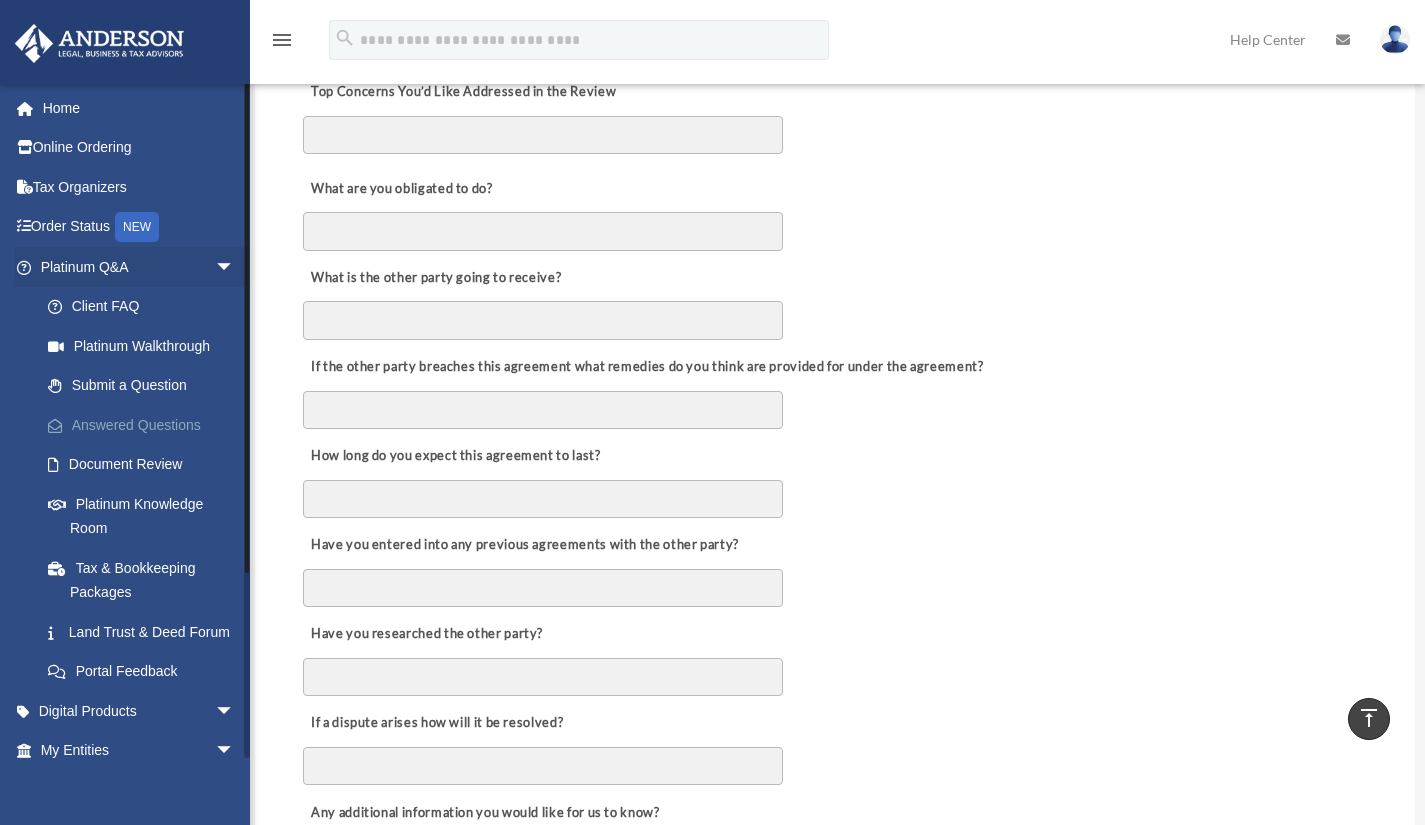 click on "Answered Questions" at bounding box center [146, 425] 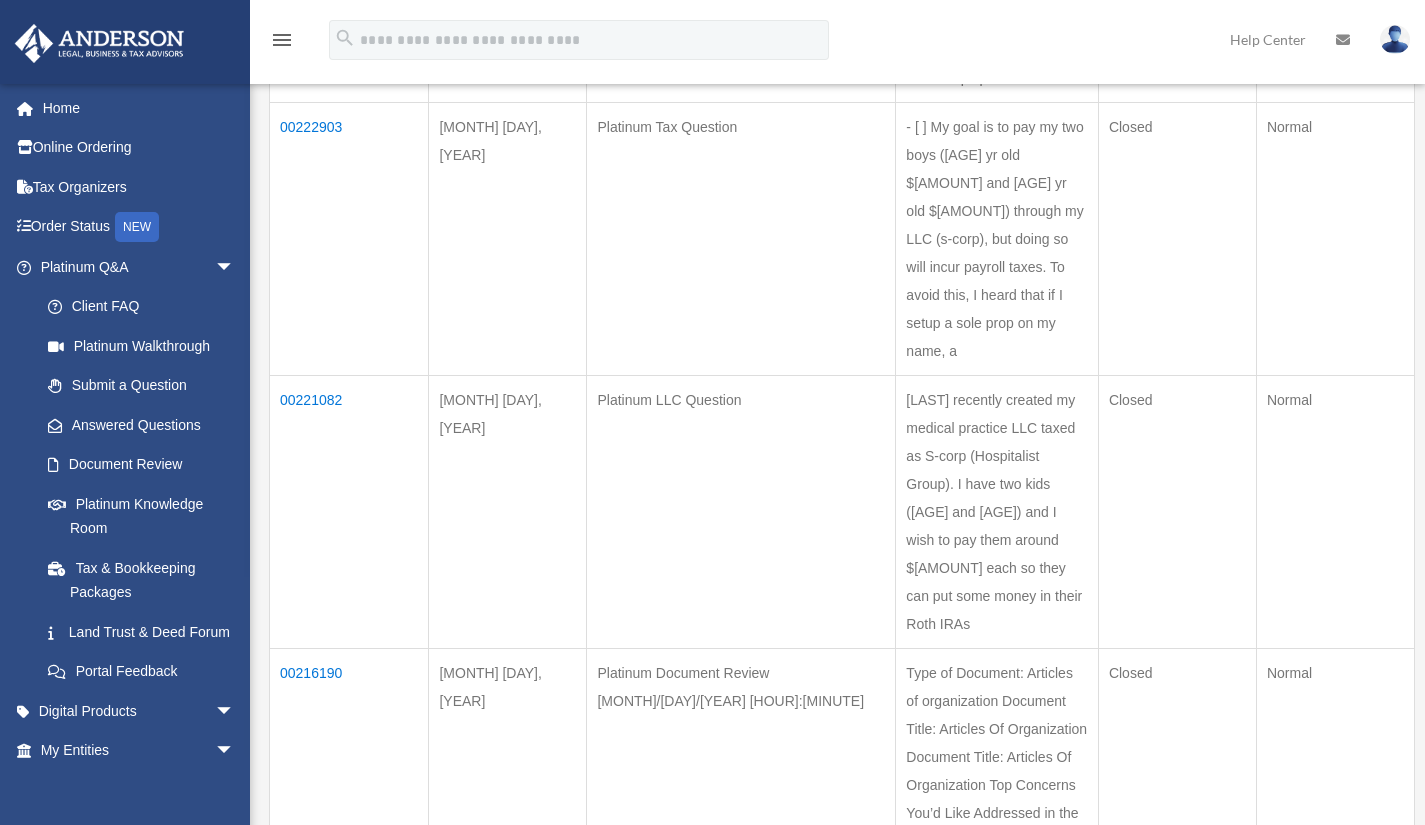 scroll, scrollTop: 800, scrollLeft: 0, axis: vertical 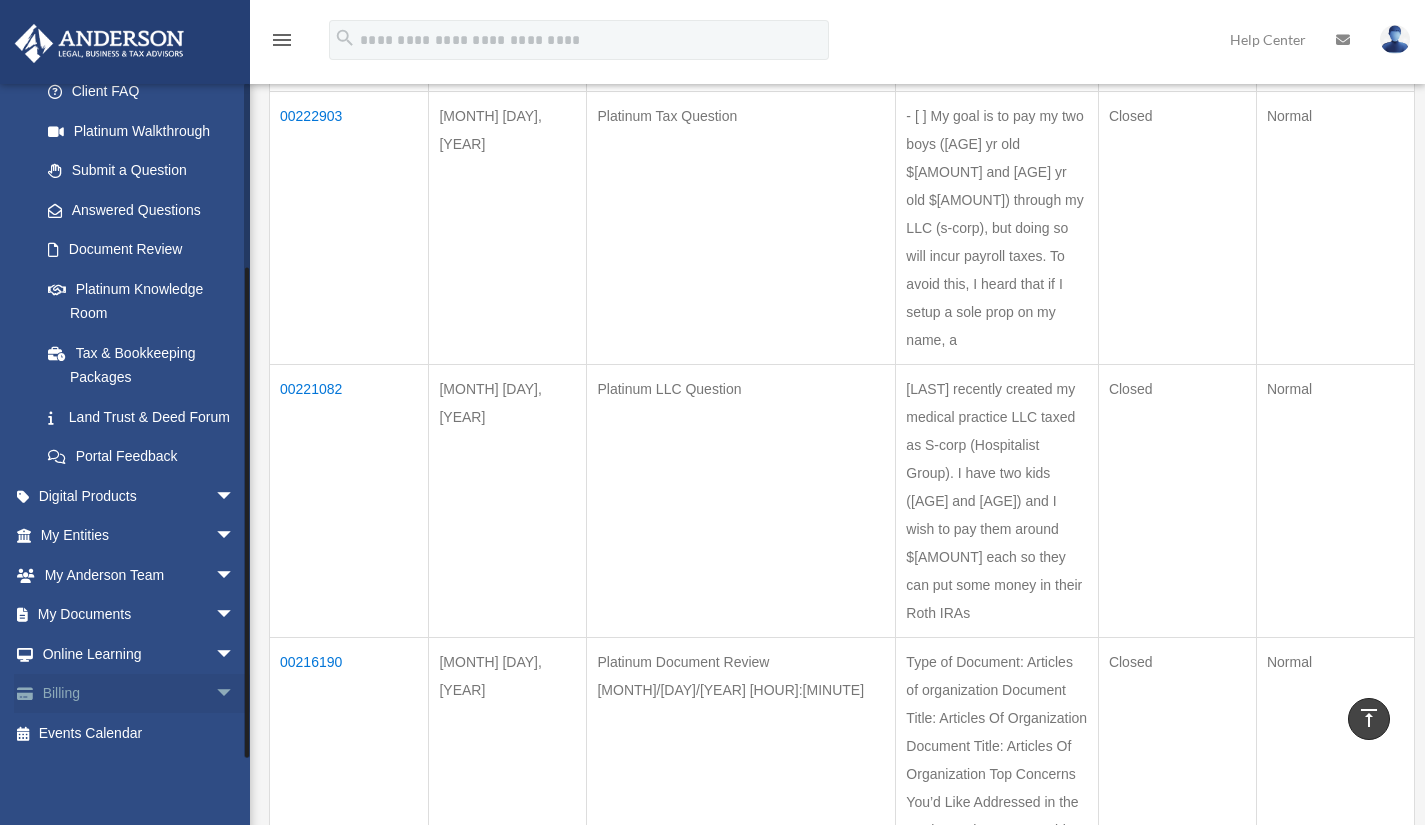 click on "arrow_drop_down" at bounding box center (235, 694) 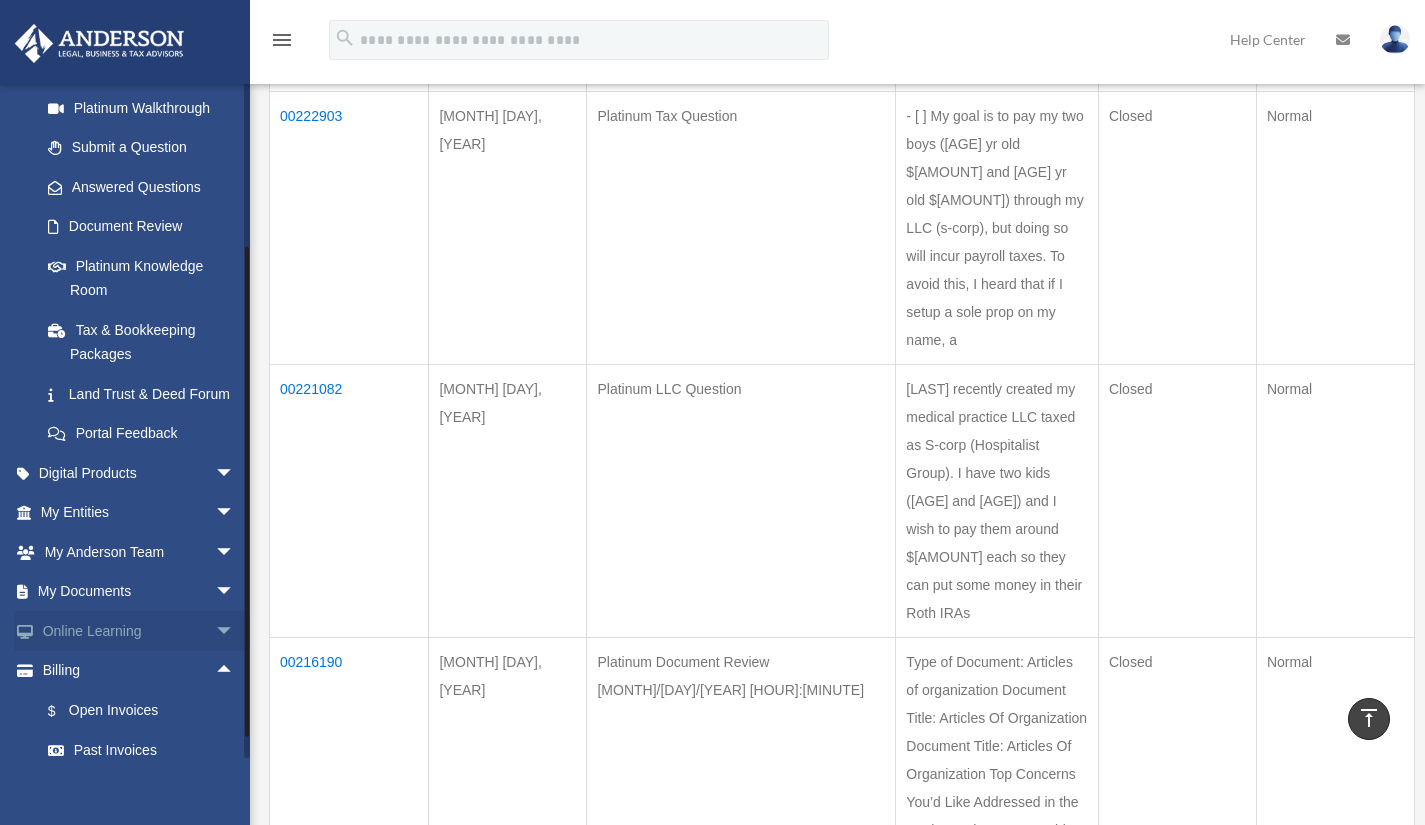 scroll, scrollTop: 358, scrollLeft: 0, axis: vertical 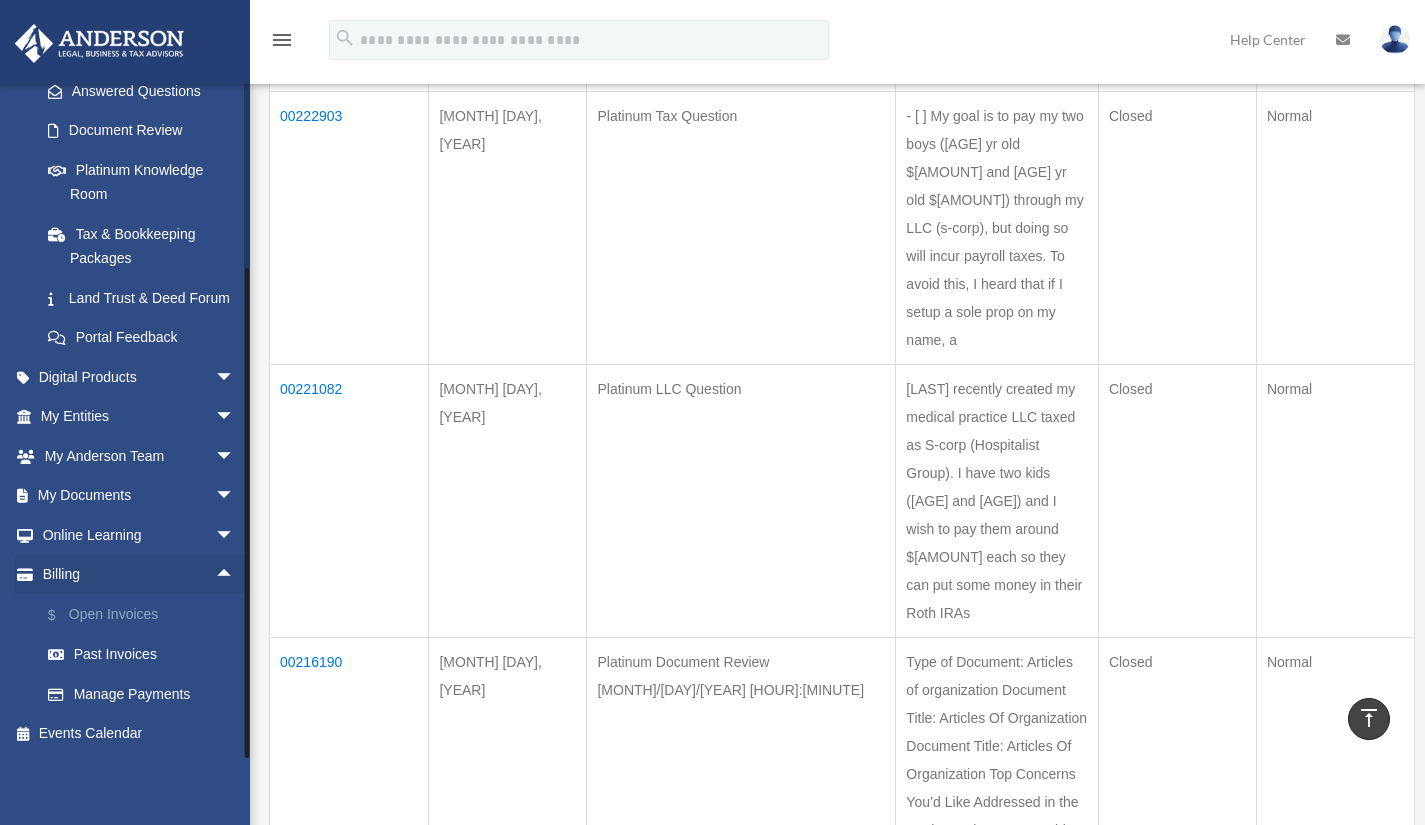 click on "$ Open Invoices" at bounding box center (146, 614) 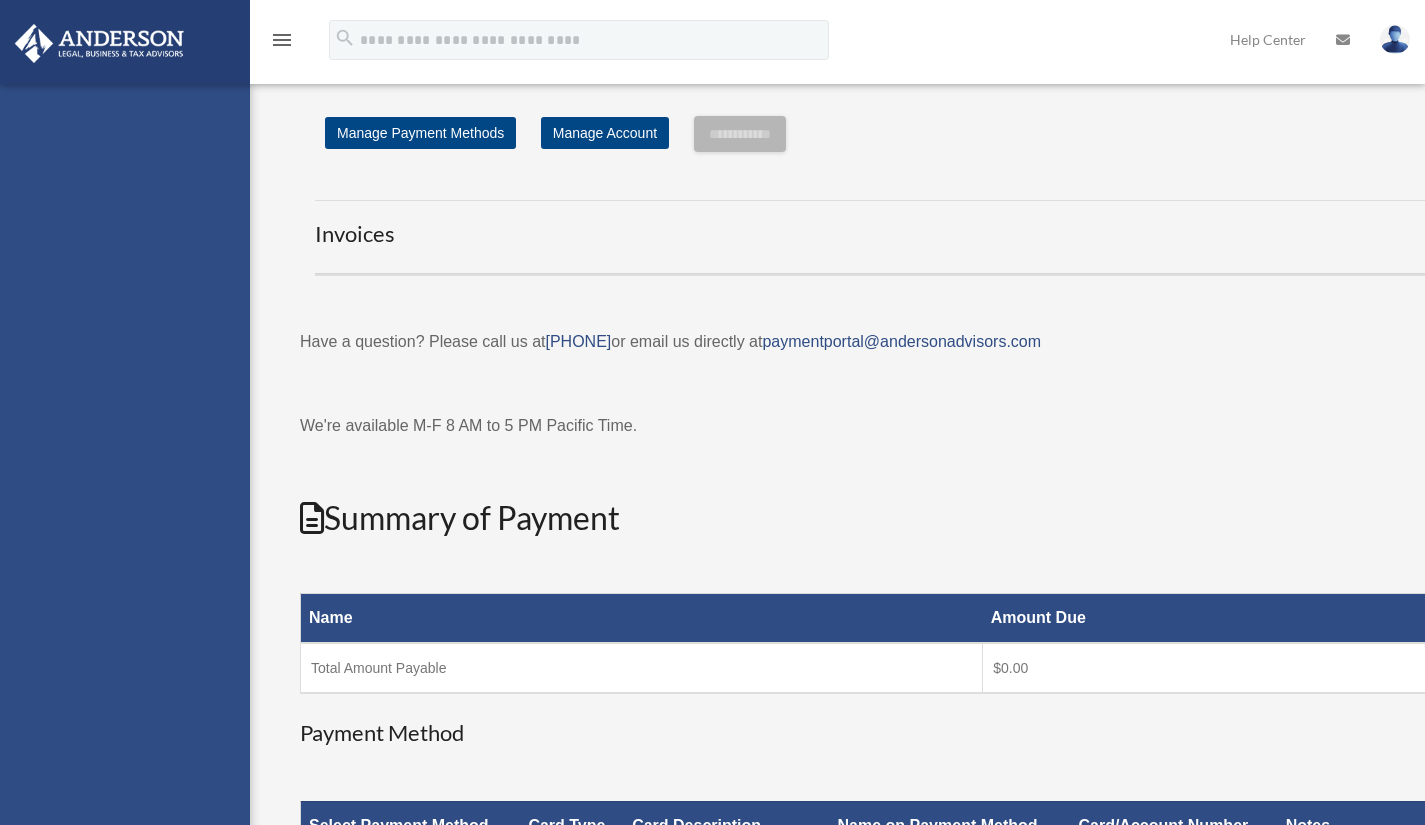scroll, scrollTop: 0, scrollLeft: 0, axis: both 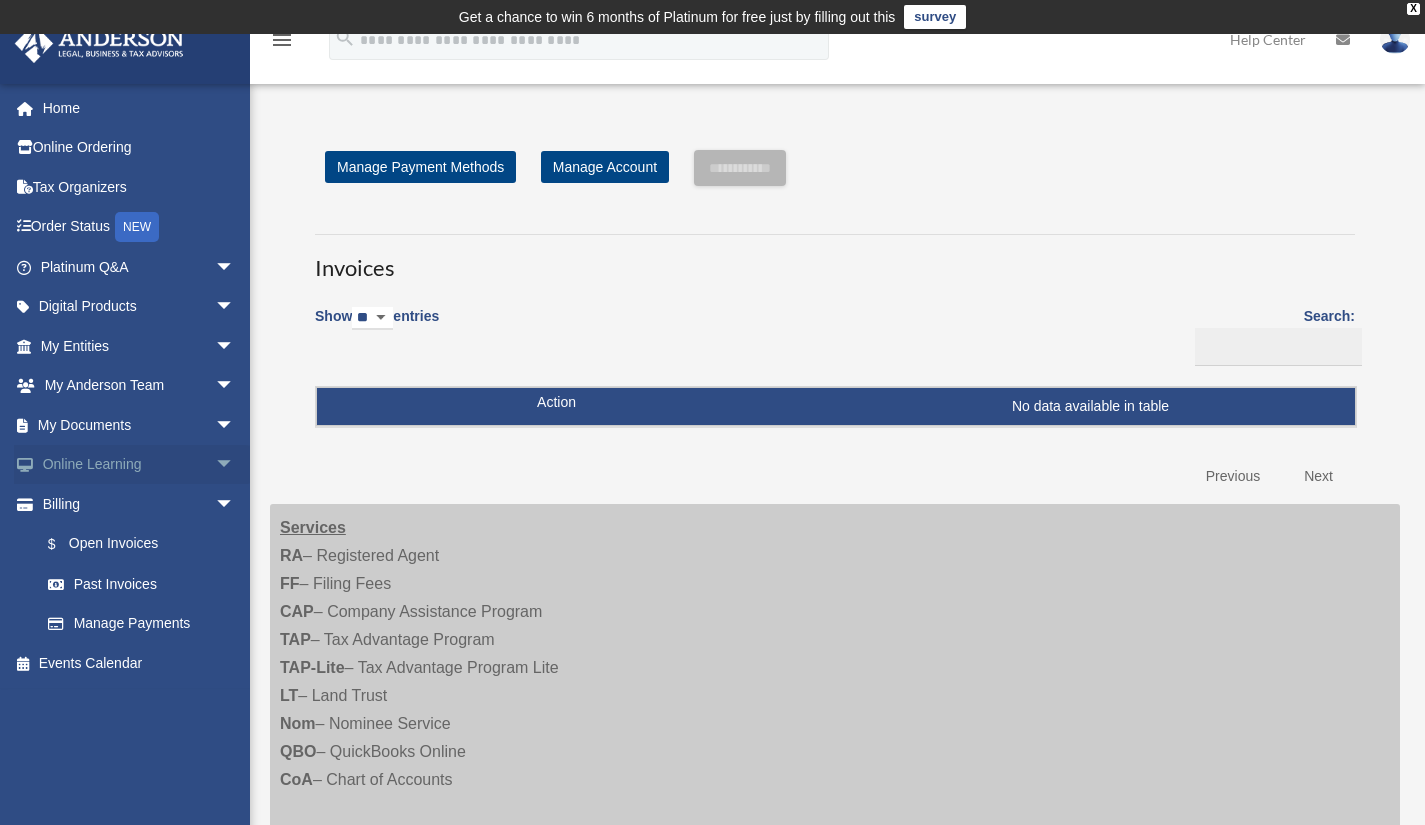 click on "arrow_drop_down" at bounding box center [235, 465] 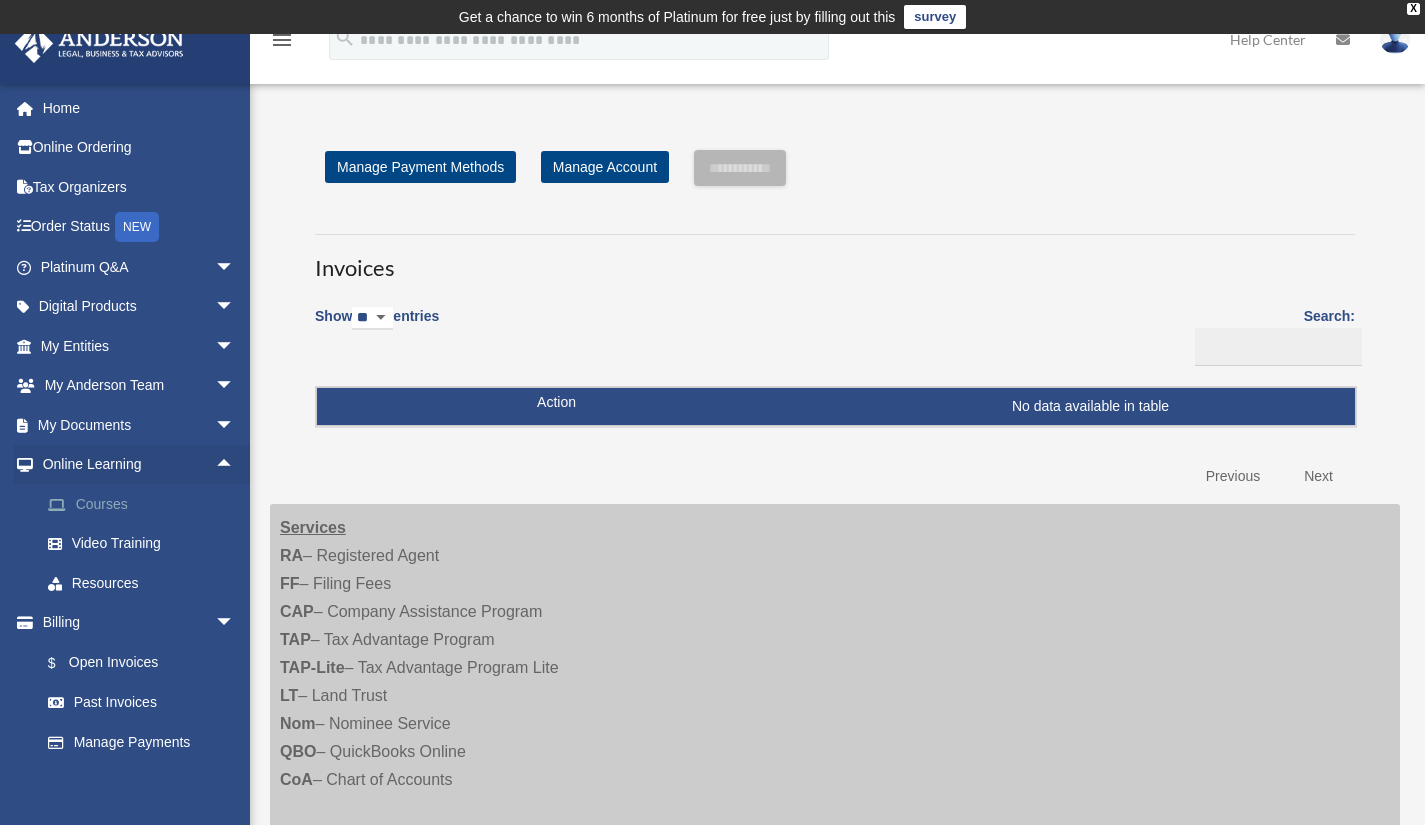click on "Courses" at bounding box center [146, 504] 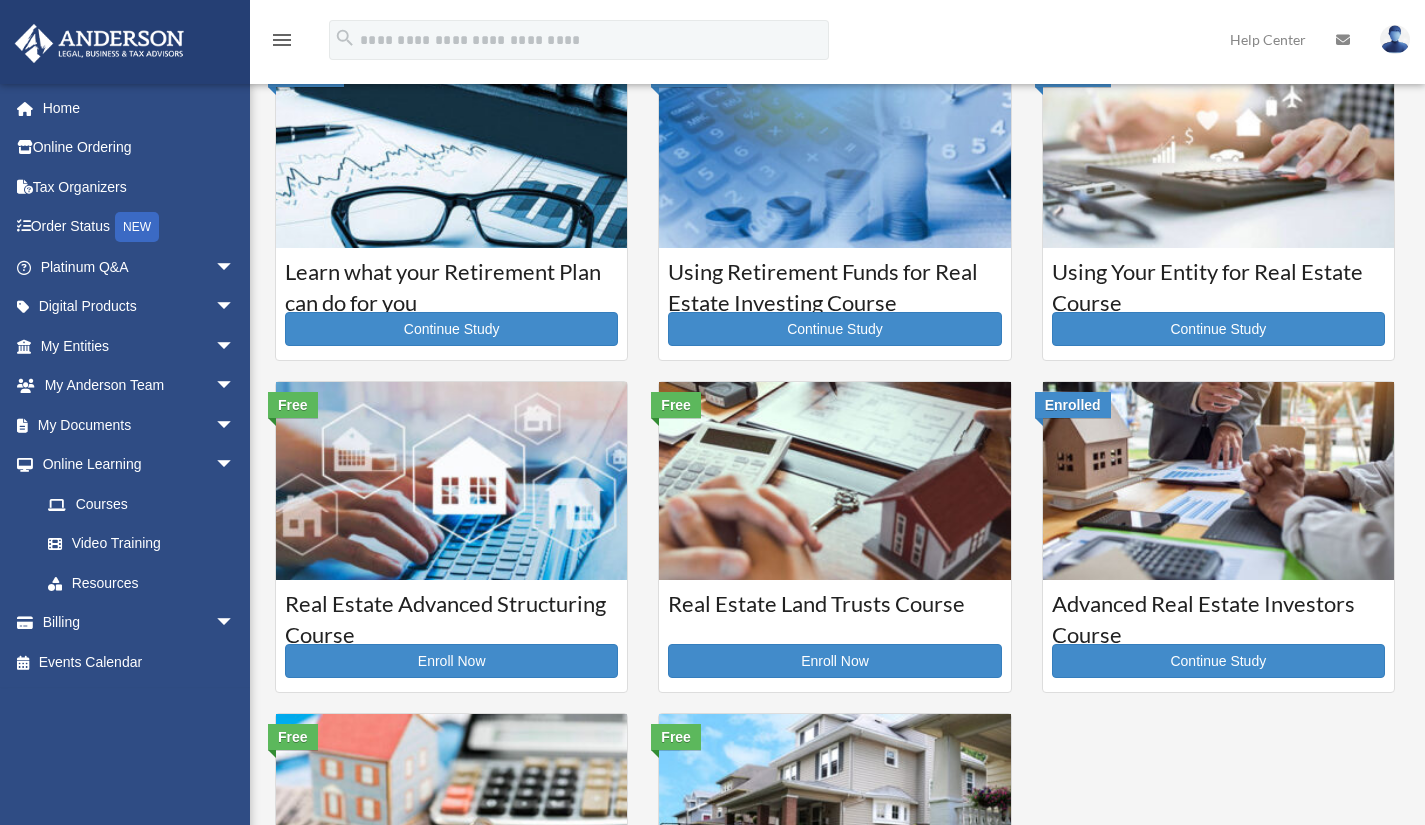 scroll, scrollTop: 0, scrollLeft: 0, axis: both 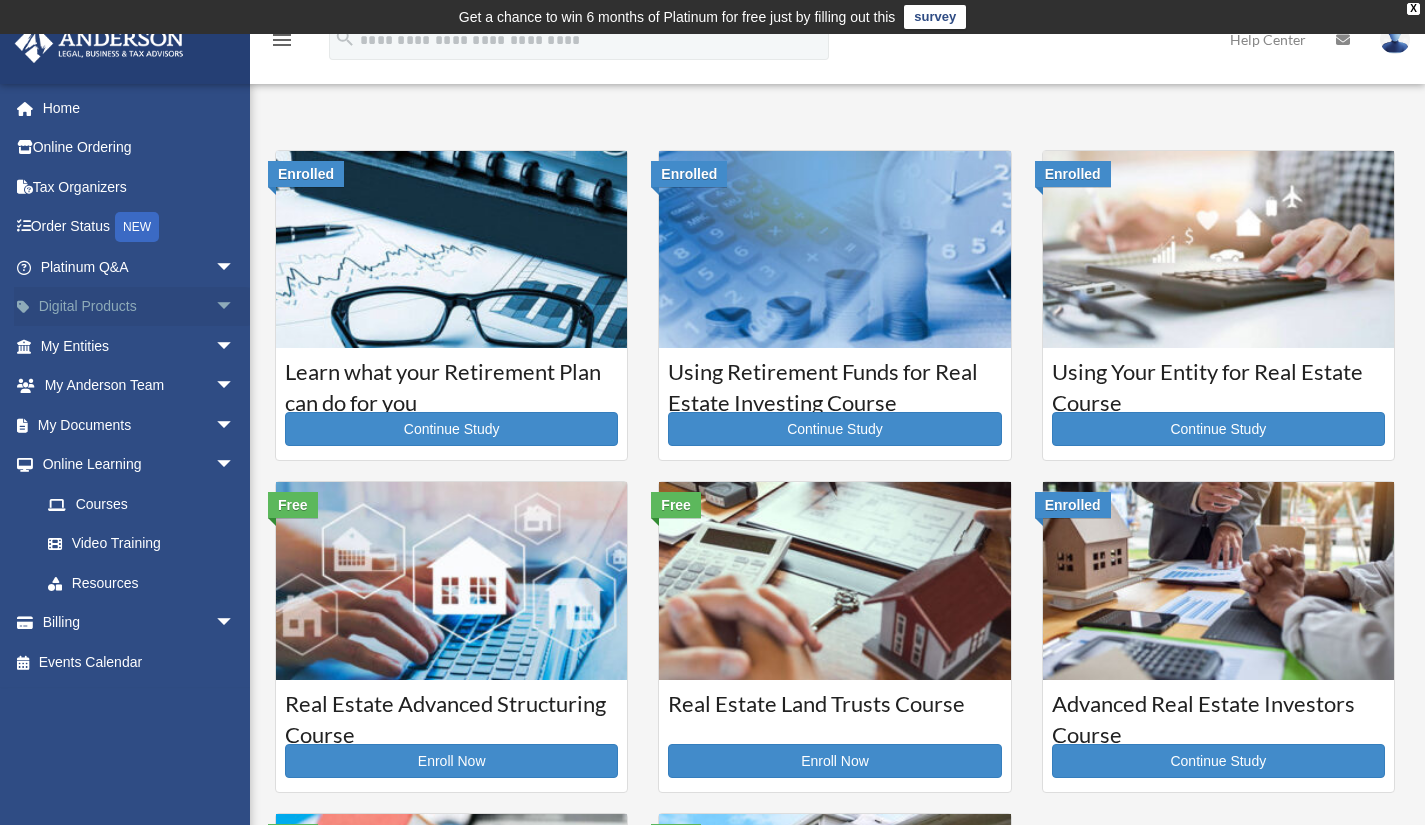 click on "arrow_drop_down" at bounding box center (235, 307) 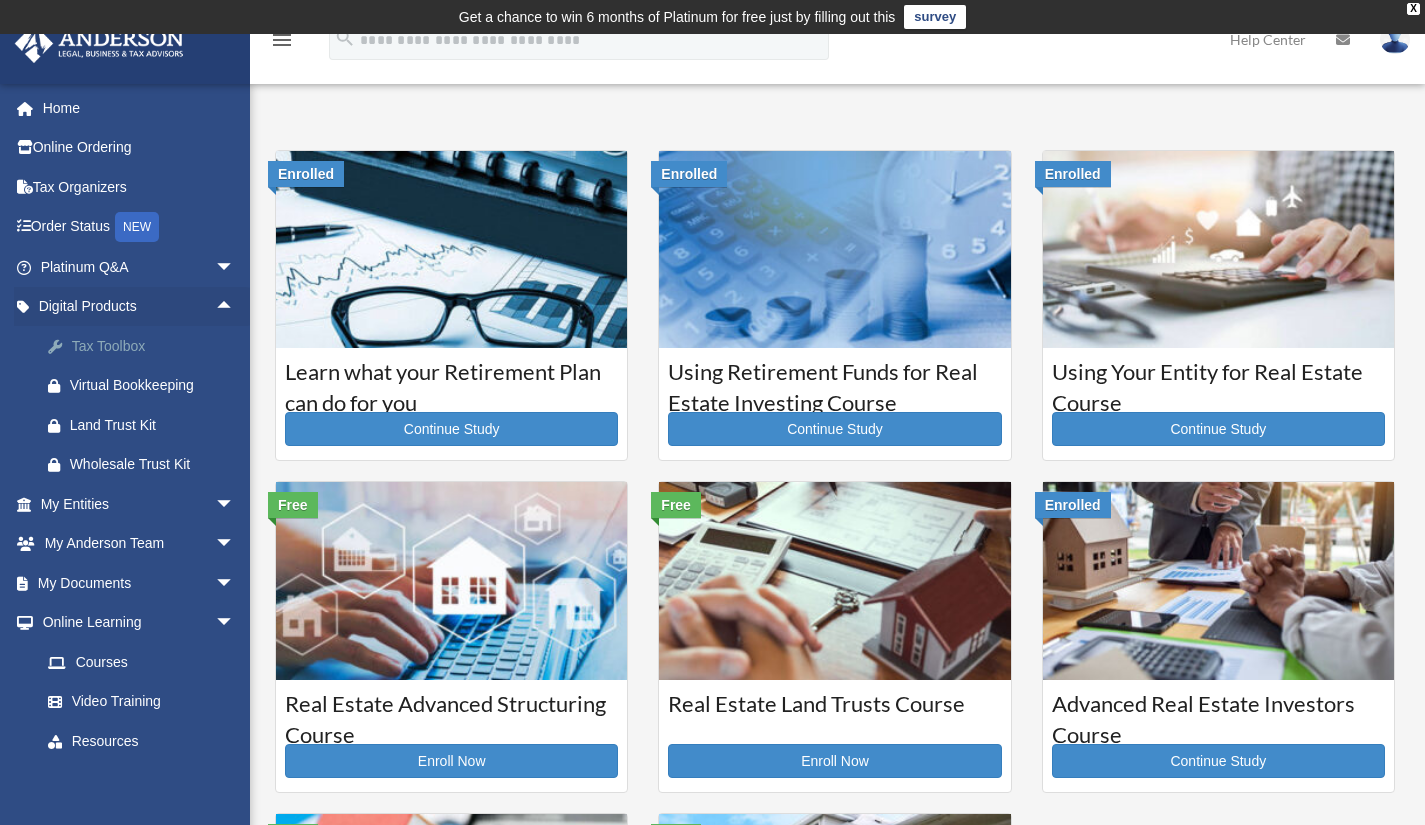 click on "Tax Toolbox" at bounding box center [155, 346] 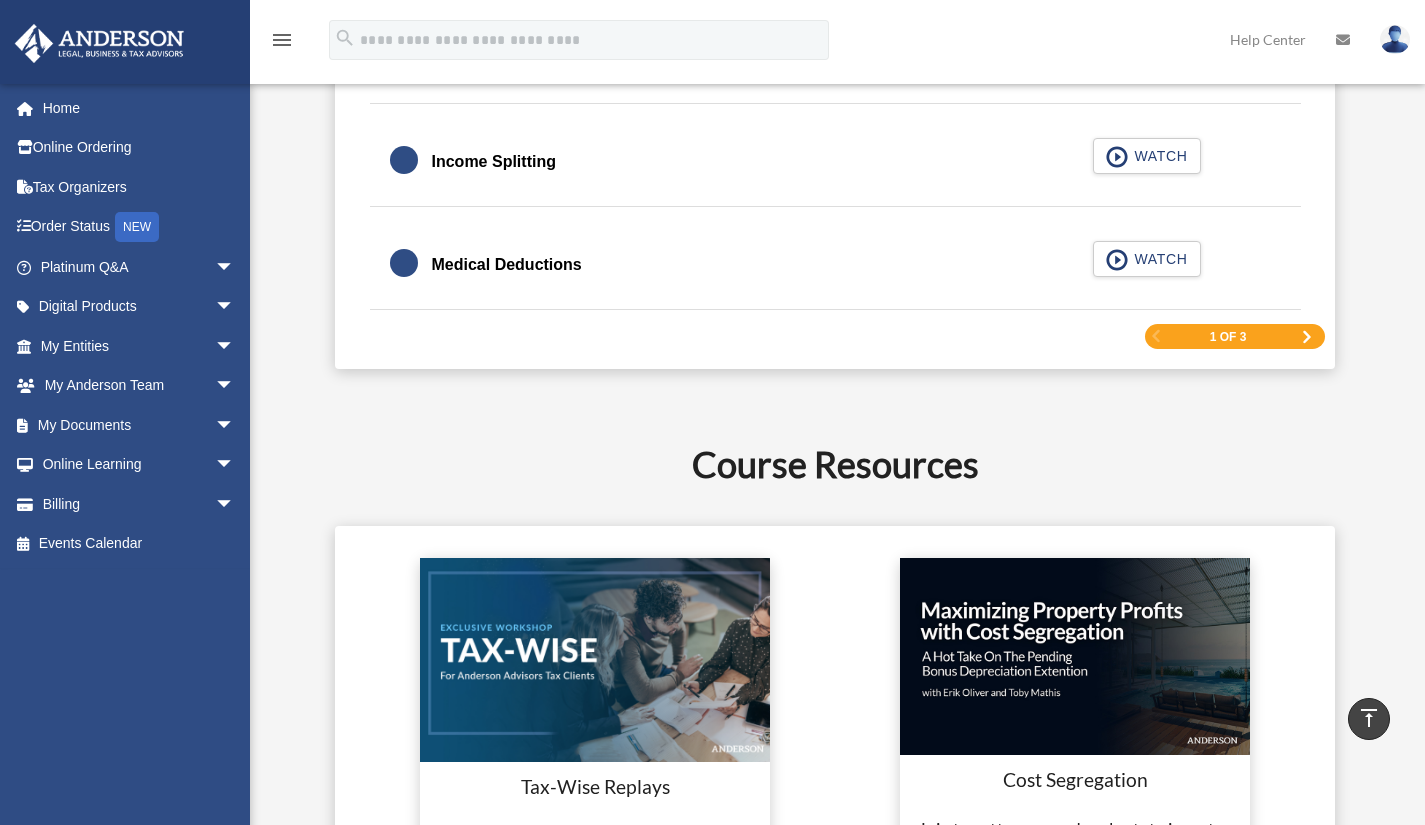 scroll, scrollTop: 3300, scrollLeft: 0, axis: vertical 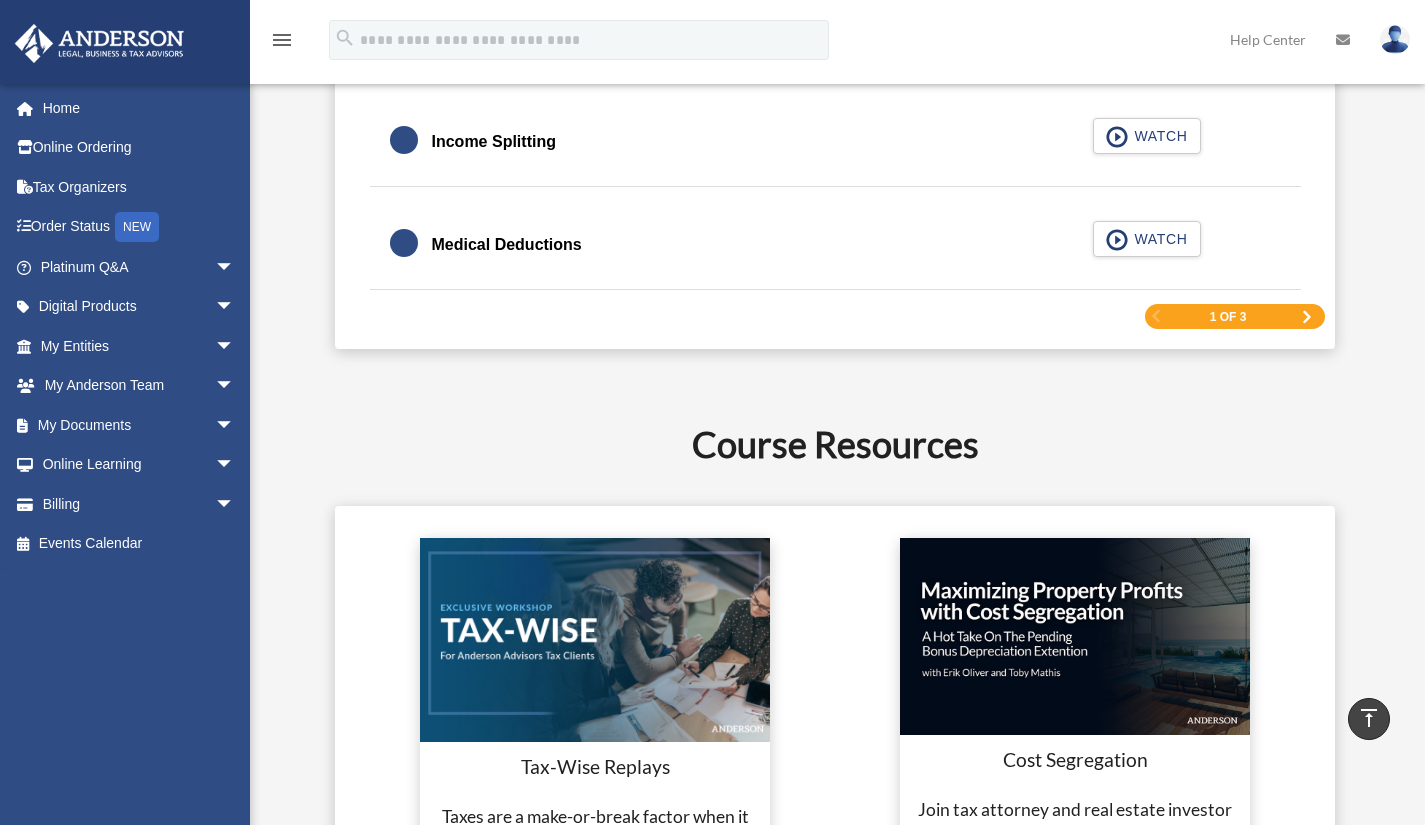 click at bounding box center [1307, 317] 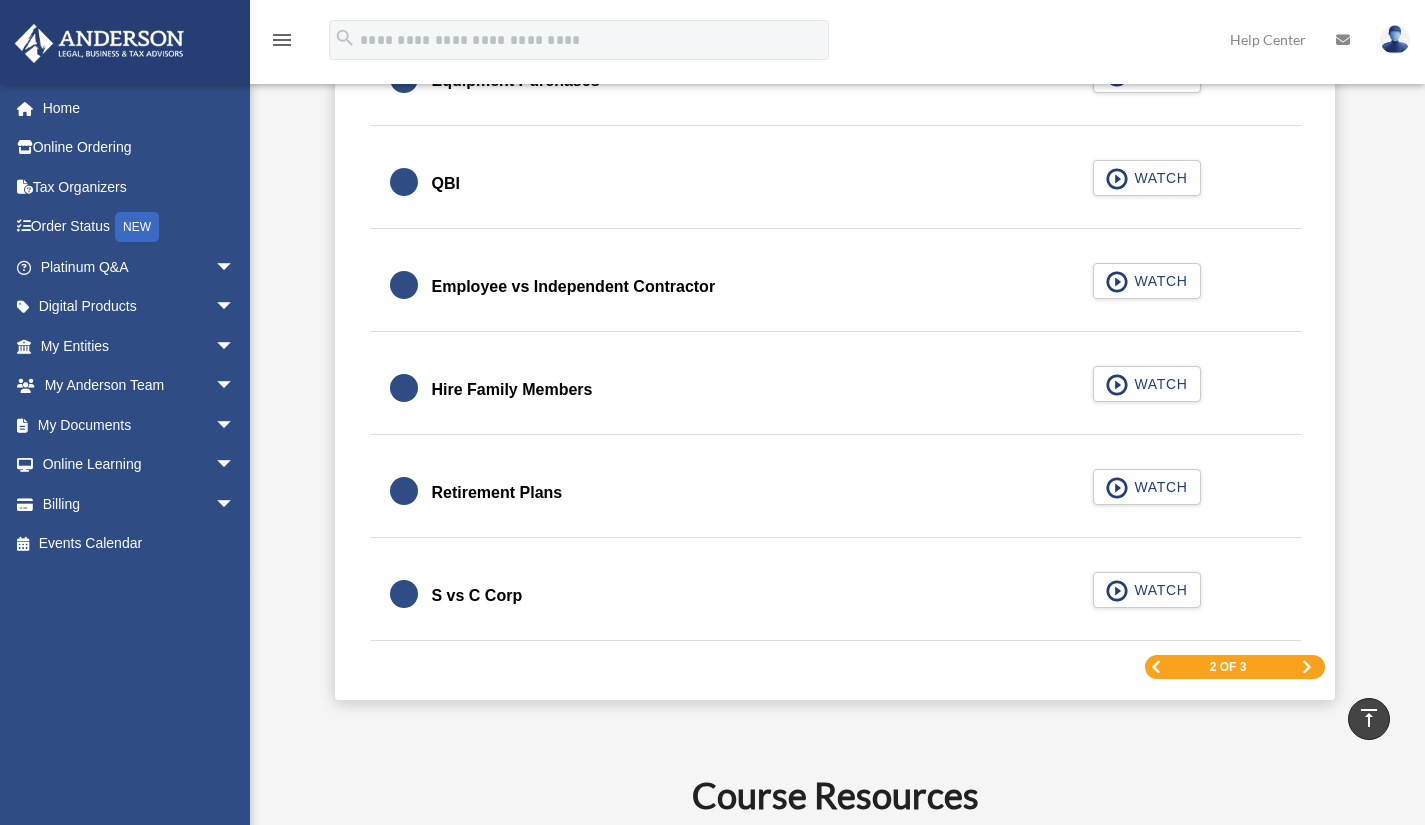 scroll, scrollTop: 2874, scrollLeft: 0, axis: vertical 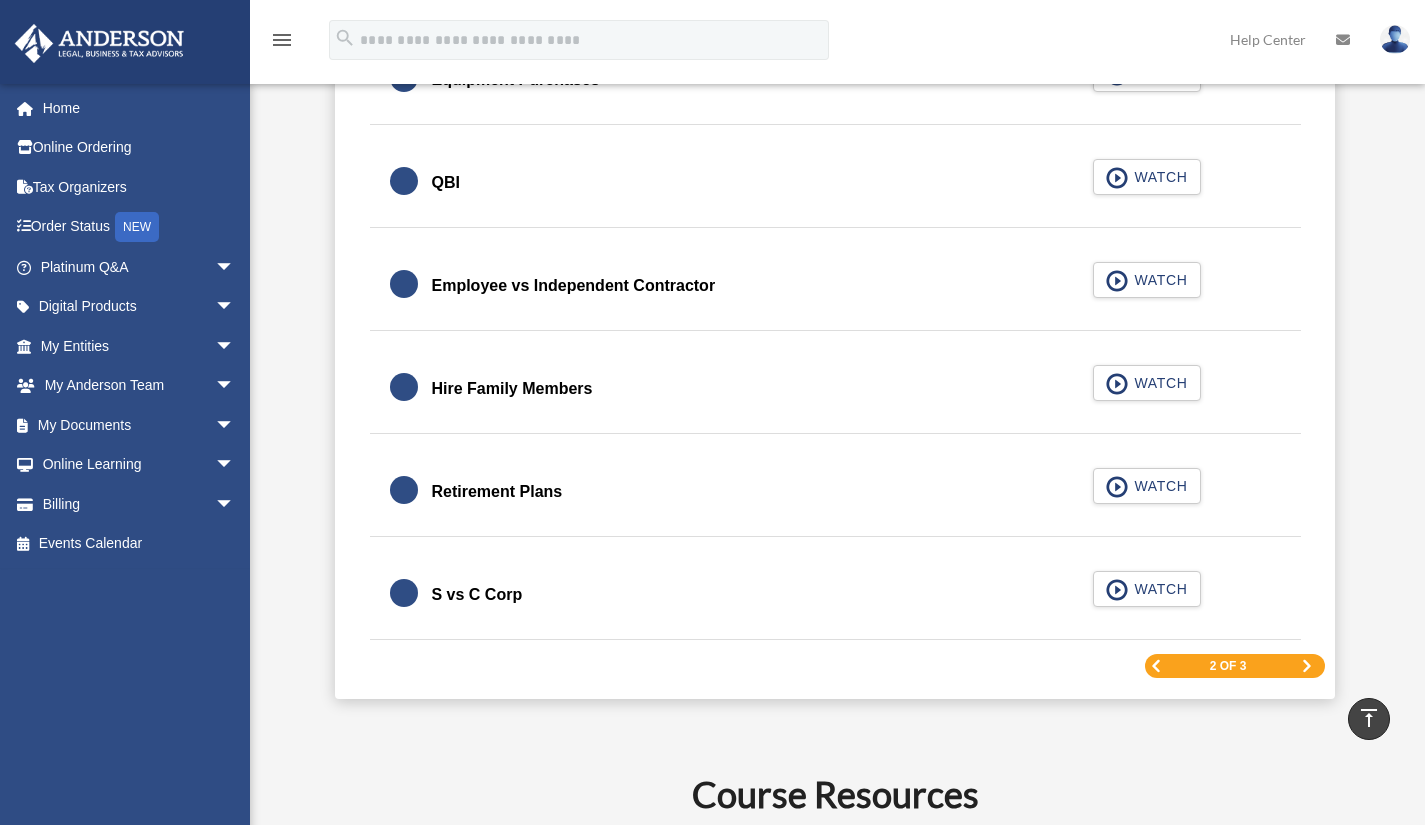 click at bounding box center (1307, 666) 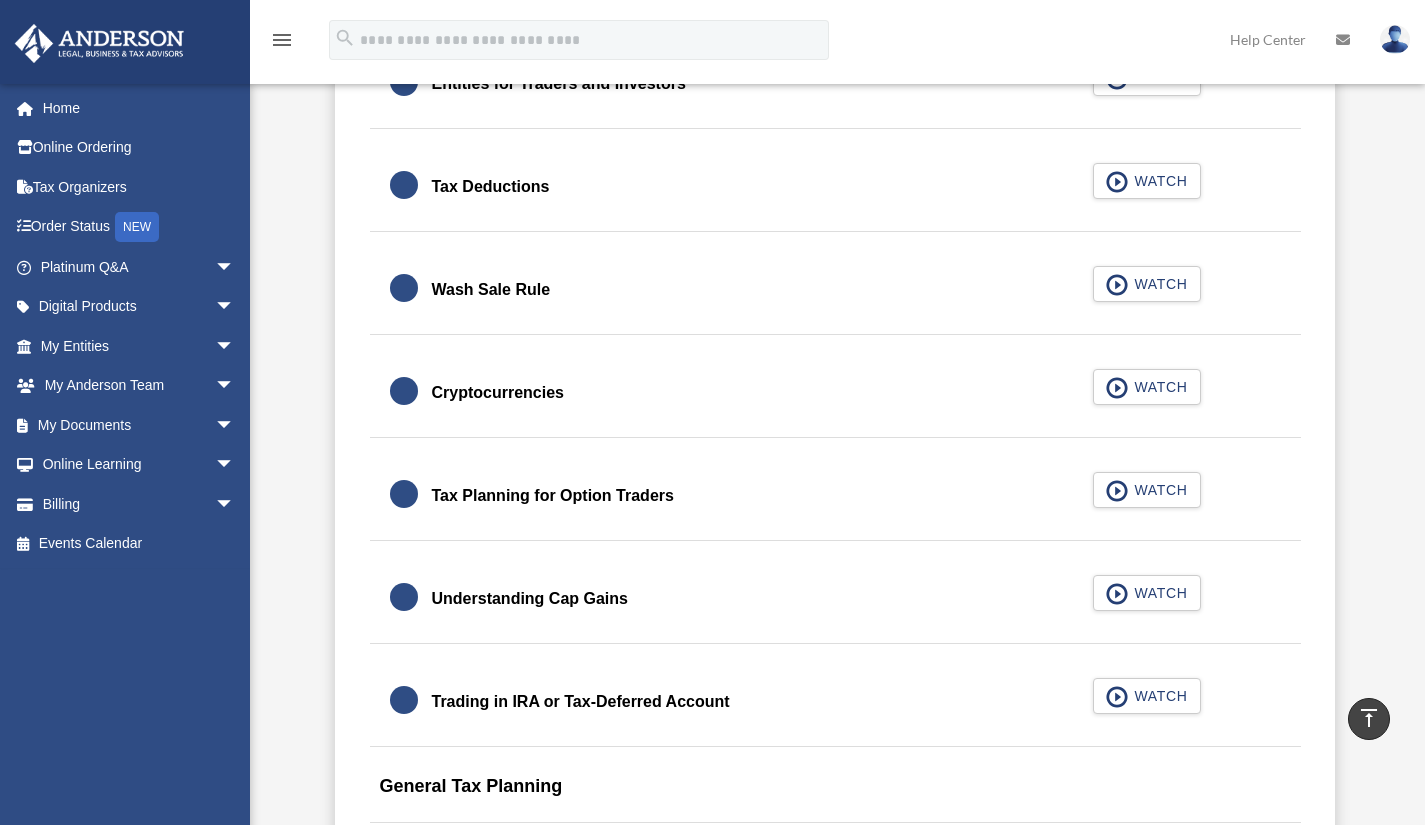 scroll, scrollTop: 1674, scrollLeft: 0, axis: vertical 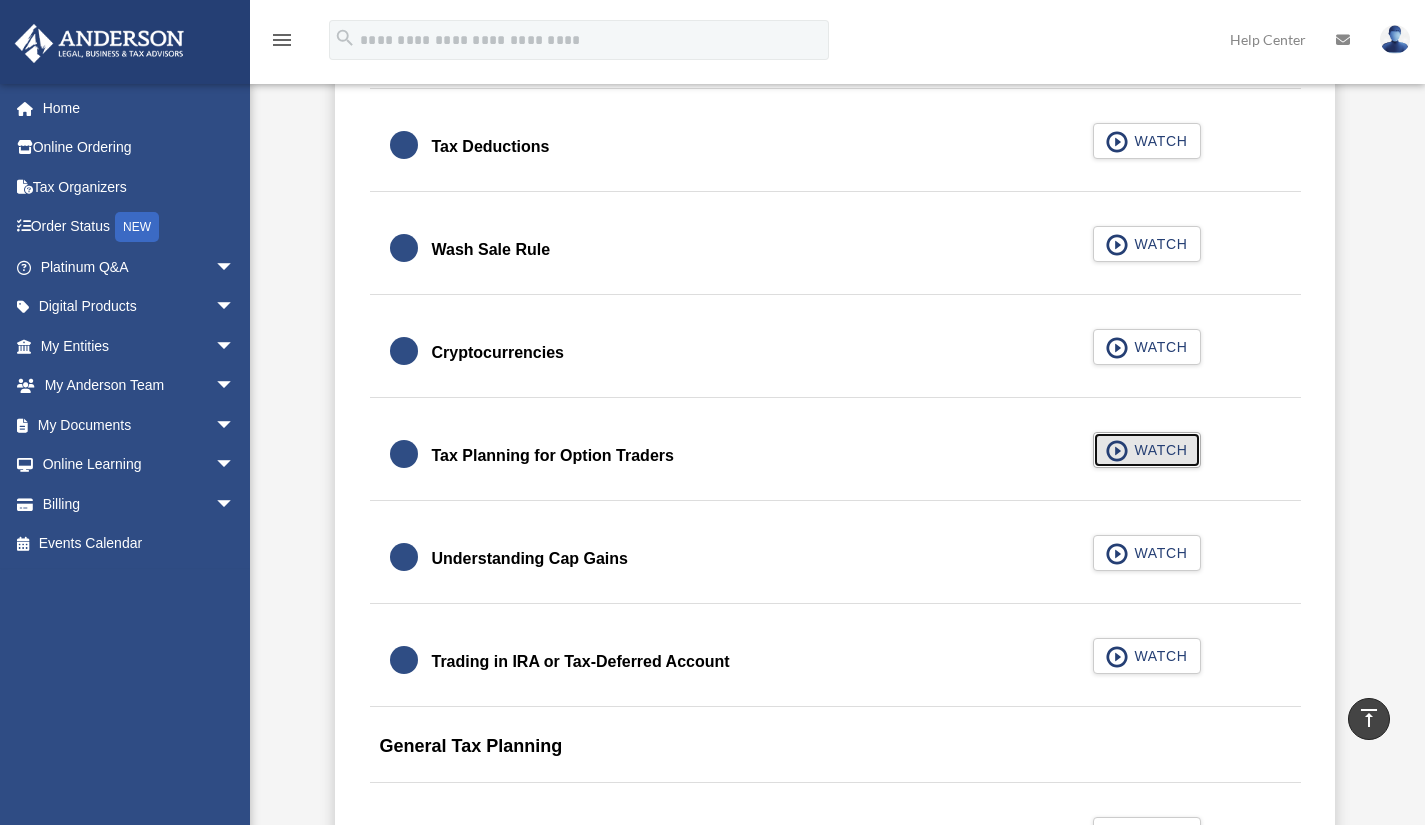click on "WATCH" at bounding box center (1157, 450) 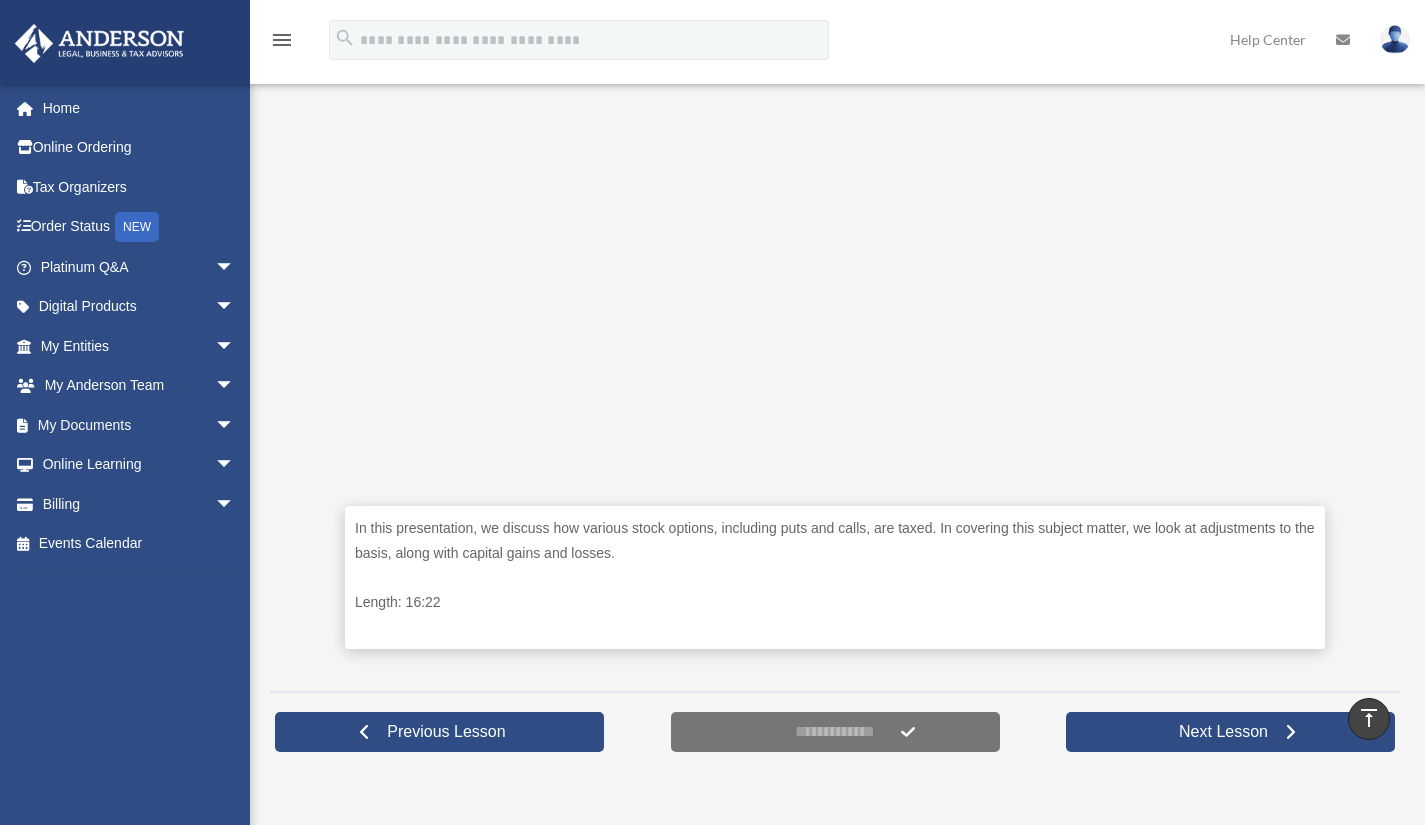 scroll, scrollTop: 200, scrollLeft: 0, axis: vertical 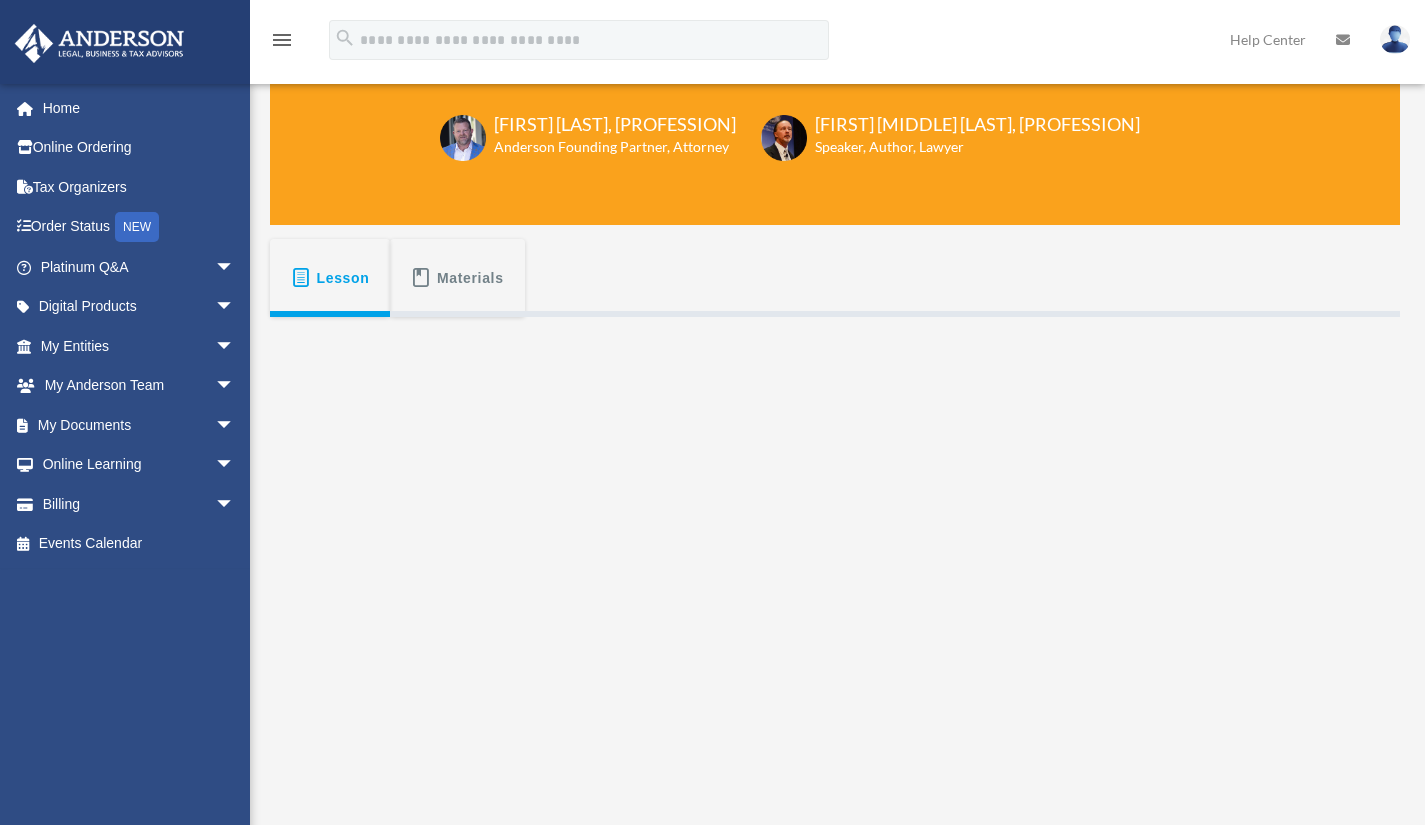 click on "Lesson" at bounding box center [343, 278] 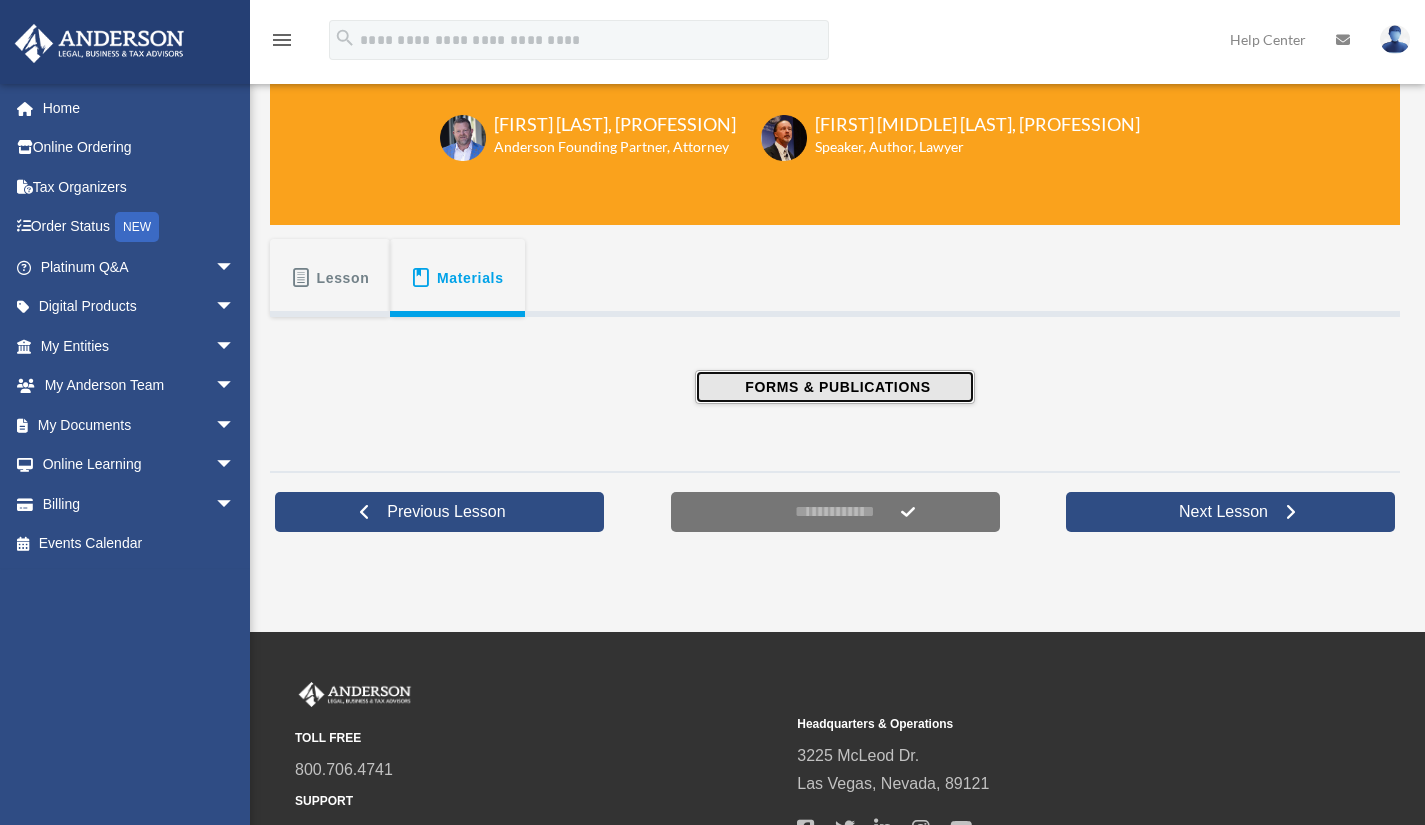 click on "FORMS & PUBLICATIONS" at bounding box center [834, 387] 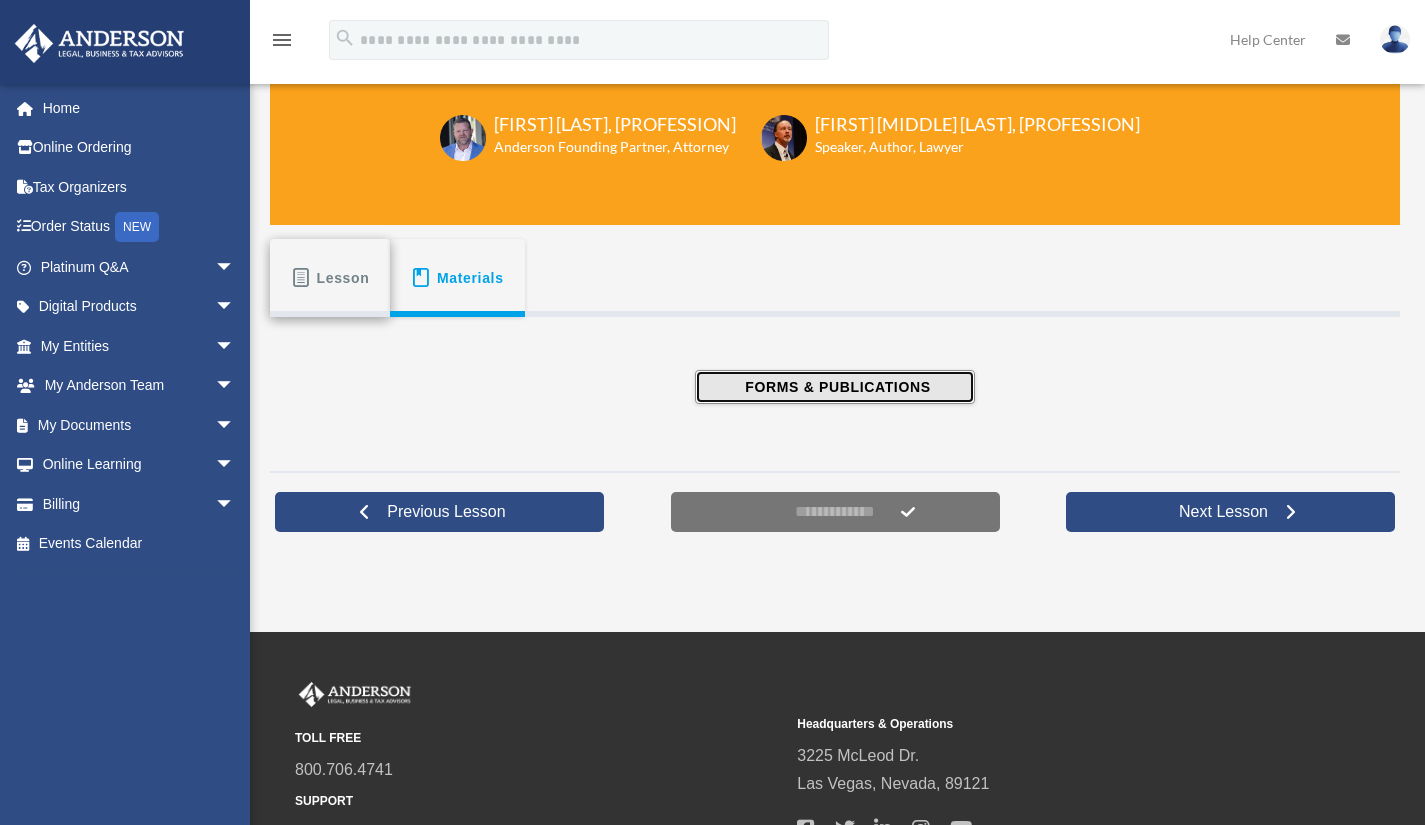 scroll, scrollTop: 0, scrollLeft: 0, axis: both 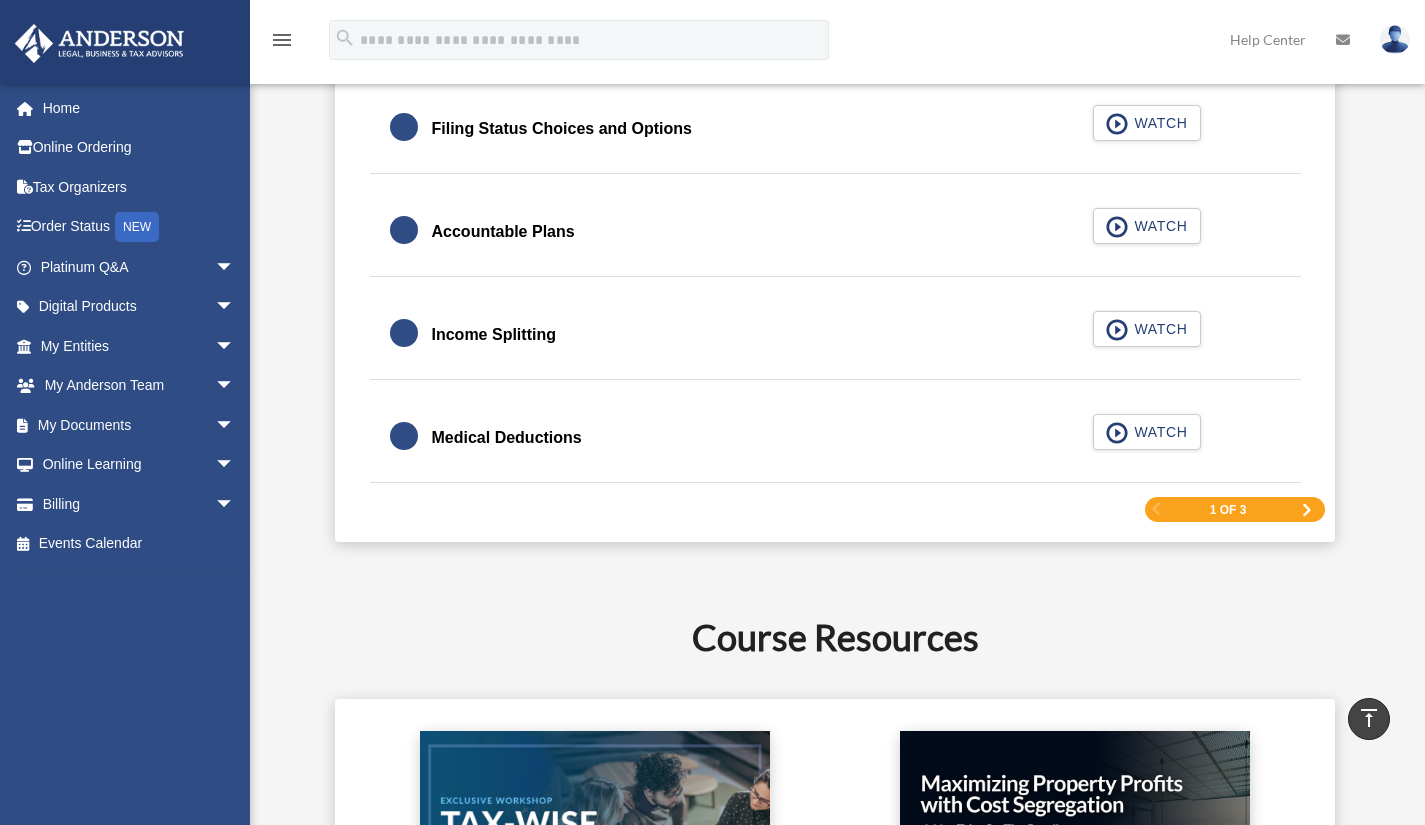 click at bounding box center (1307, 510) 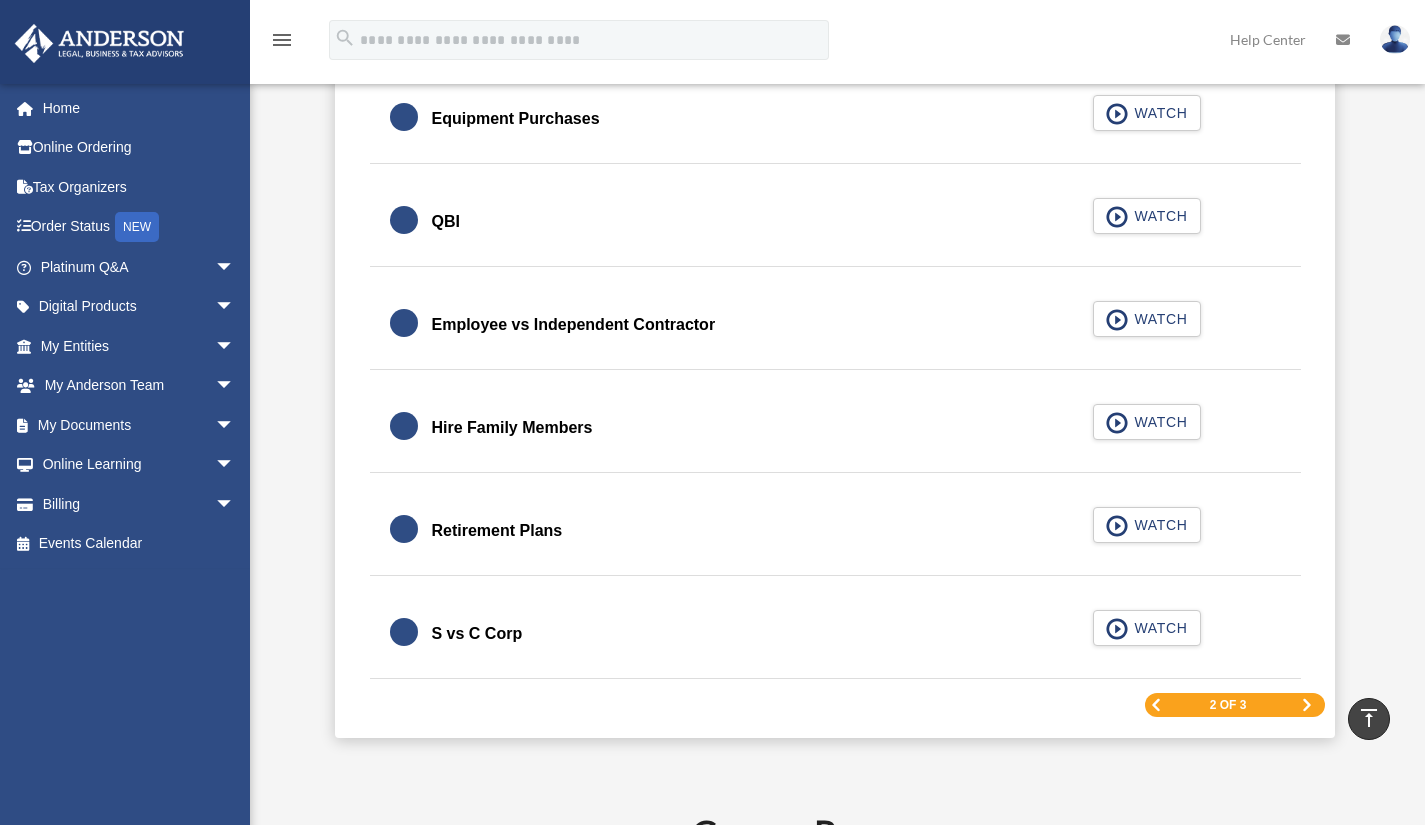 scroll, scrollTop: 2874, scrollLeft: 0, axis: vertical 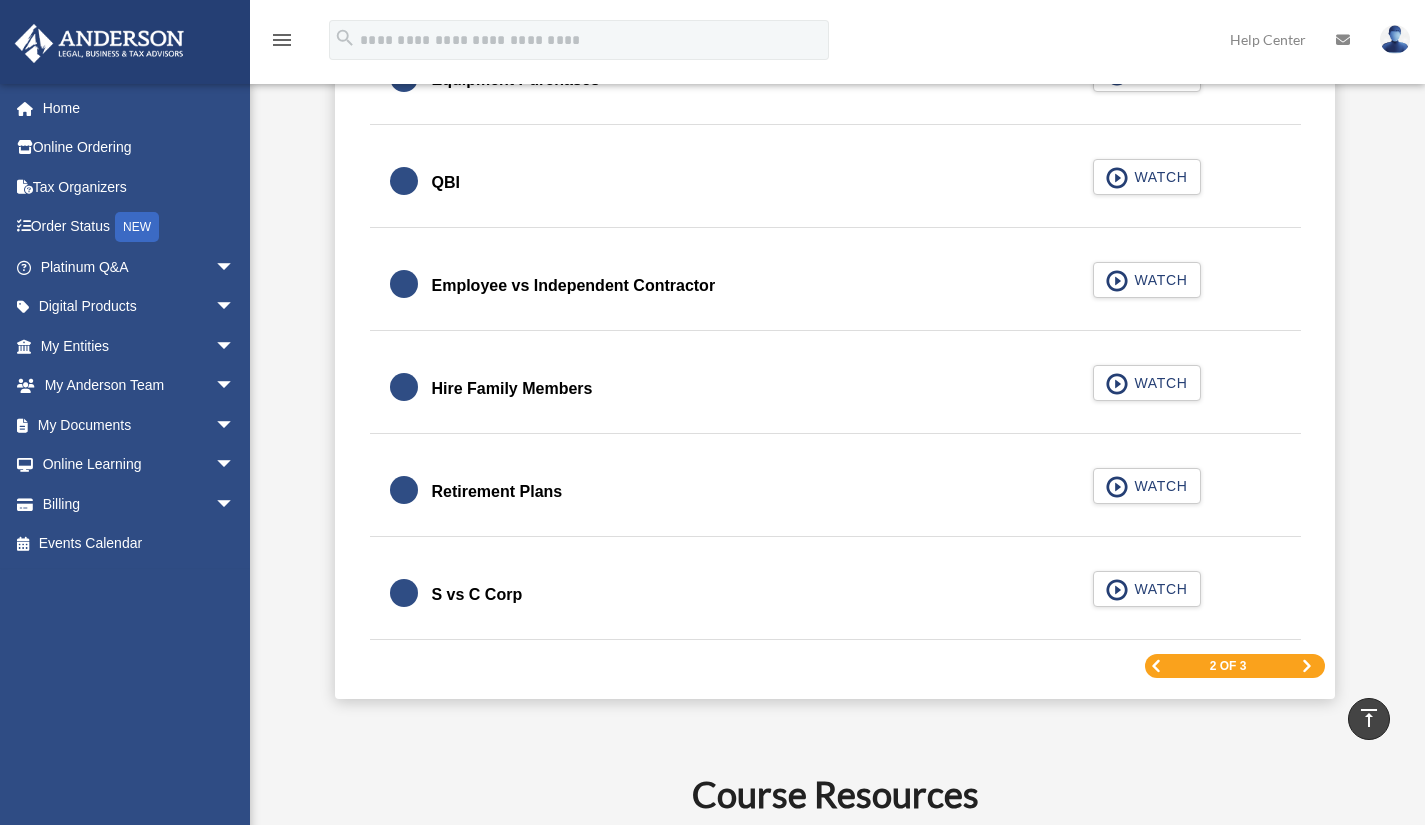 click at bounding box center [1307, 666] 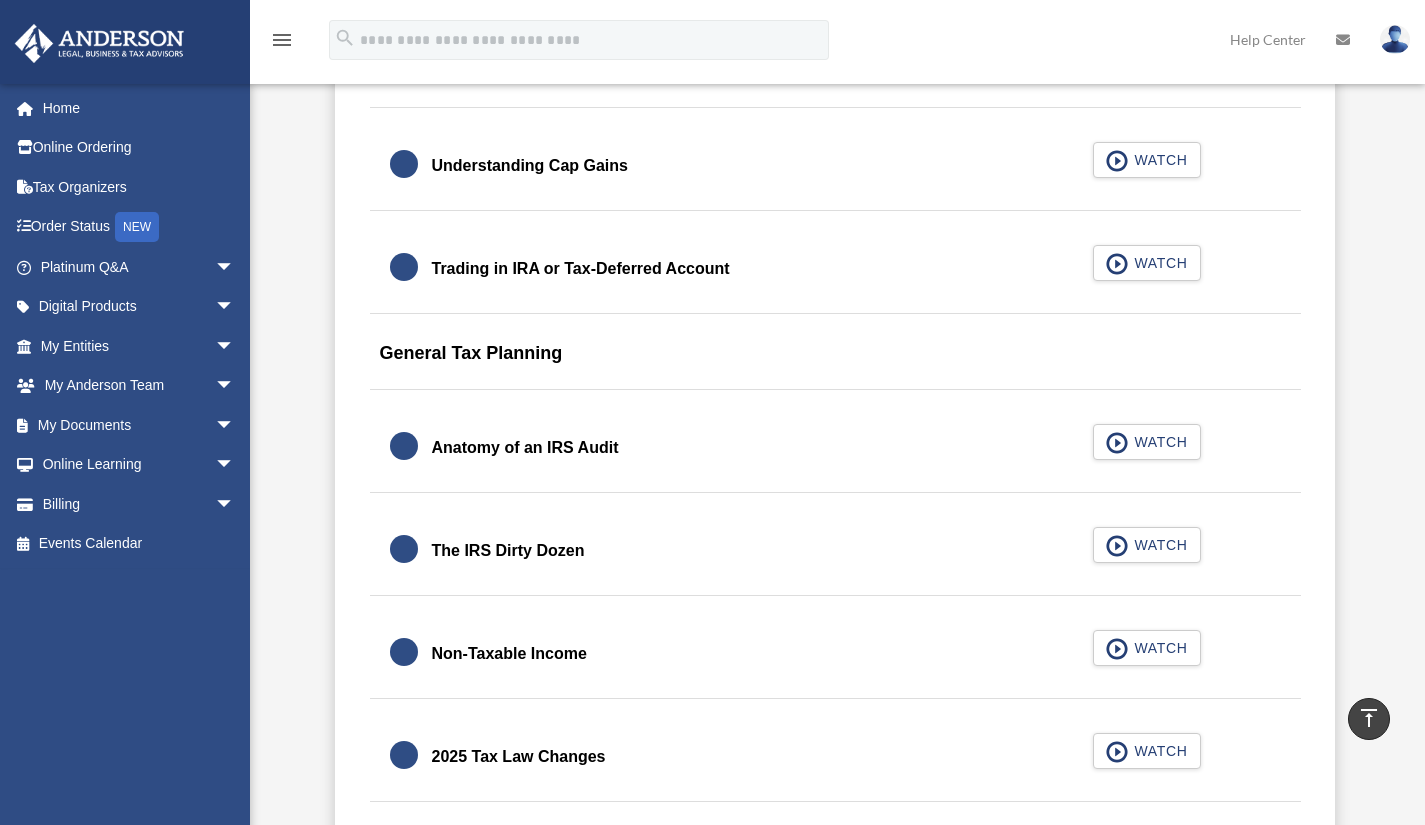 scroll, scrollTop: 2174, scrollLeft: 0, axis: vertical 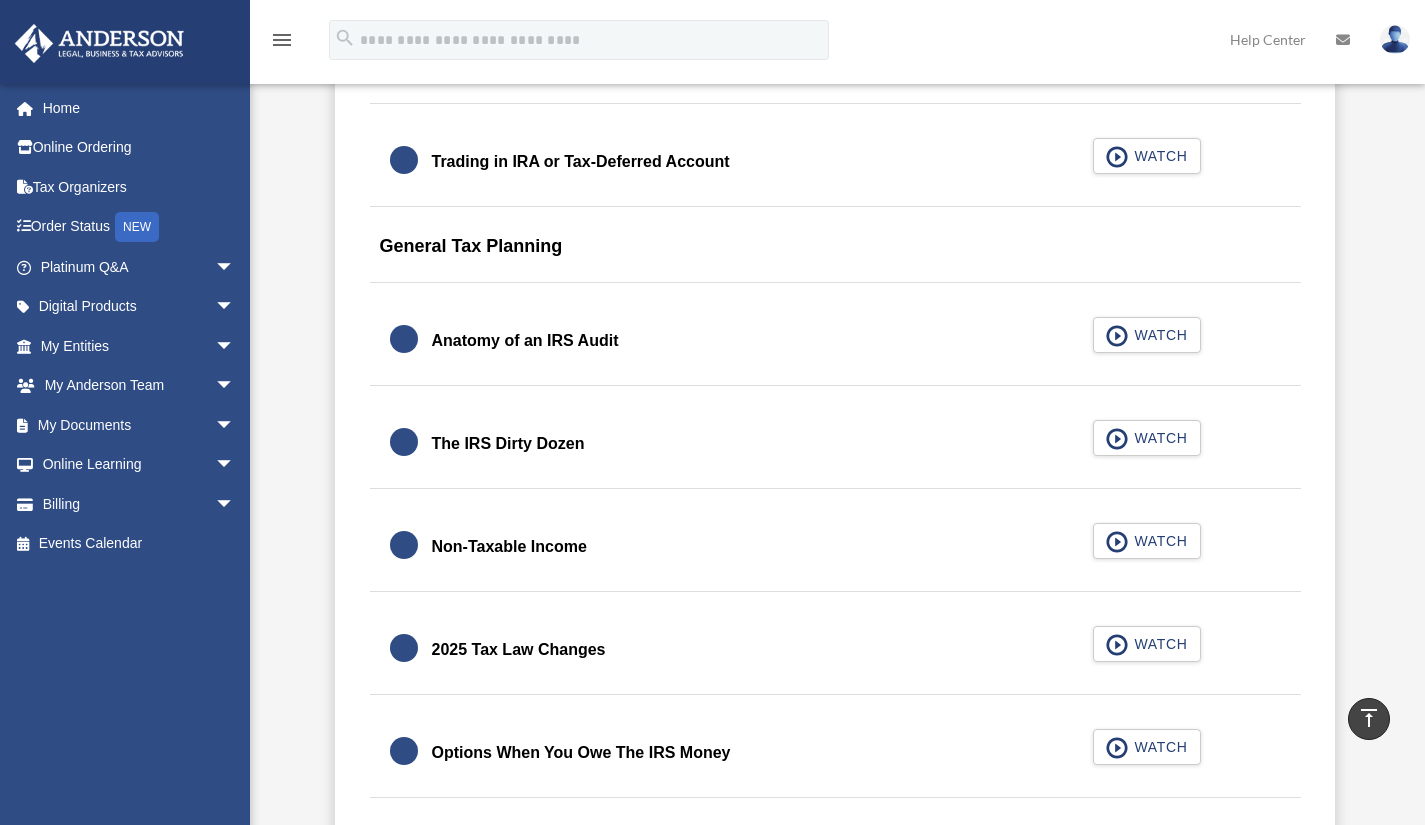 click on "Trading in IRA or Tax-Deferred Account" at bounding box center [581, 162] 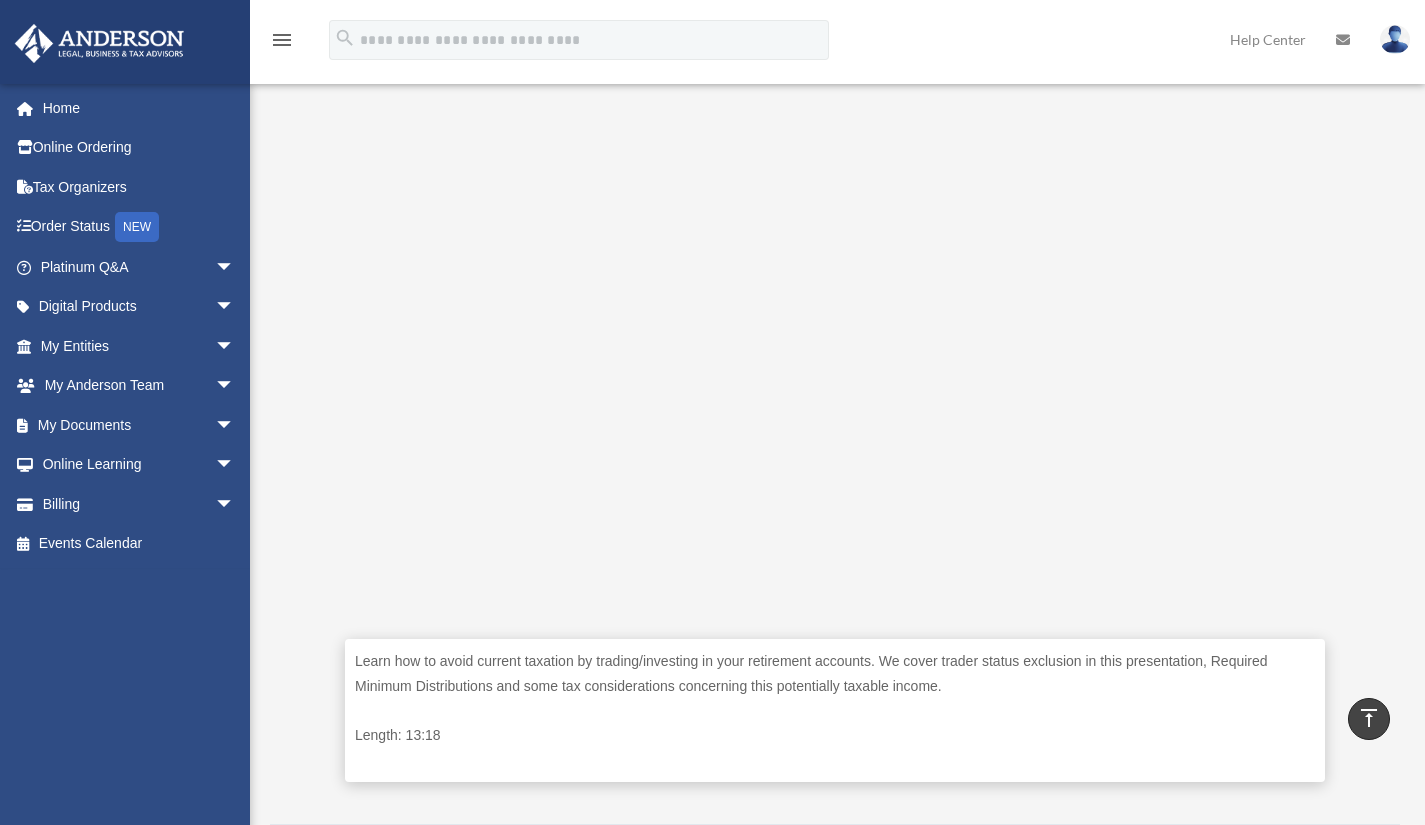 scroll, scrollTop: 500, scrollLeft: 0, axis: vertical 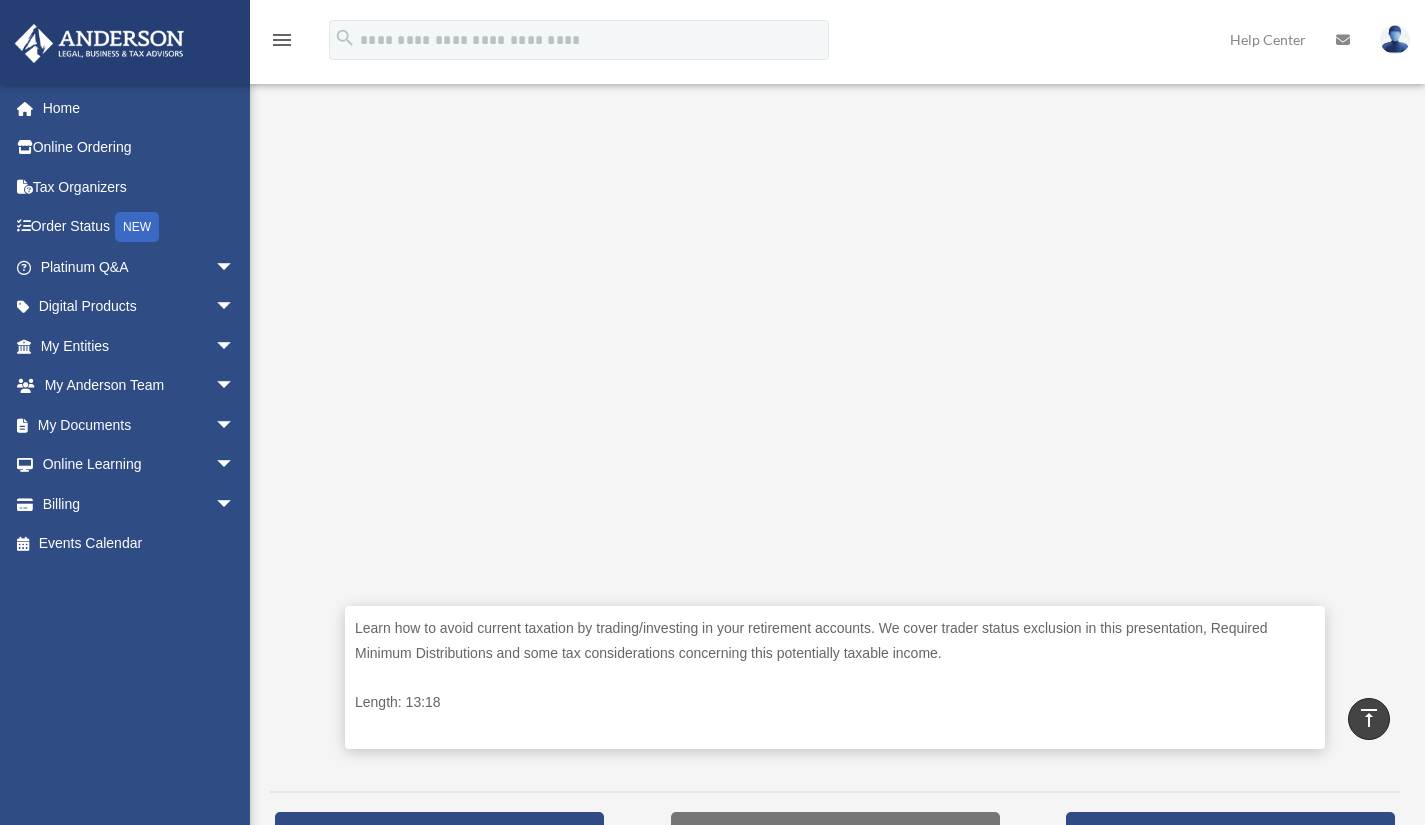 click on "Learn how to avoid current taxation by trading/investing in your retirement accounts. We cover trader status exclusion in this presentation, Required Minimum Distributions and some tax considerations concerning this potentially taxable income.
Length: 13:18" at bounding box center [835, 677] 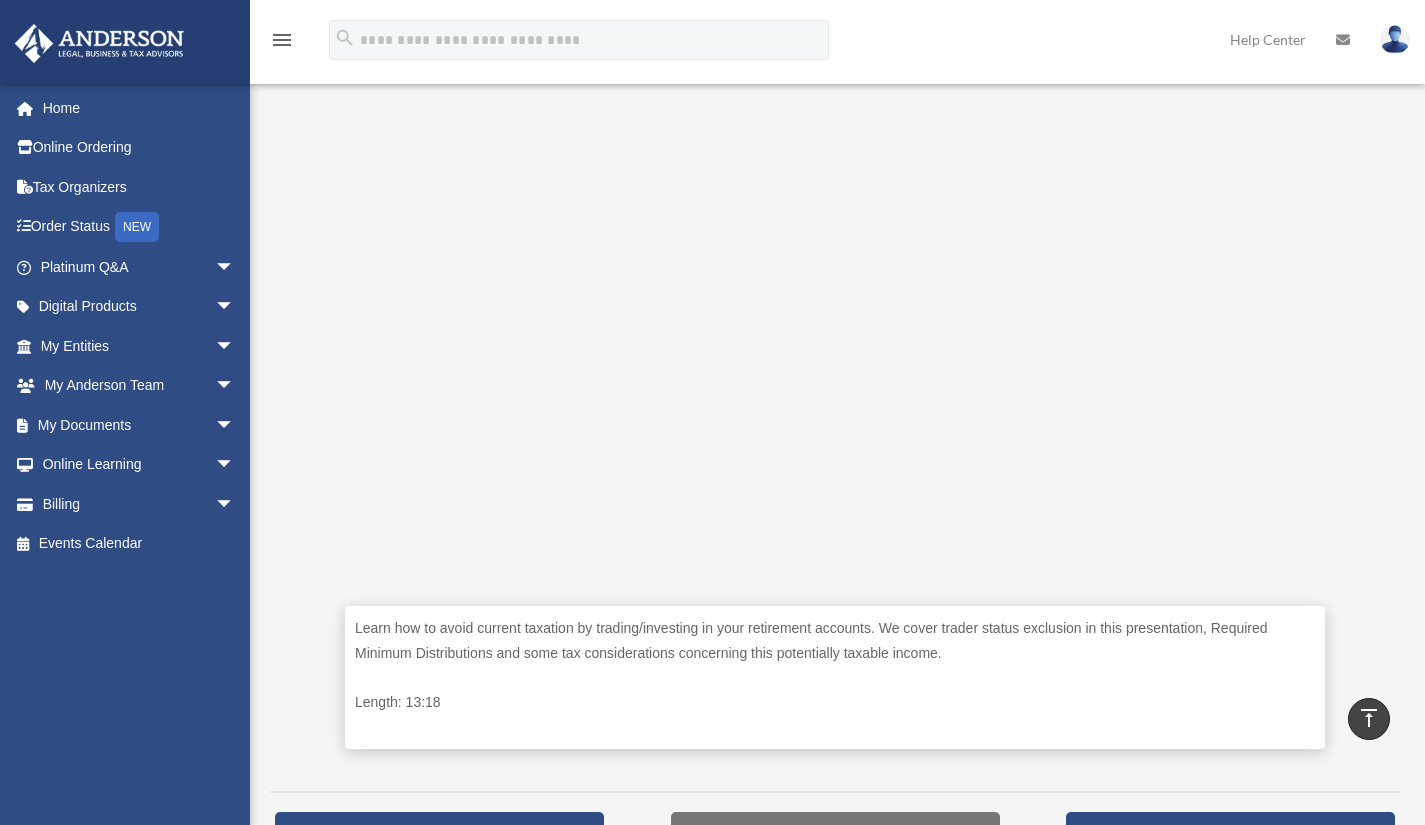 scroll, scrollTop: 400, scrollLeft: 0, axis: vertical 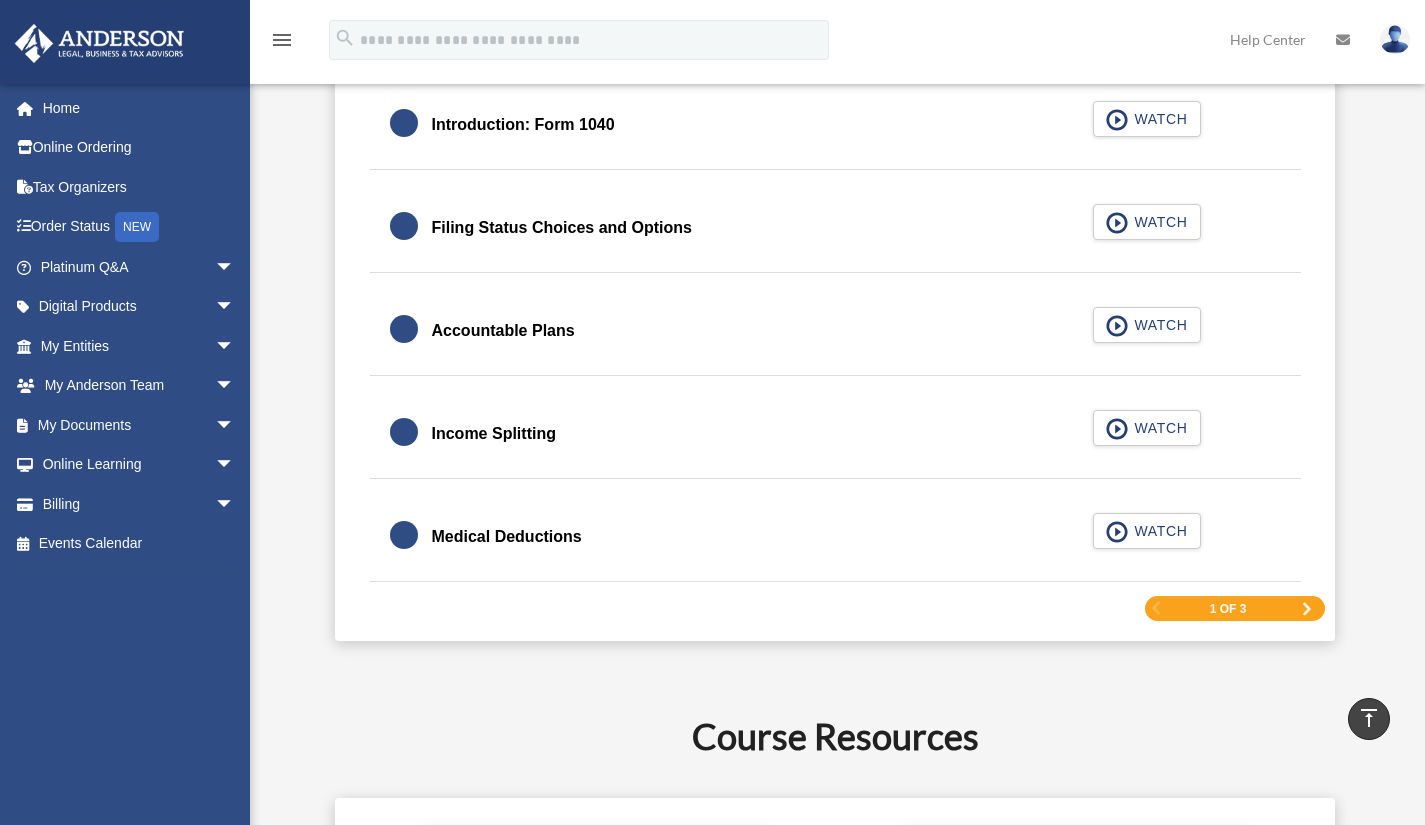 click at bounding box center [1307, 609] 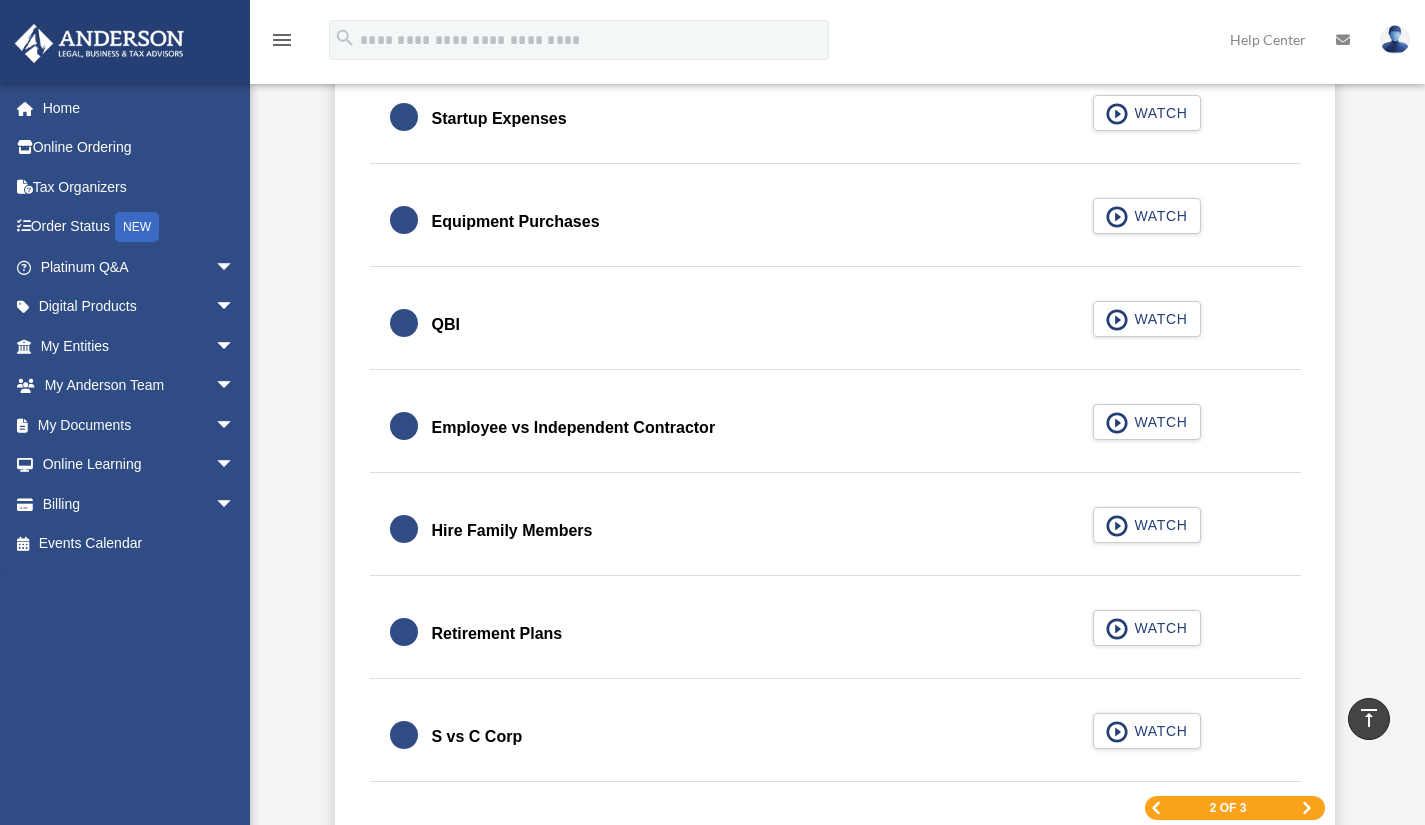 scroll, scrollTop: 2874, scrollLeft: 0, axis: vertical 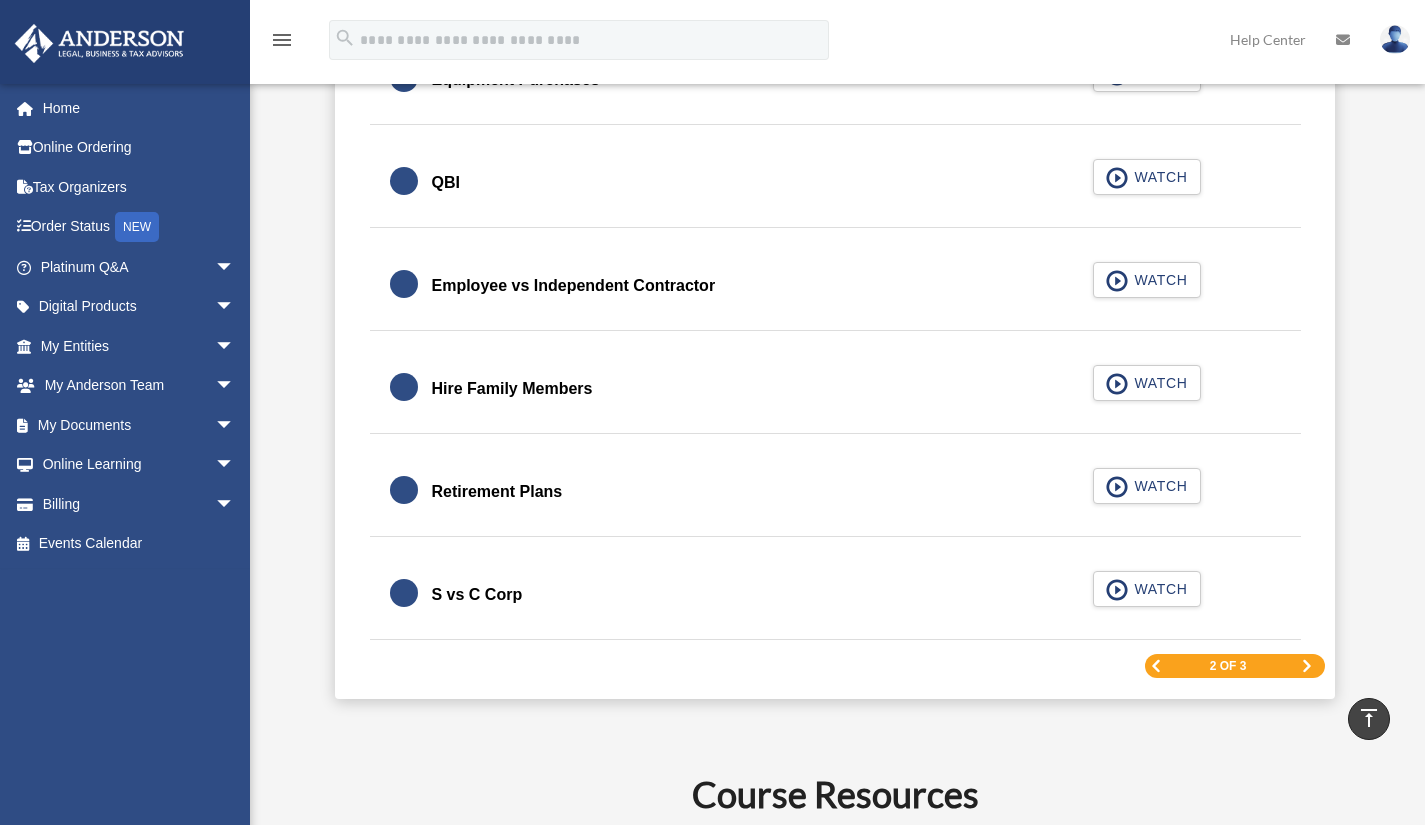 click at bounding box center [1307, 666] 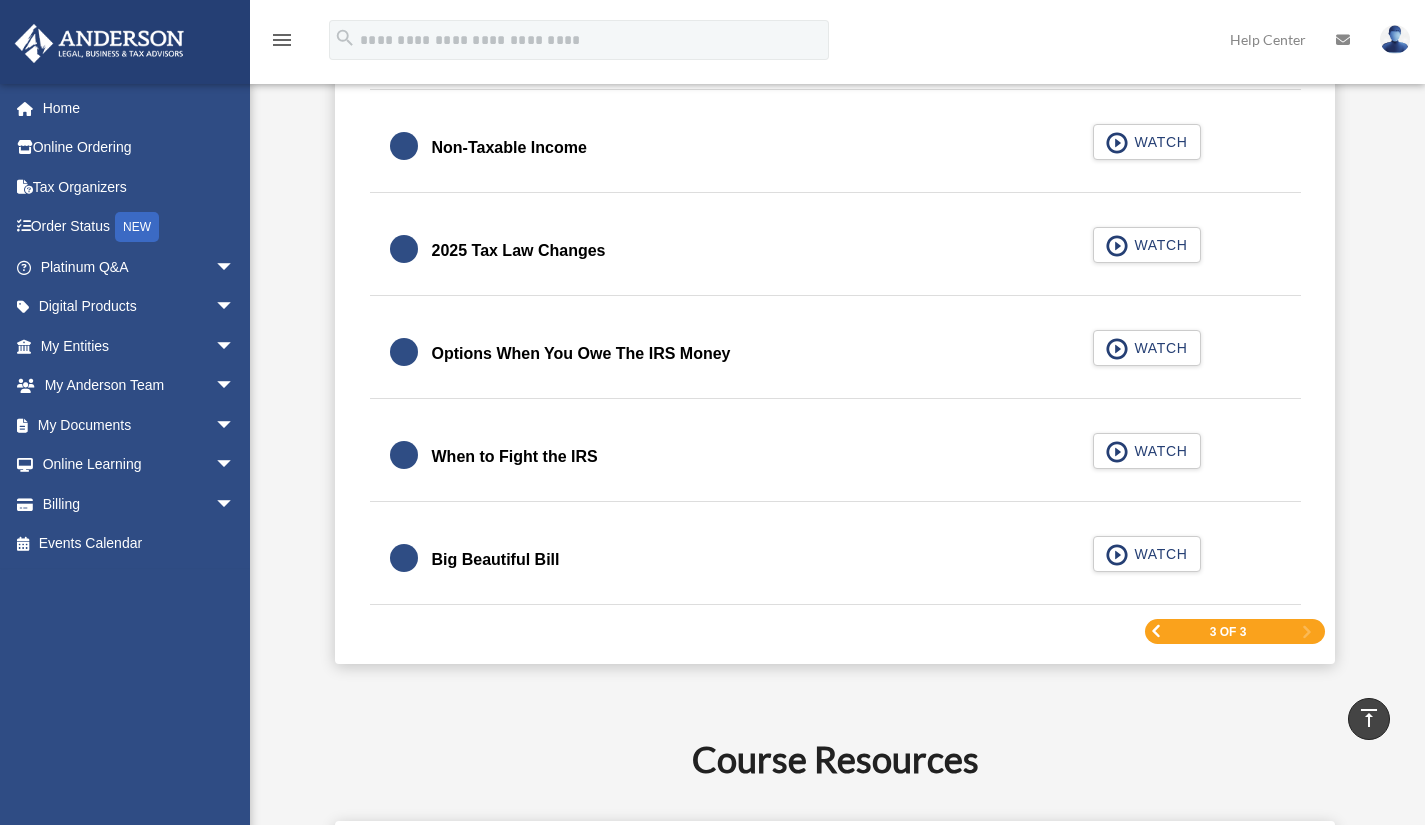 scroll, scrollTop: 2574, scrollLeft: 0, axis: vertical 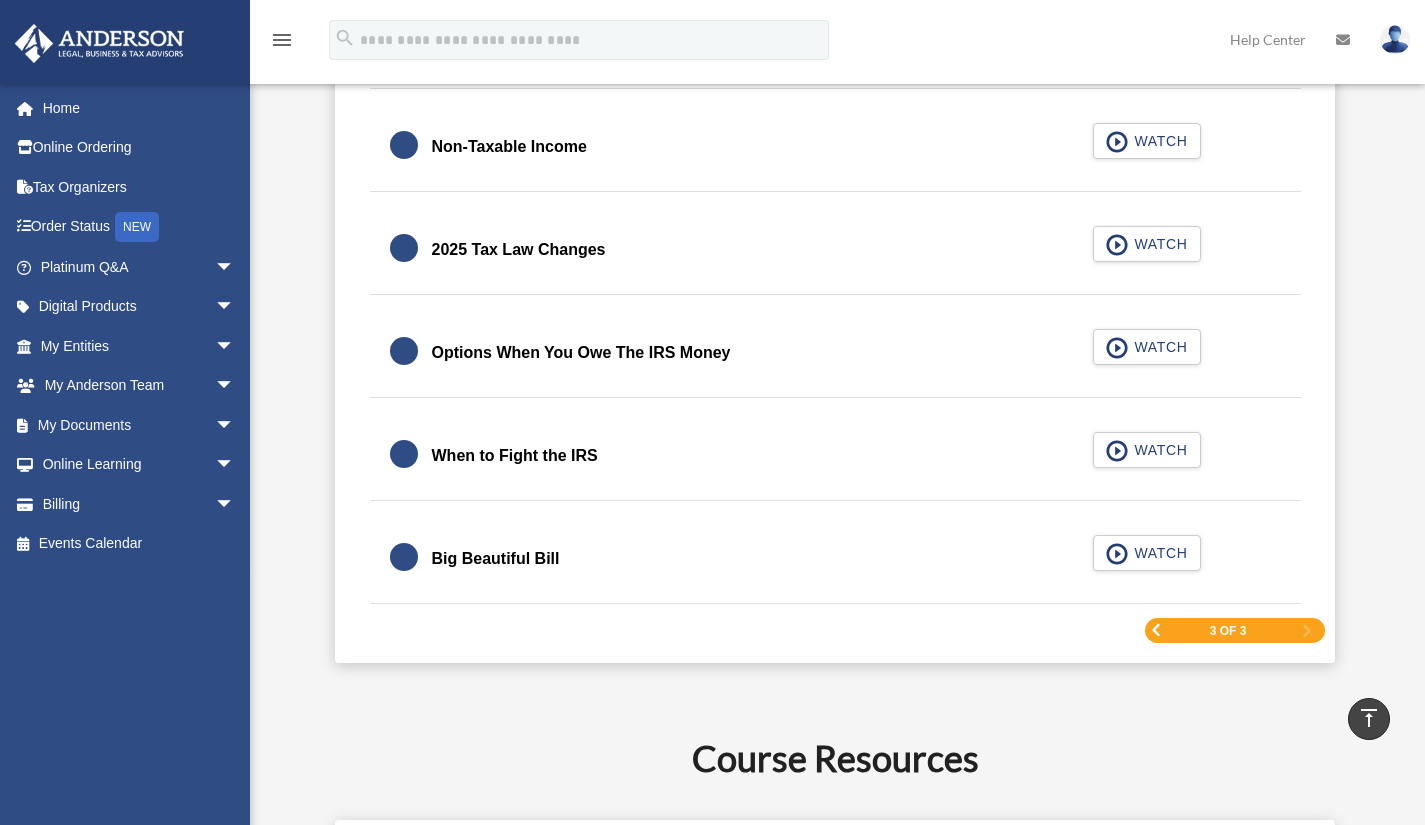 click on "Big Beautiful Bill" at bounding box center (496, 559) 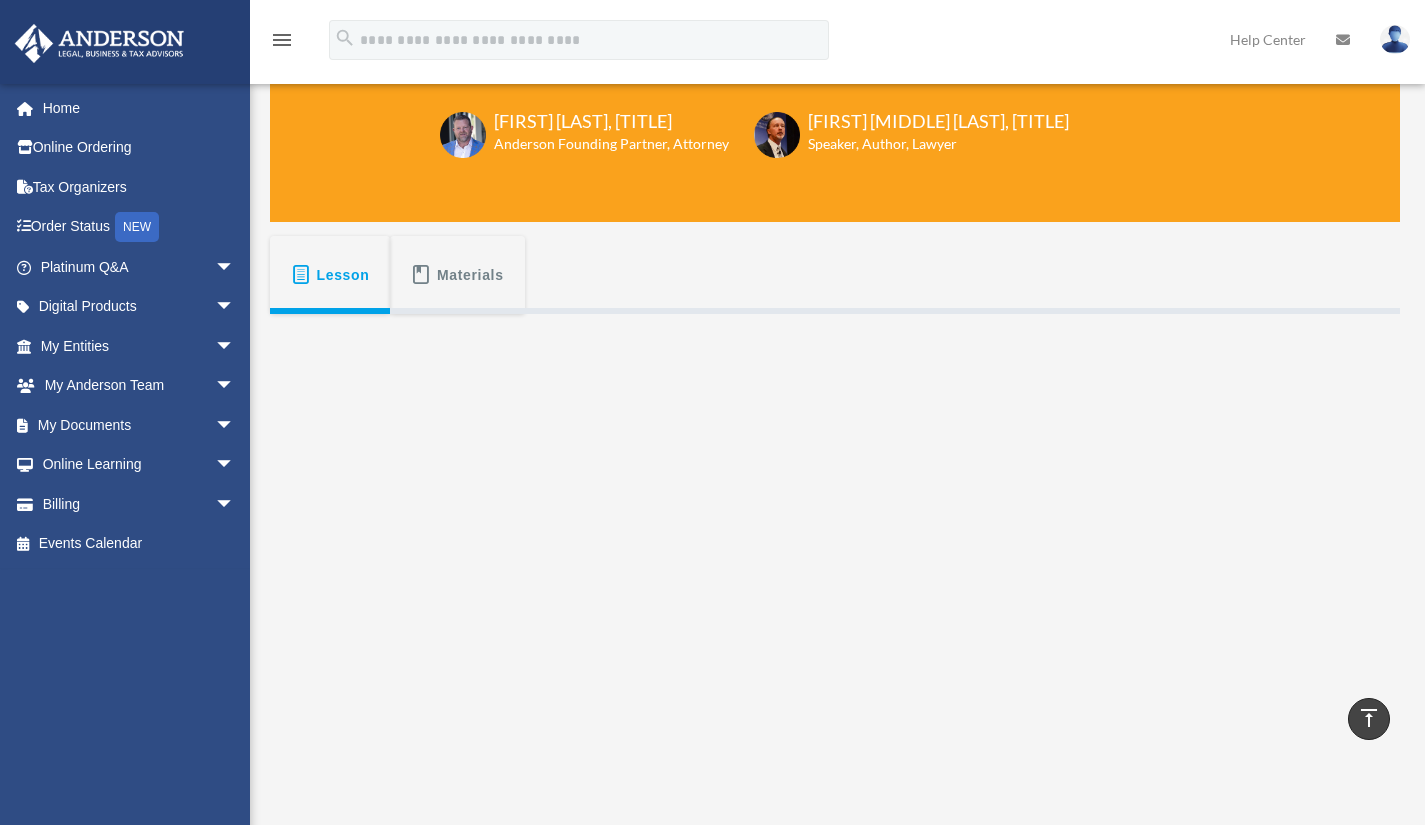 scroll, scrollTop: 200, scrollLeft: 0, axis: vertical 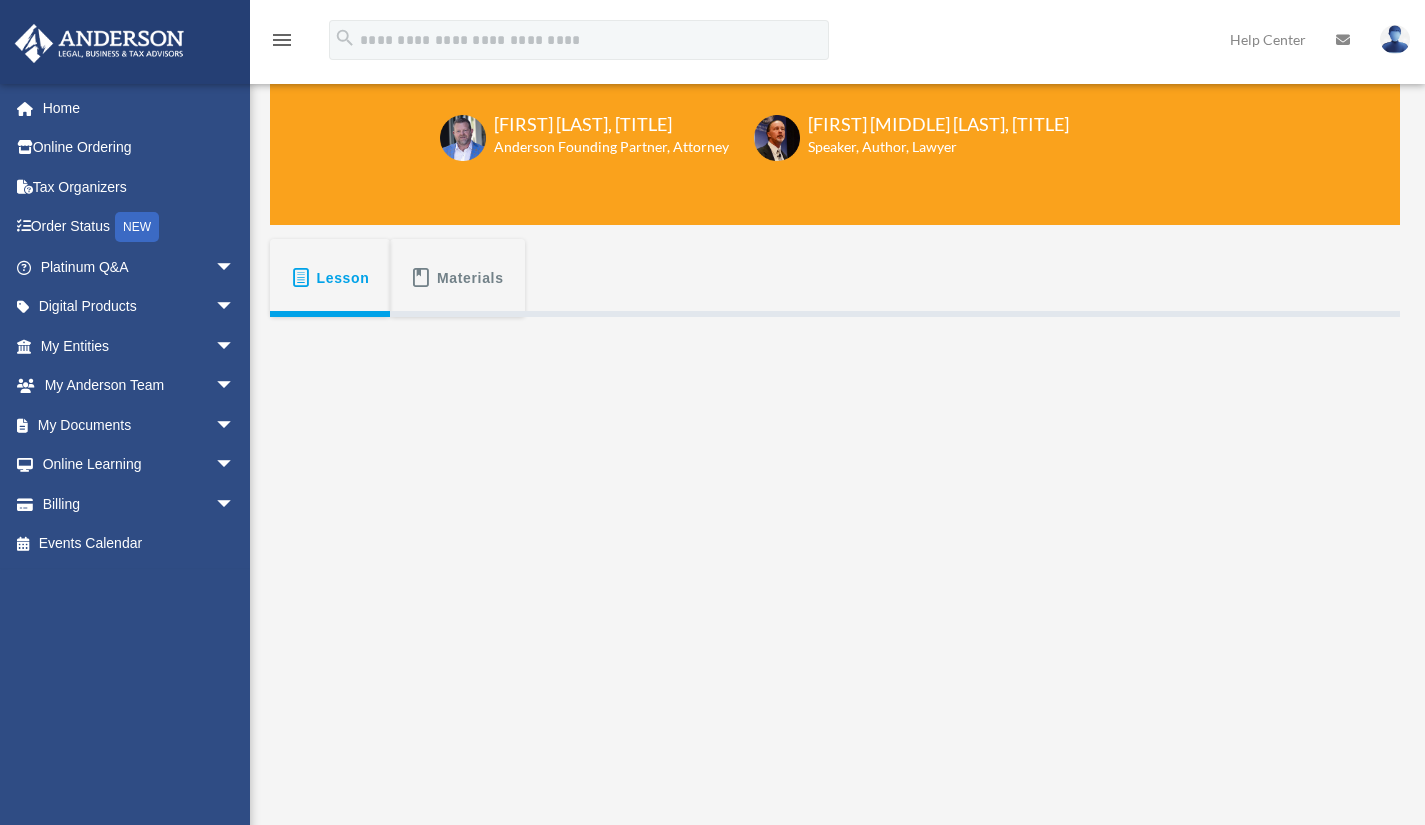 click on "Materials" at bounding box center (470, 278) 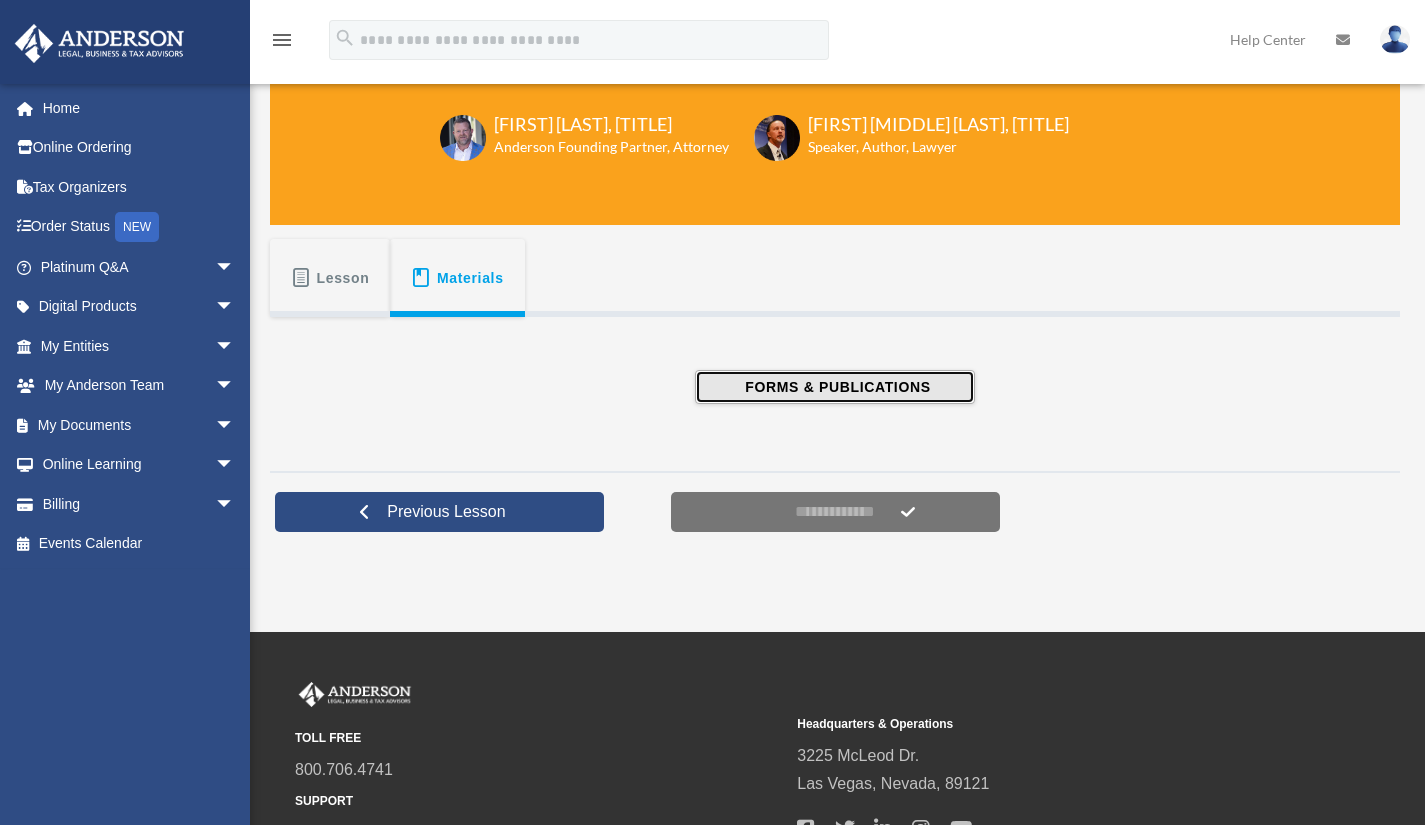click on "FORMS & PUBLICATIONS" at bounding box center [834, 387] 